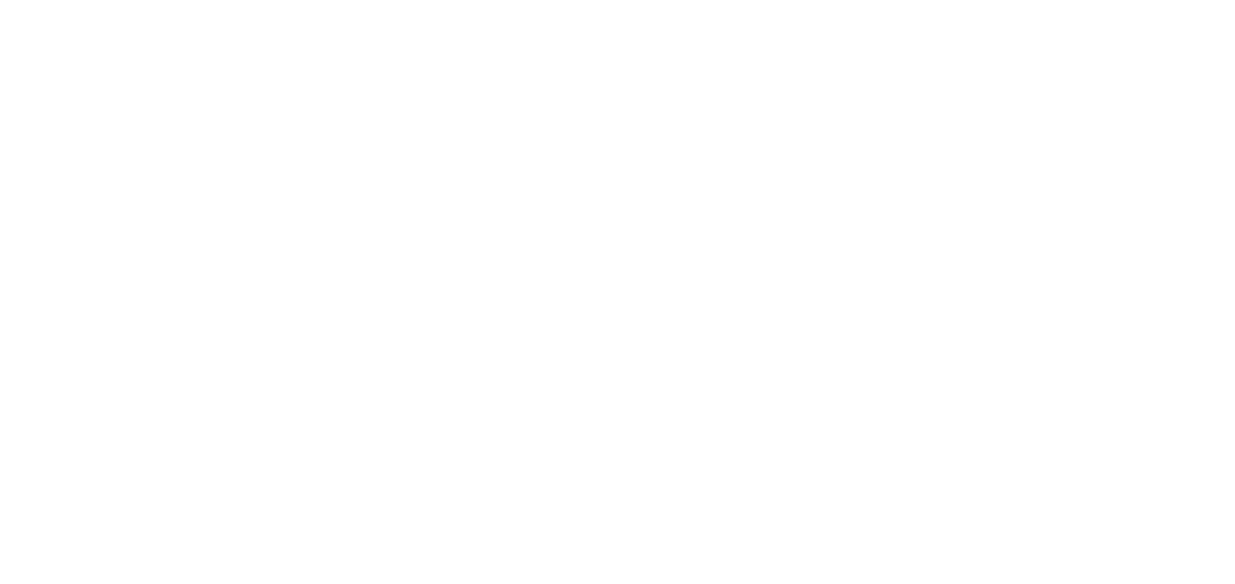scroll, scrollTop: 0, scrollLeft: 0, axis: both 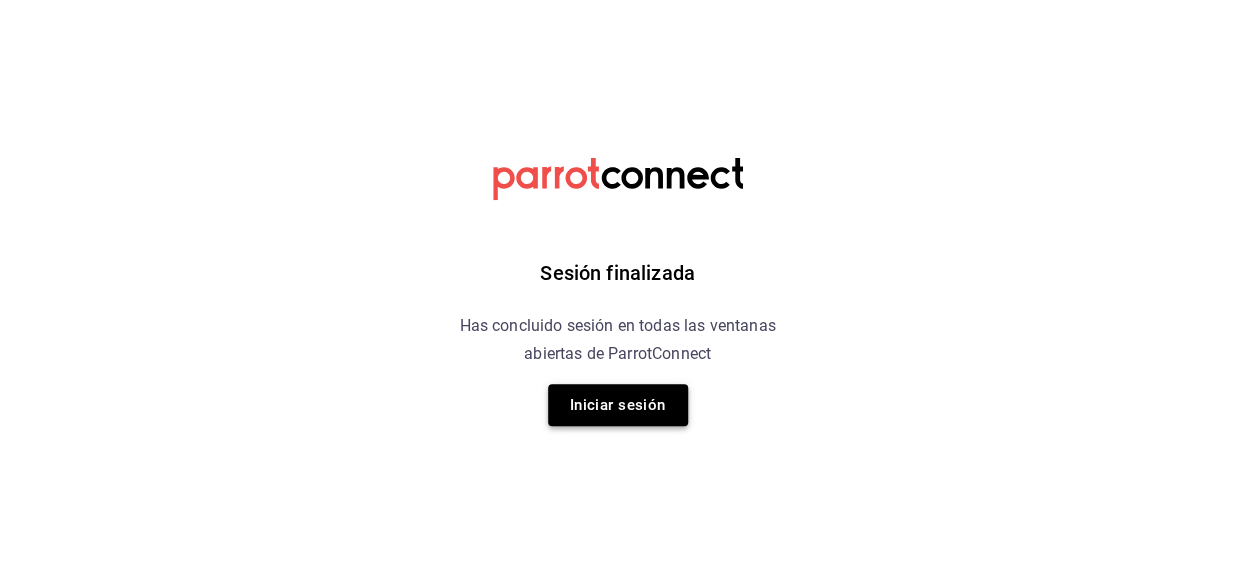 click on "Iniciar sesión" at bounding box center (618, 405) 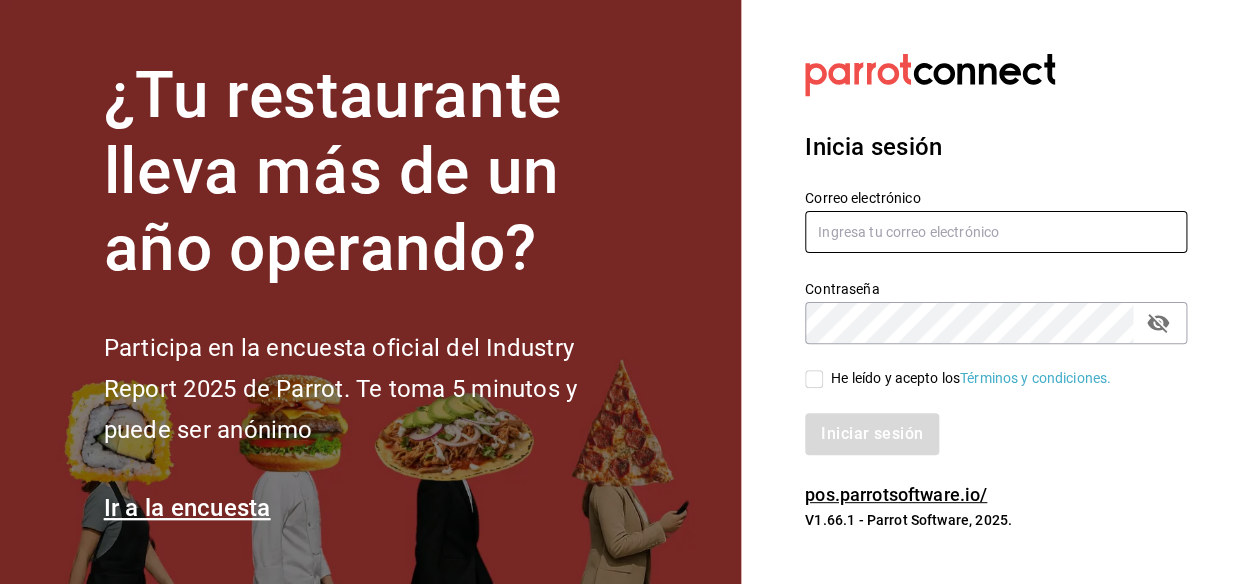type on "[USERNAME]@example.com" 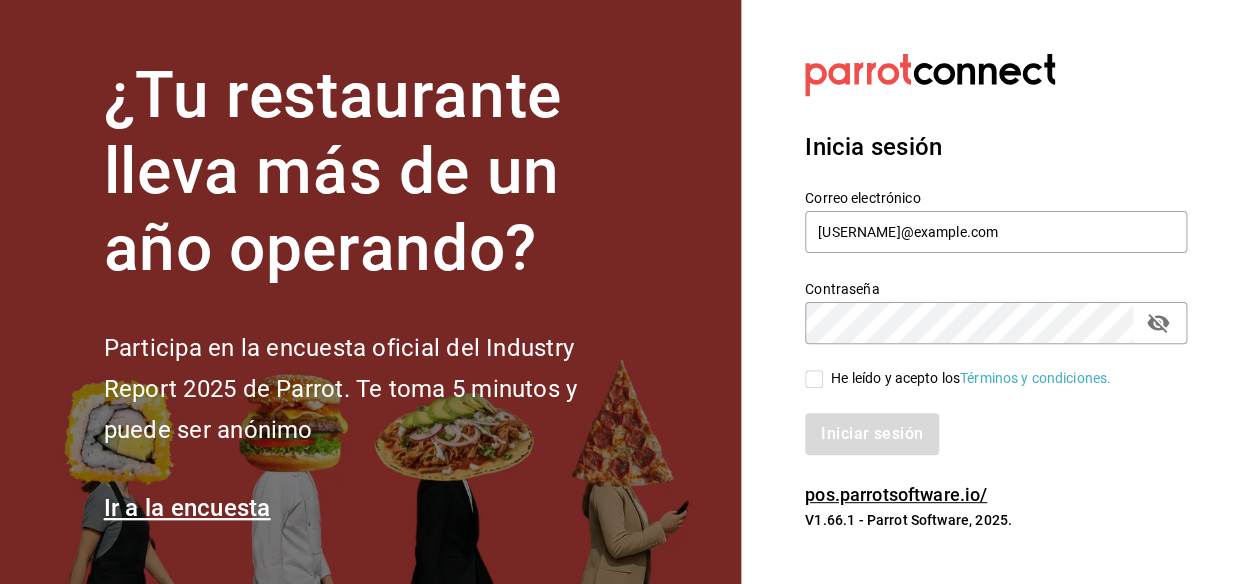 click on "He leído y acepto los  Términos y condiciones." at bounding box center (971, 378) 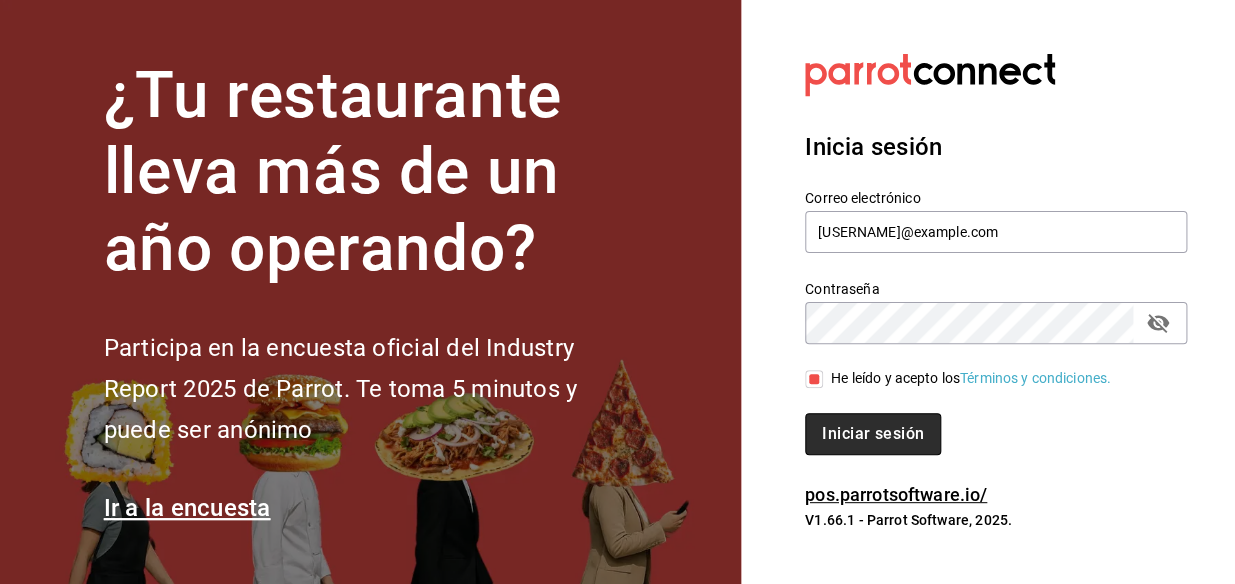 click on "Iniciar sesión" at bounding box center (873, 434) 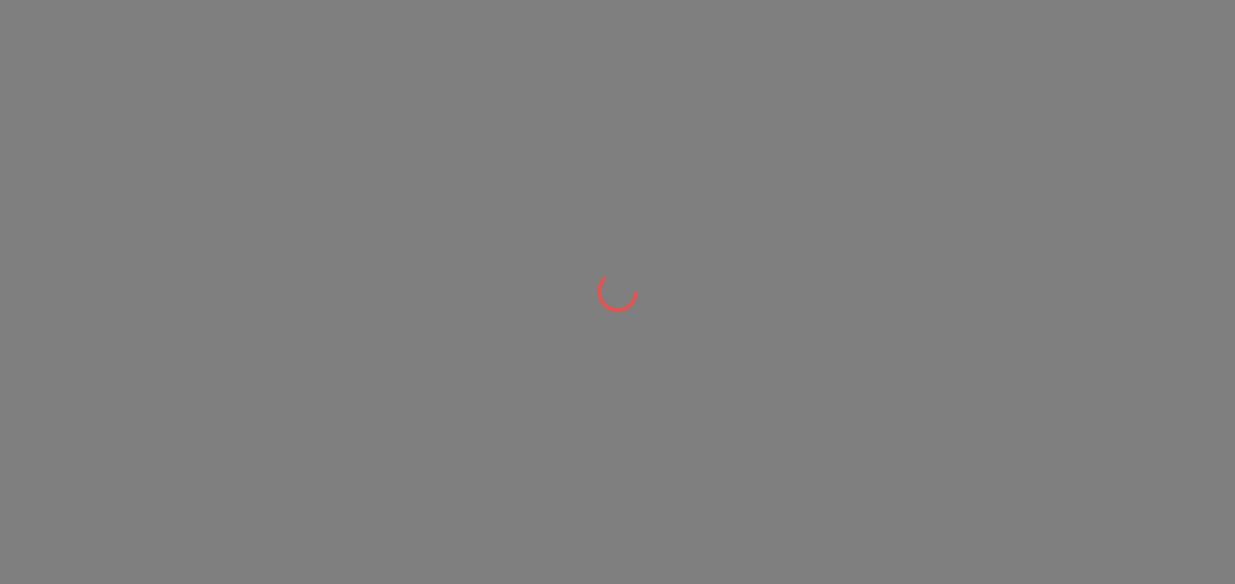 scroll, scrollTop: 0, scrollLeft: 0, axis: both 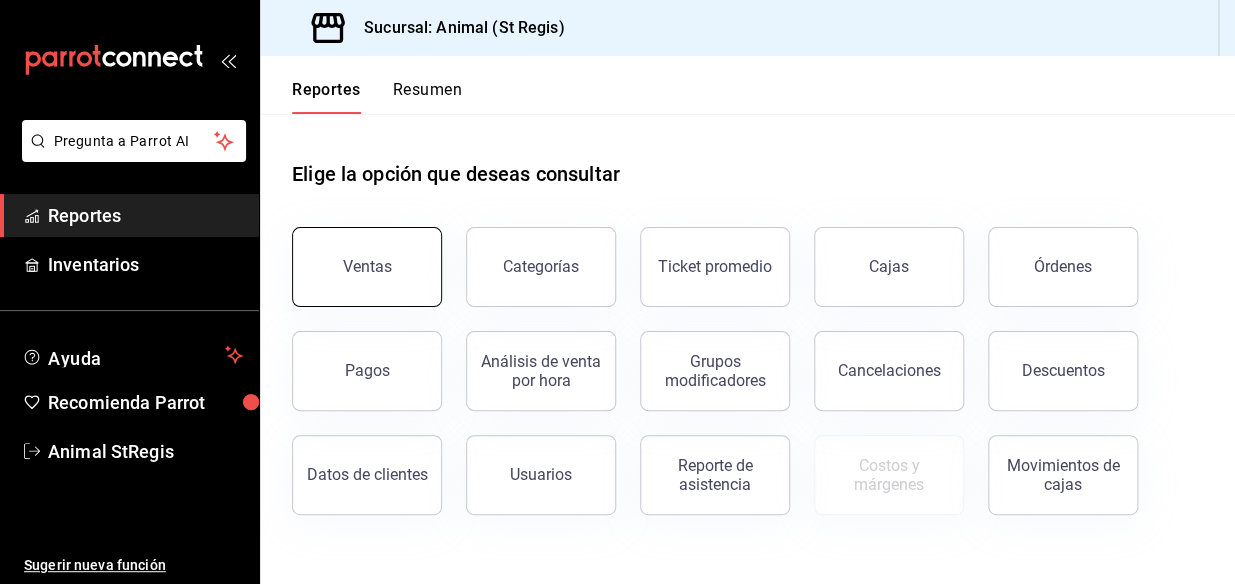 click on "Ventas" at bounding box center [367, 267] 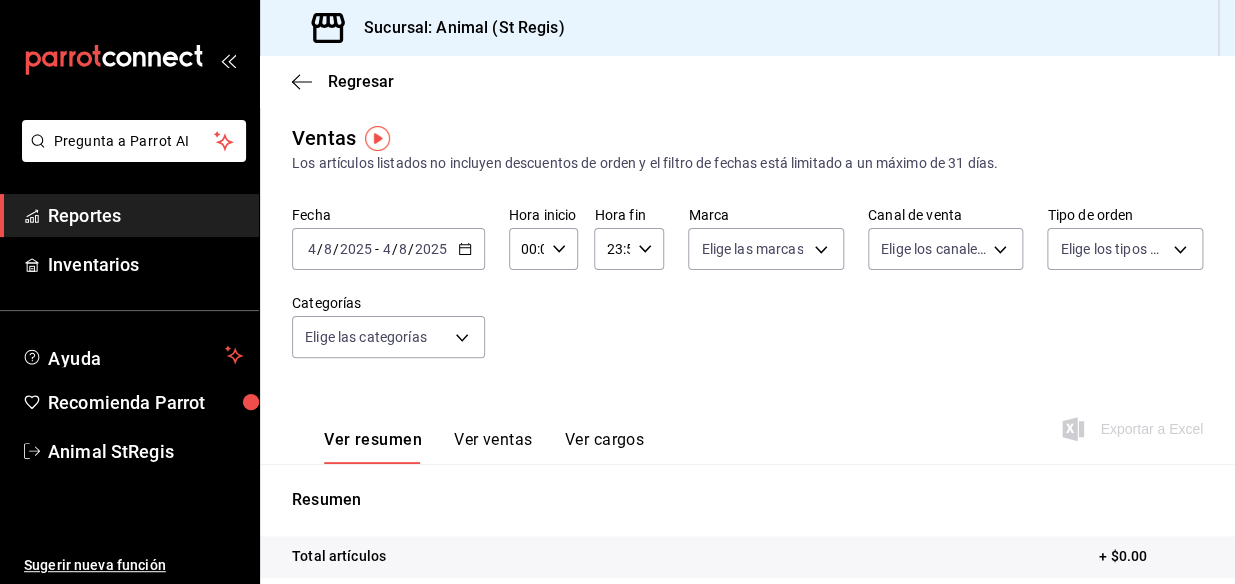 click 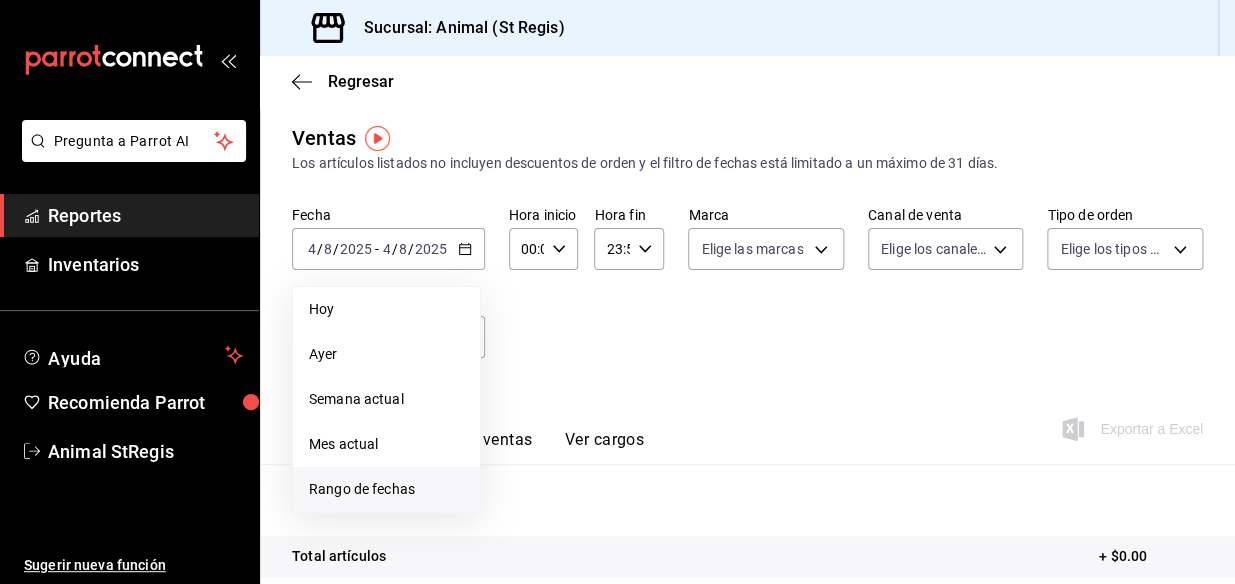 click on "Rango de fechas" at bounding box center [386, 489] 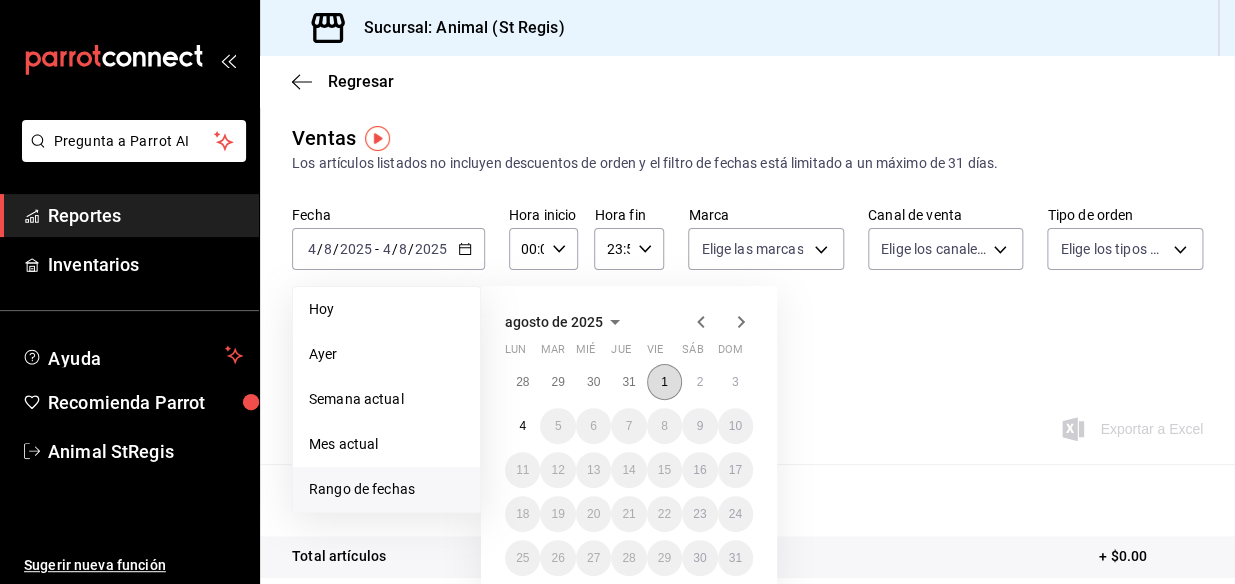 click on "1" at bounding box center [664, 382] 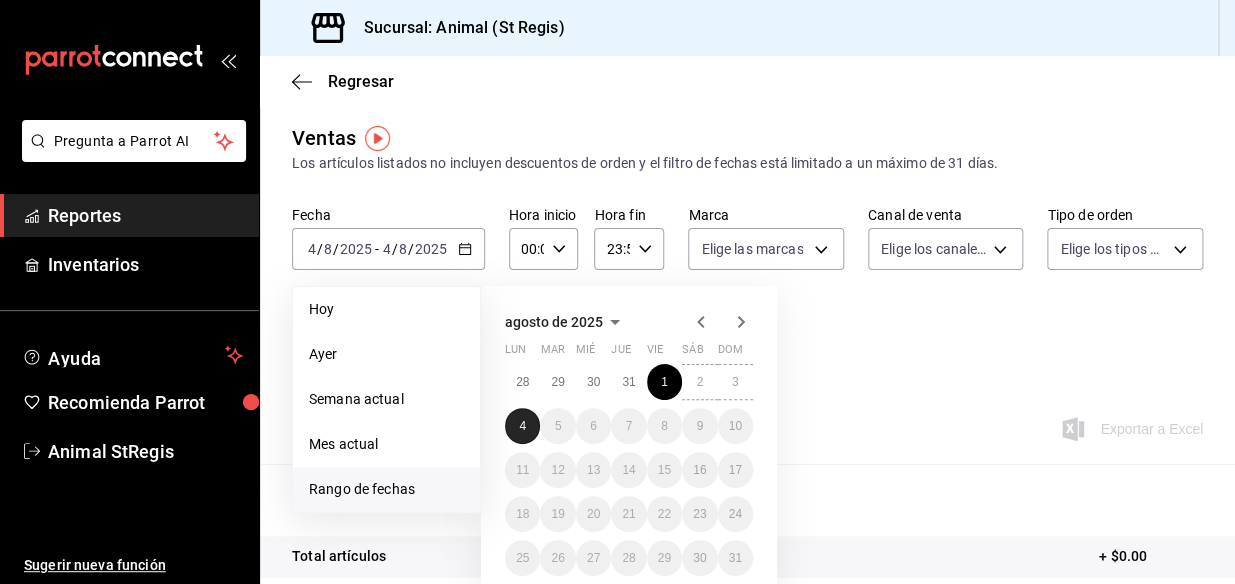 click on "4" at bounding box center [522, 426] 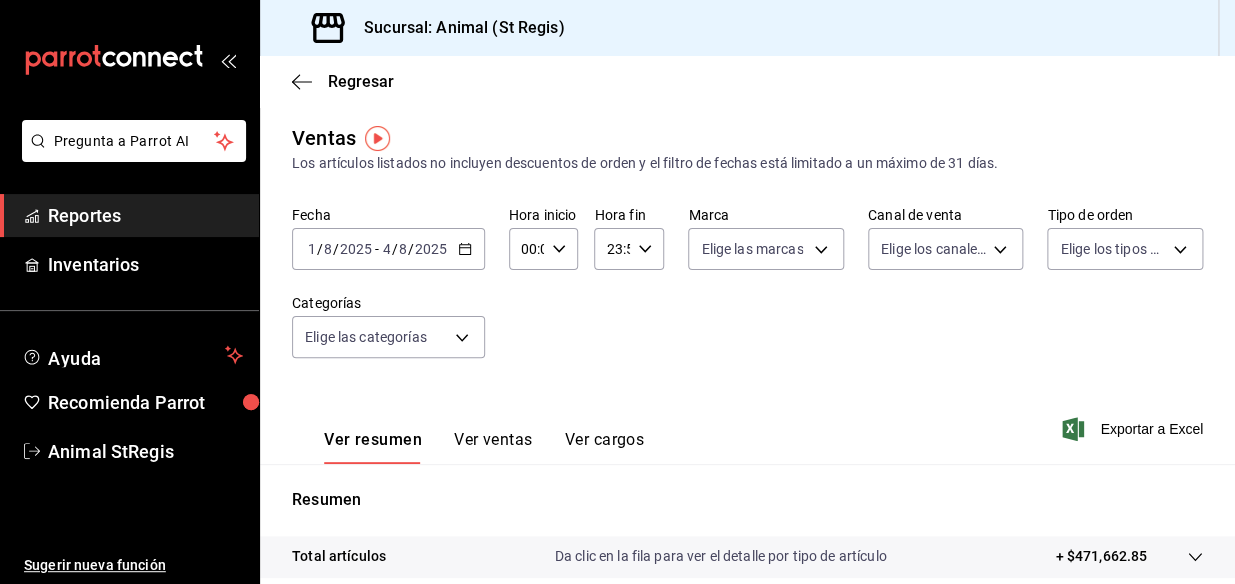 click 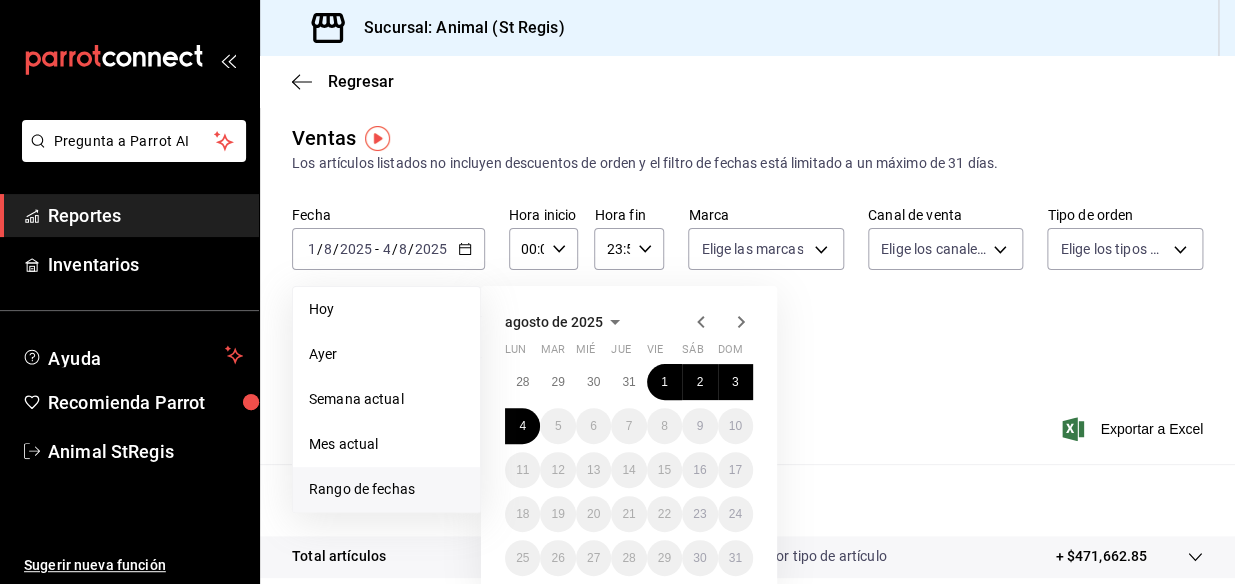 click 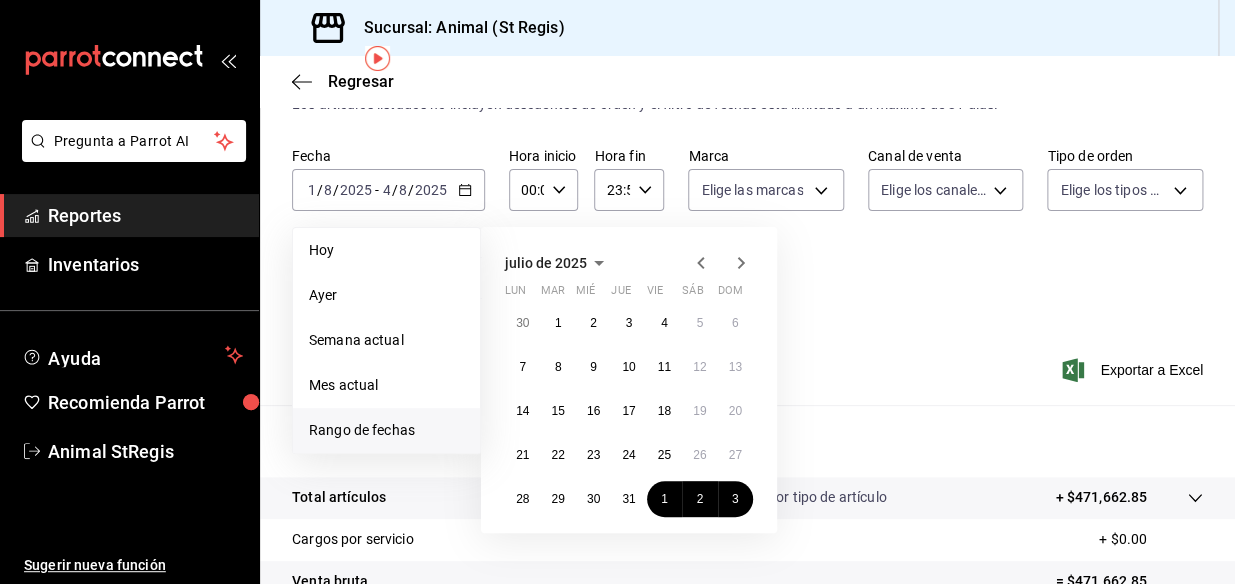 scroll, scrollTop: 90, scrollLeft: 0, axis: vertical 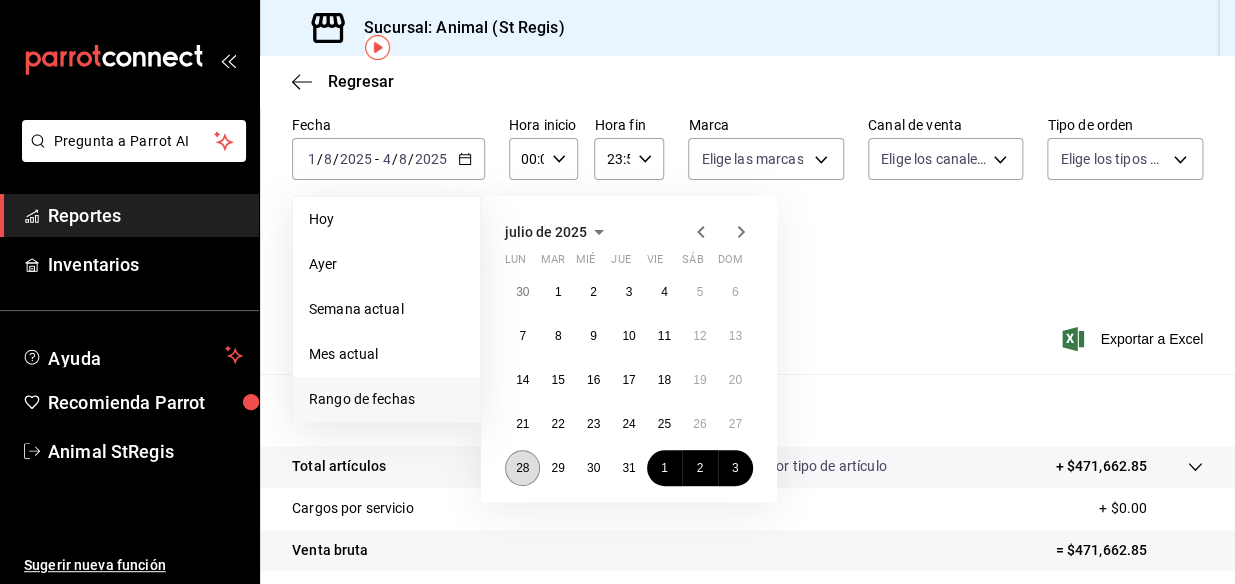 click on "28" at bounding box center (522, 468) 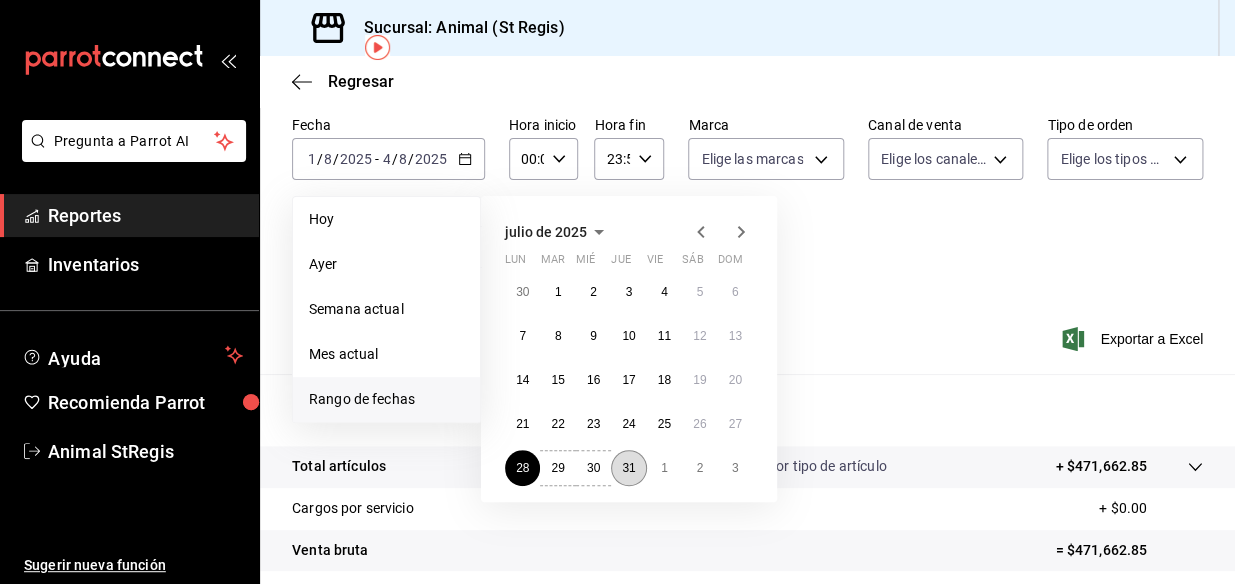 click on "31" at bounding box center (628, 468) 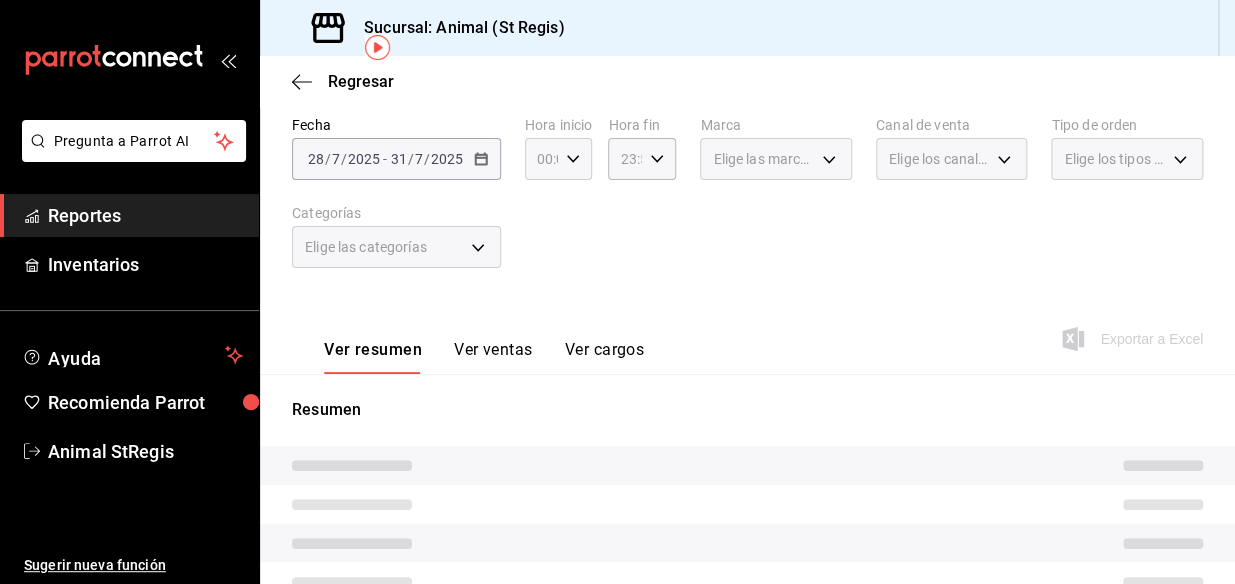 click 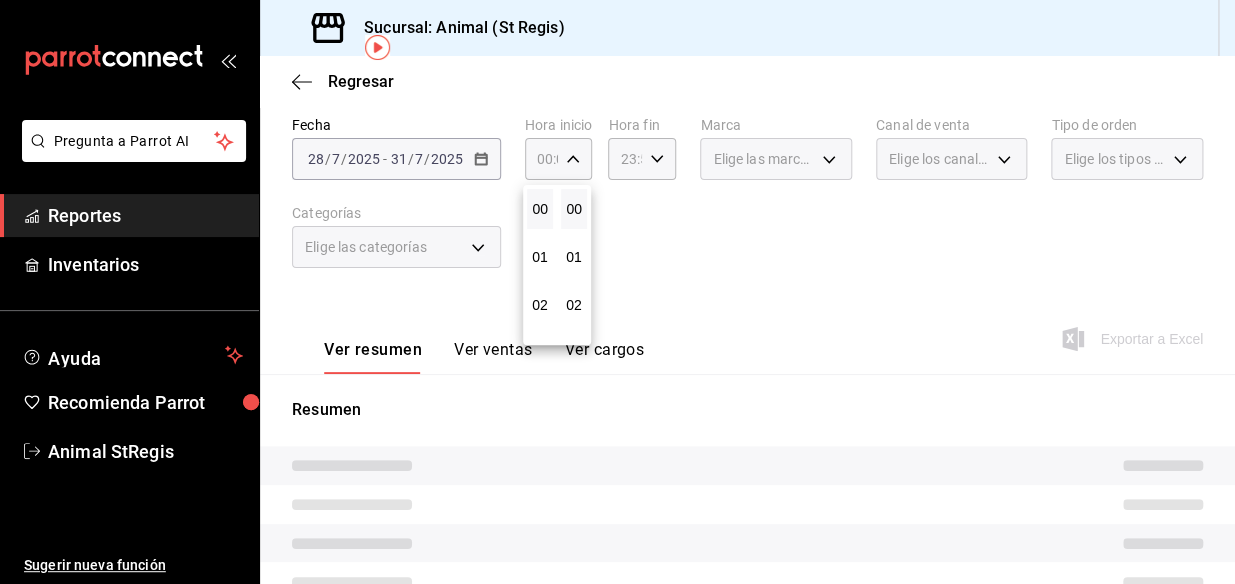 scroll, scrollTop: 181, scrollLeft: 0, axis: vertical 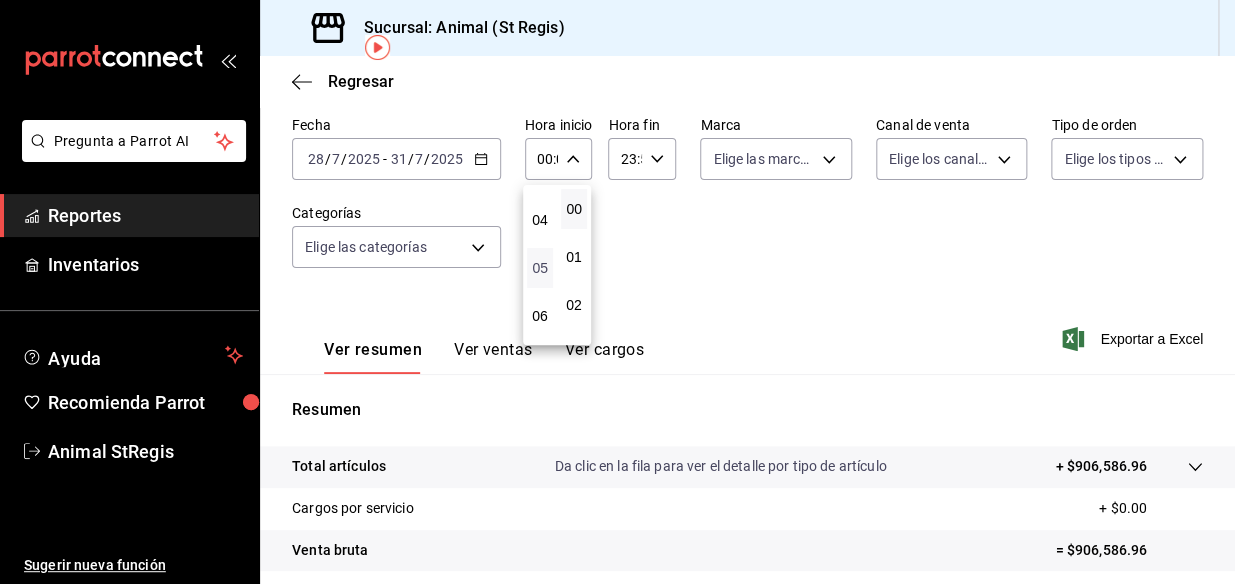 click on "05" at bounding box center (540, 268) 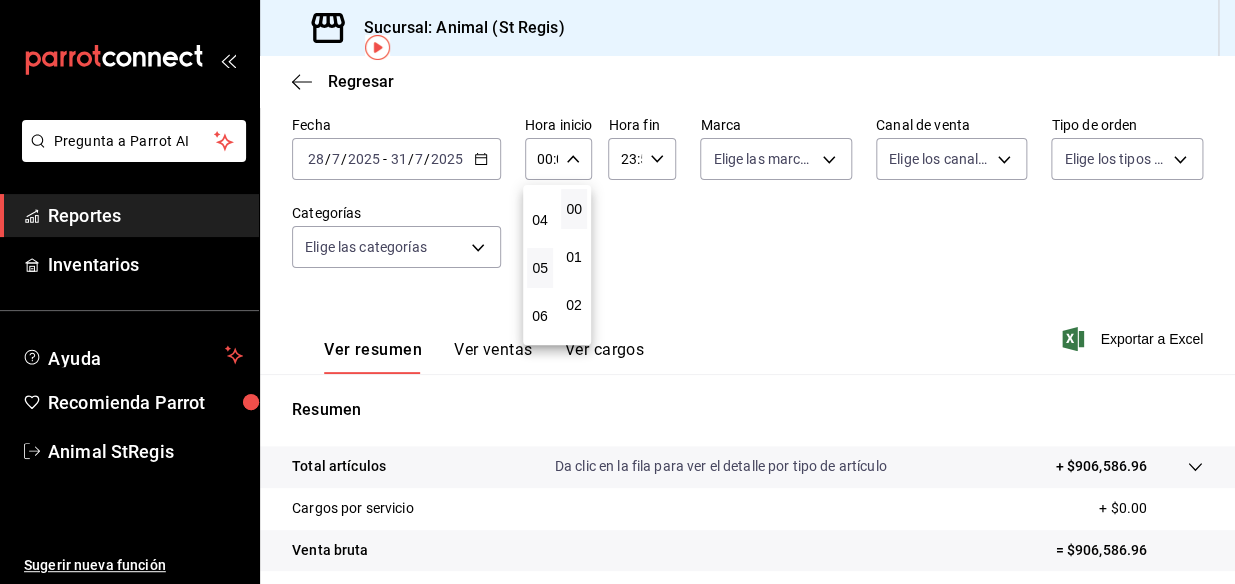 type on "05:00" 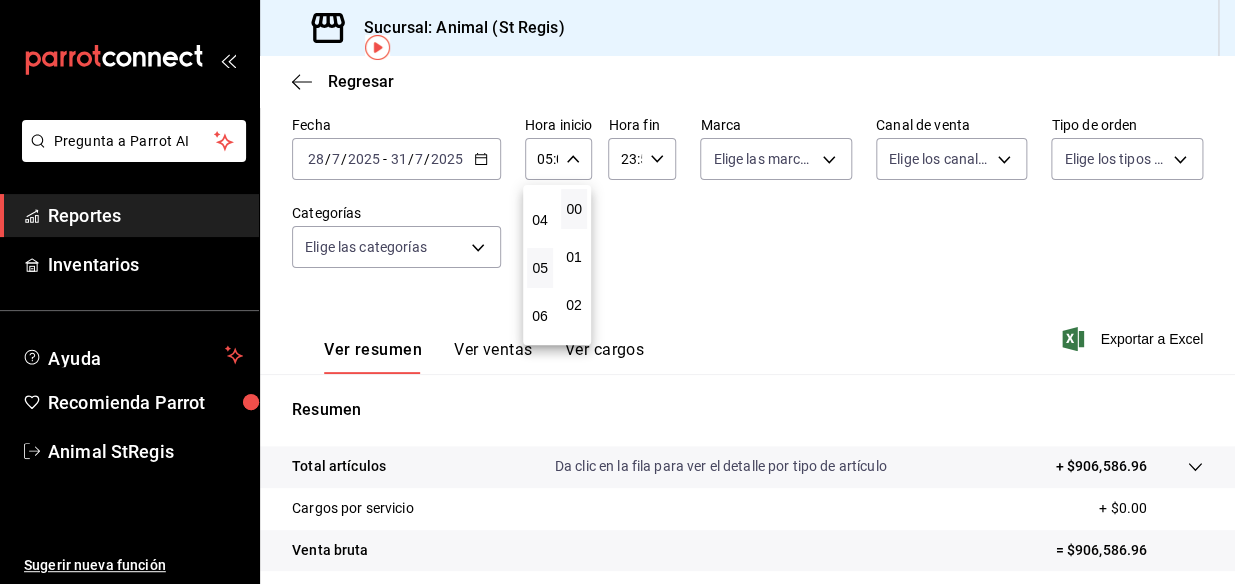 click at bounding box center (617, 292) 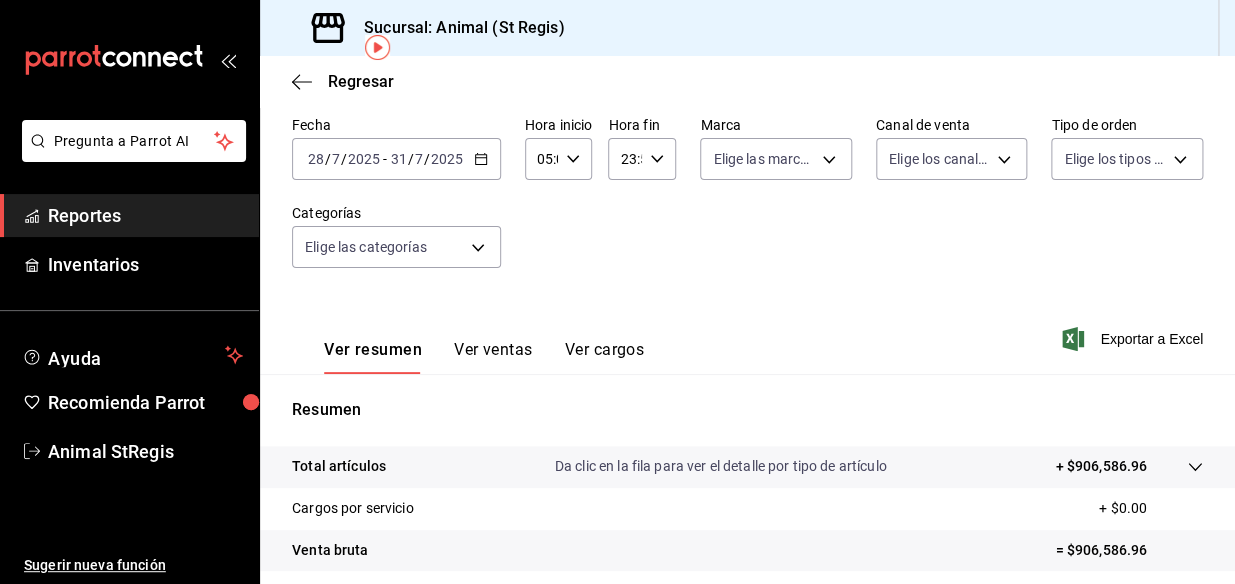 click 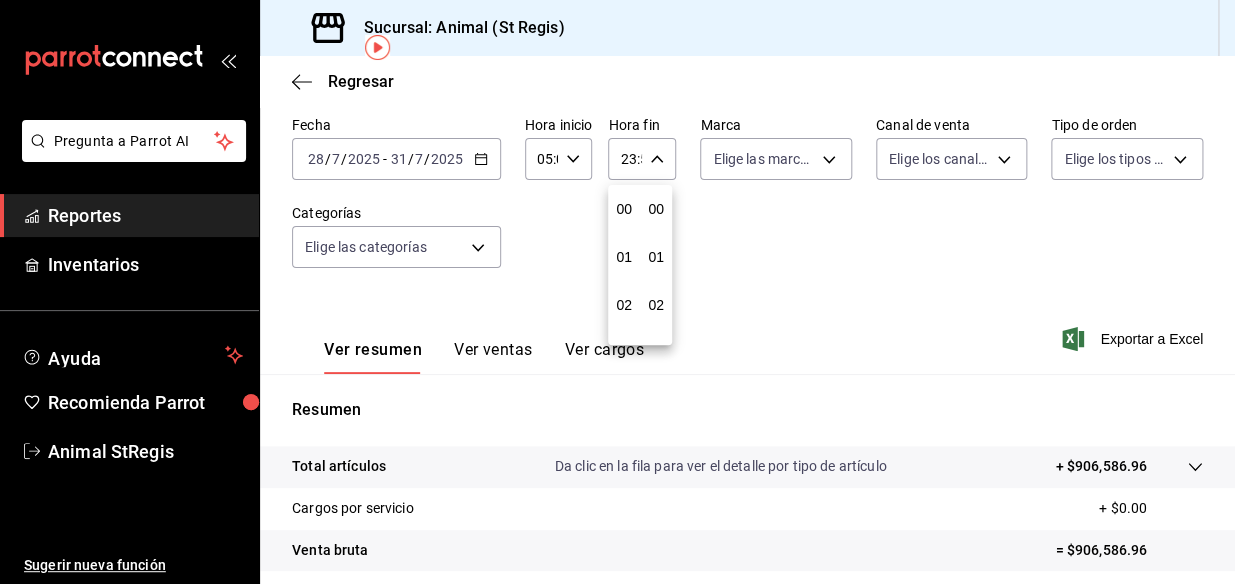 scroll, scrollTop: 1000, scrollLeft: 0, axis: vertical 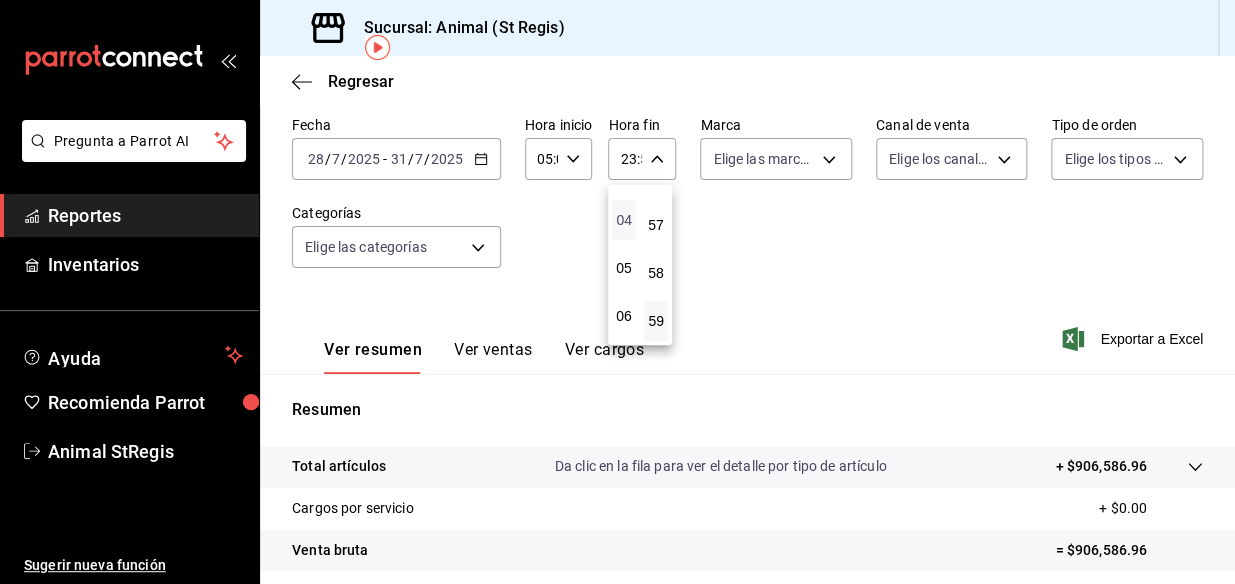 click on "04" at bounding box center [624, 220] 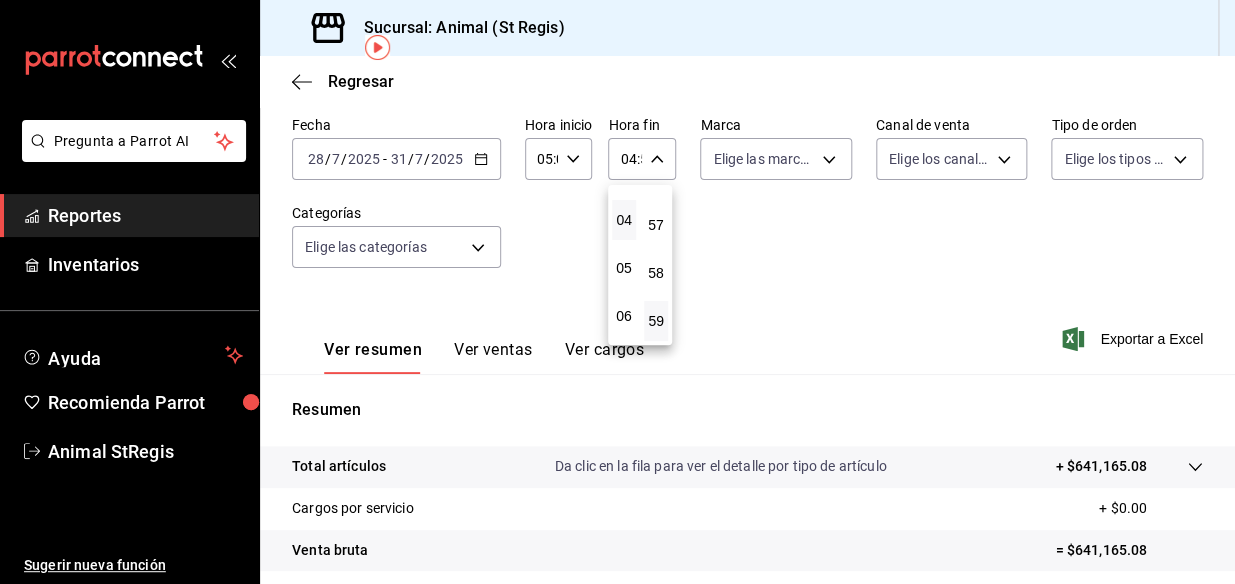 click at bounding box center (617, 292) 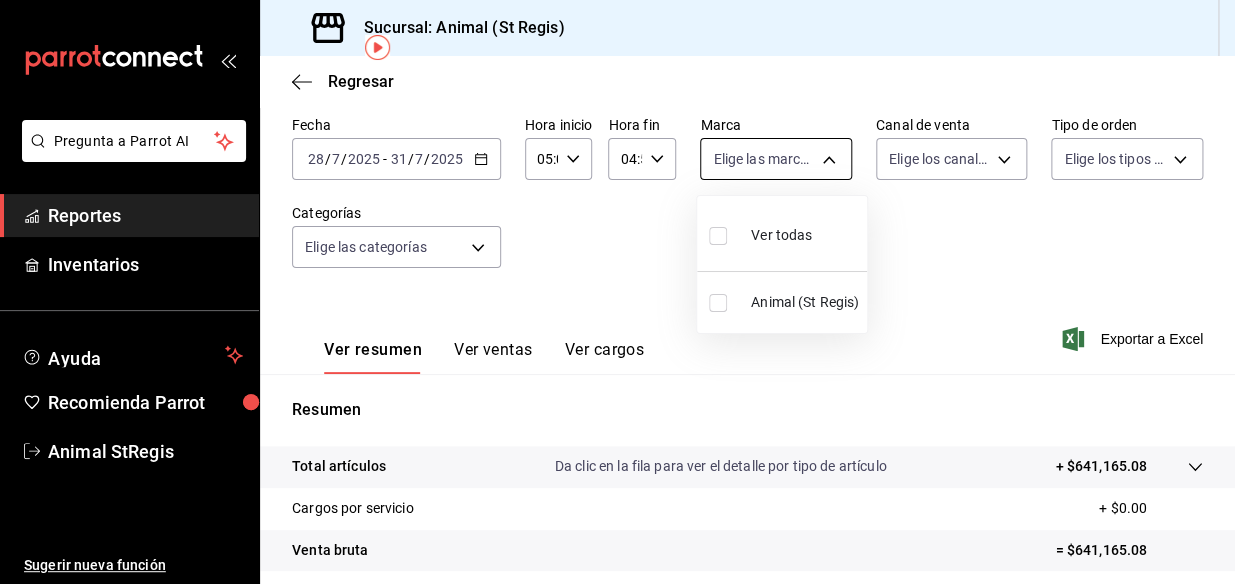 click on "Pregunta a Parrot AI Reportes   Inventarios   Ayuda Recomienda Parrot   Animal StRegis   Sugerir nueva función   Sucursal: Animal (St Regis) Regresar Ventas Los artículos listados no incluyen descuentos de orden y el filtro de fechas está limitado a un máximo de 31 días. Fecha [DATE] [DATE] - [DATE] [DATE] Hora inicio 05:00 Hora inicio Hora fin 04:59 Hora fin Marca Elige las marcas Canal de venta Elige los canales de venta Tipo de orden Elige los tipos de orden Categorías Elige las categorías Ver resumen Ver ventas Ver cargos Exportar a Excel Resumen Total artículos Da clic en la fila para ver el detalle por tipo de artículo + $641,165.08 Cargos por servicio + $0.00 Venta bruta = $641,165.08 Descuentos totales - $4,798.10 Certificados de regalo - $111,559.00 Venta total = $524,807.98 Impuestos - $72,387.31 Venta neta = $452,420.67 Pregunta a Parrot AI Reportes   Inventarios   Ayuda Recomienda Parrot   Animal StRegis   Sugerir nueva función   Ver video tutorial Ir a video" at bounding box center (617, 292) 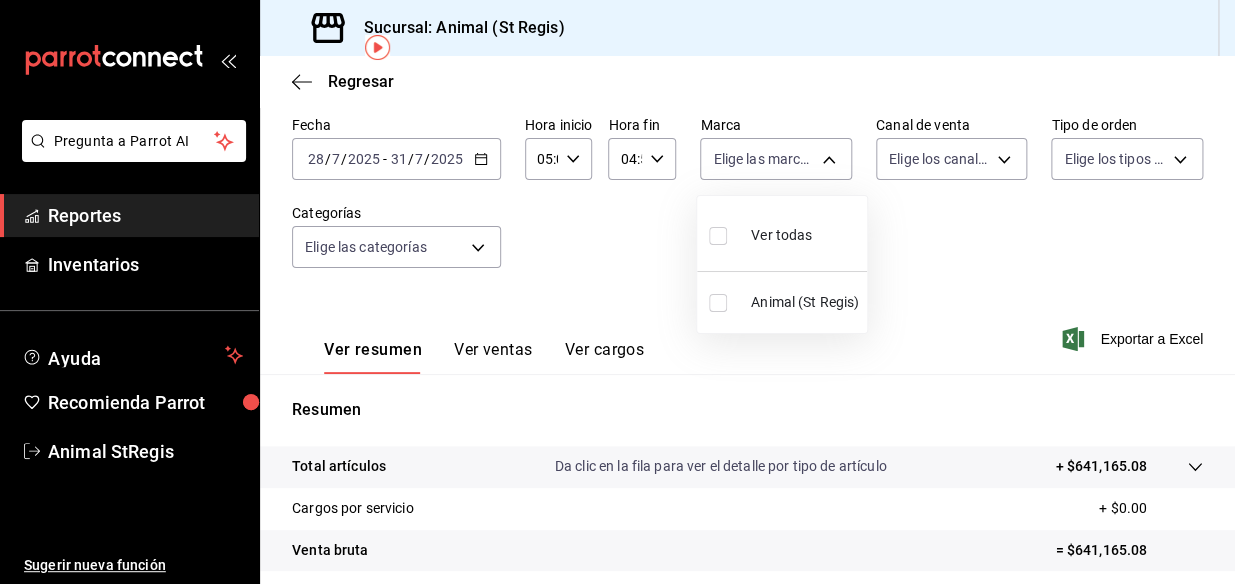 click on "Ver todas" at bounding box center (781, 235) 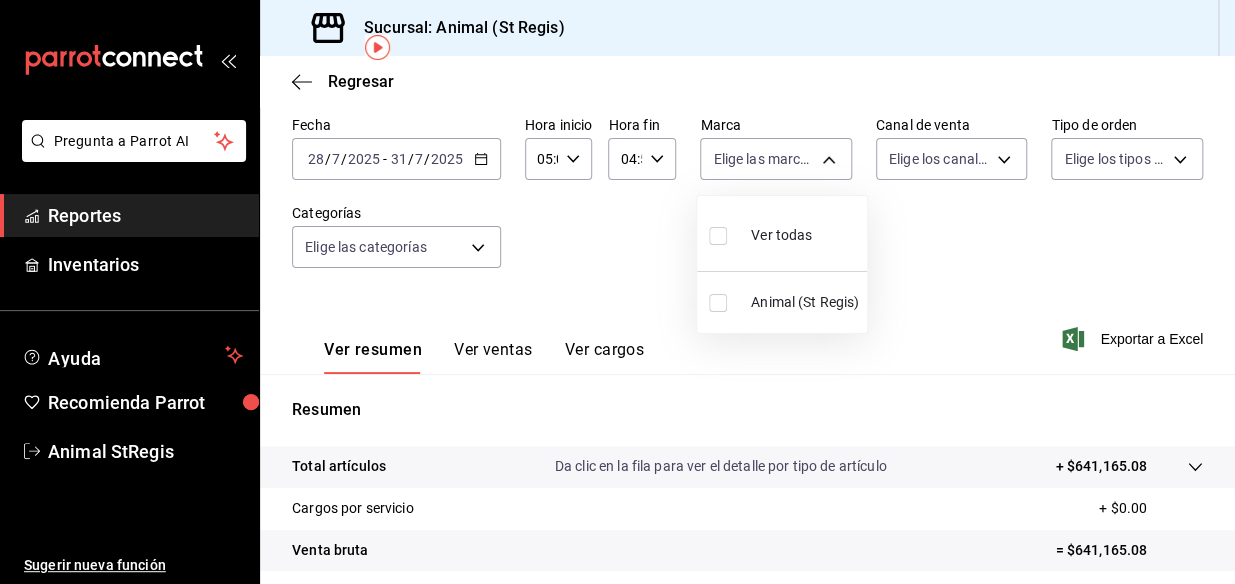 checkbox on "true" 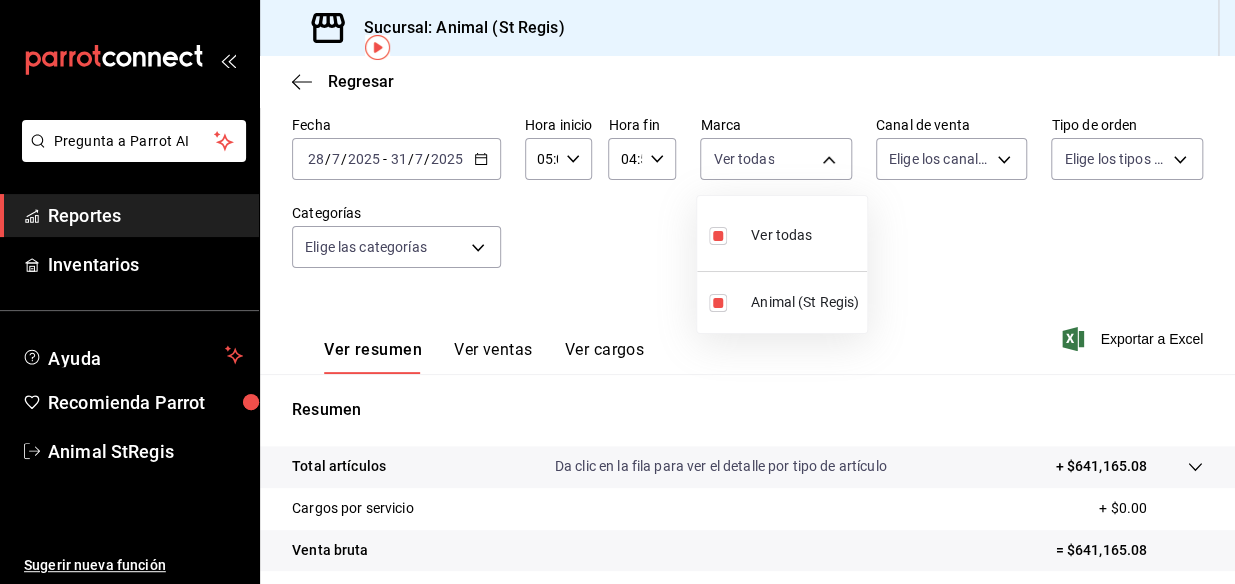 click at bounding box center (617, 292) 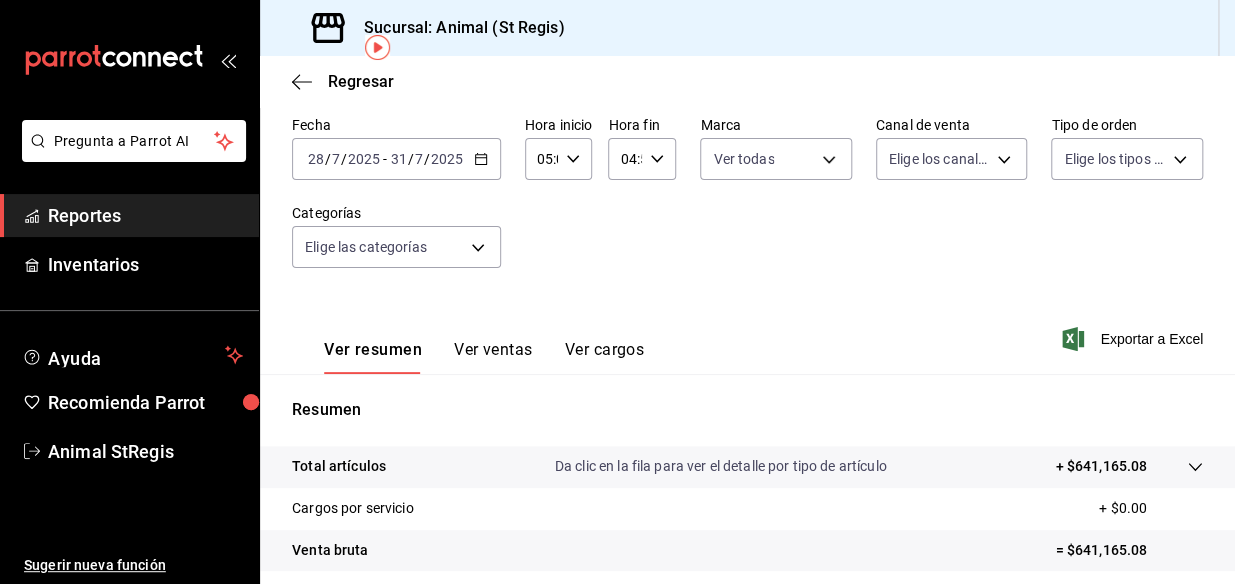 click on "Pregunta a Parrot AI Reportes   Inventarios   Ayuda Recomienda Parrot   Animal StRegis   Sugerir nueva función   Sucursal: Animal (St Regis) Regresar Ventas Los artículos listados no incluyen descuentos de orden y el filtro de fechas está limitado a un máximo de 31 días. Fecha [DATE] 28 / 7 / 2025 - 2025-07-31 31 / 7 / 2025 Hora inicio 05:00 Hora inicio Hora fin 04:59 Hora fin Marca Ver todas [UUID] Canal de venta Elige los canales de venta Tipo de orden Elige los tipos de orden Categorías Elige las categorías Ver resumen Ver ventas Ver cargos Exportar a Excel Resumen Total artículos Da clic en la fila para ver el detalle por tipo de artículo + $641,165.08 Cargos por servicio + $0.00 Venta bruta = $641,165.08 Descuentos totales - $4,798.10 Certificados de regalo - $111,559.00 Venta total = $524,807.98 Impuestos - $72,387.31 Venta neta = $452,420.67 Pregunta a Parrot AI Reportes   Inventarios   Ayuda Recomienda Parrot   Animal StRegis   Sugerir nueva función" at bounding box center (617, 292) 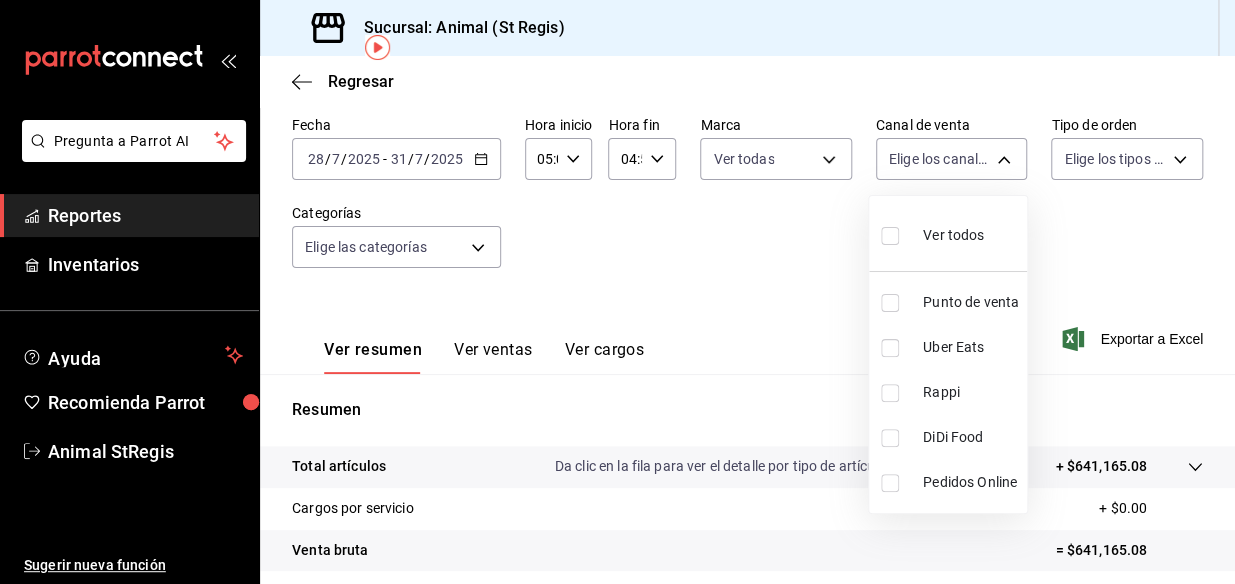 click on "Ver todos" at bounding box center (953, 235) 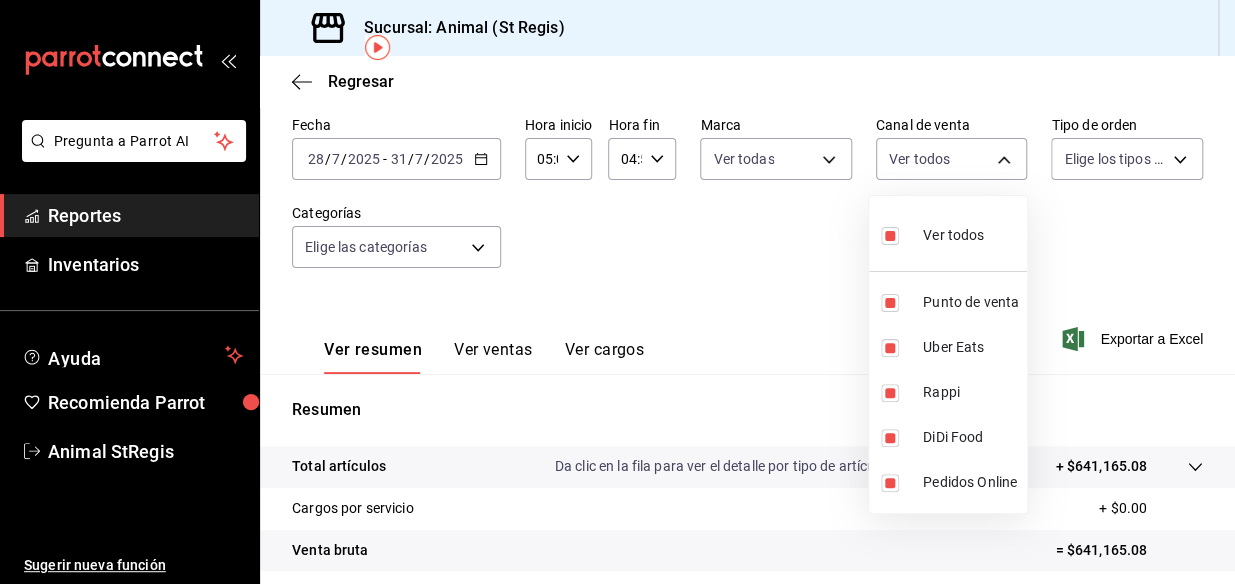 click at bounding box center [617, 292] 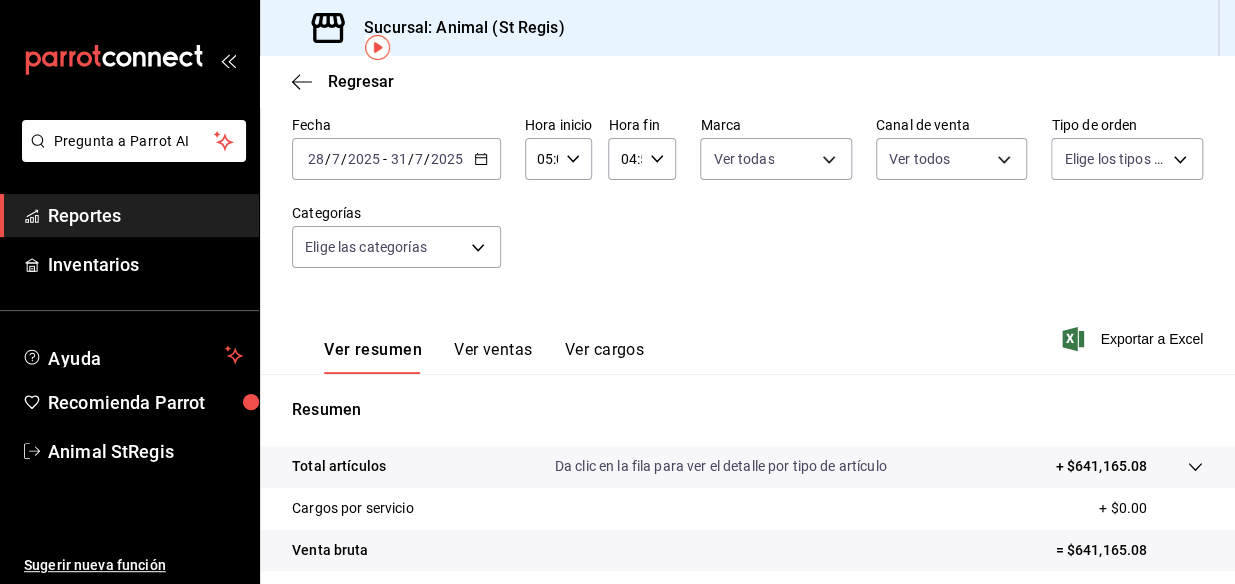 click on "Pregunta a Parrot AI Reportes   Inventarios   Ayuda Recomienda Parrot   Animal StRegis   Sugerir nueva función   Sucursal: Animal (St Regis) Regresar Ventas Los artículos listados no incluyen descuentos de orden y el filtro de fechas está limitado a un máximo de 31 días. Fecha [DATE] [DATE] - [DATE] [DATE] Hora inicio 05:00 Hora inicio Hora fin 04:59 Hora fin Marca Ver todas 3f39fcdc-c8c4-4fff-883a-47b345d9391c Canal de venta Ver todos PARROT,UBER_EATS,RAPPI,DIDI_FOOD,ONLINE Tipo de orden Elige los tipos de orden Categorías Elige las categorías Ver resumen Ver ventas Ver cargos Exportar a Excel Resumen Total artículos Da clic en la fila para ver el detalle por tipo de artículo + $641,165.08 Cargos por servicio + $0.00 Venta bruta = $641,165.08 Descuentos totales - $4,798.10 Certificados de regalo - $111,559.00 Venta total = $524,807.98 Impuestos - $72,387.31 Venta neta = $452,420.67 Pregunta a Parrot AI Reportes   Inventarios   Ayuda Recomienda Parrot   Animal StRegis" at bounding box center [617, 292] 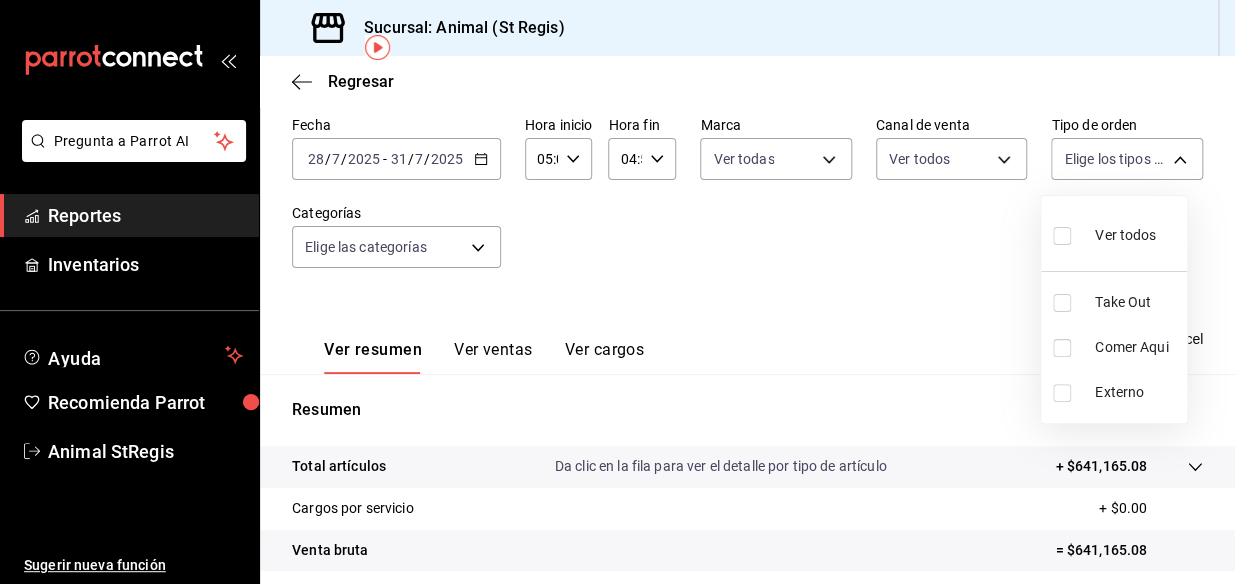 click on "Ver todos" at bounding box center (1125, 235) 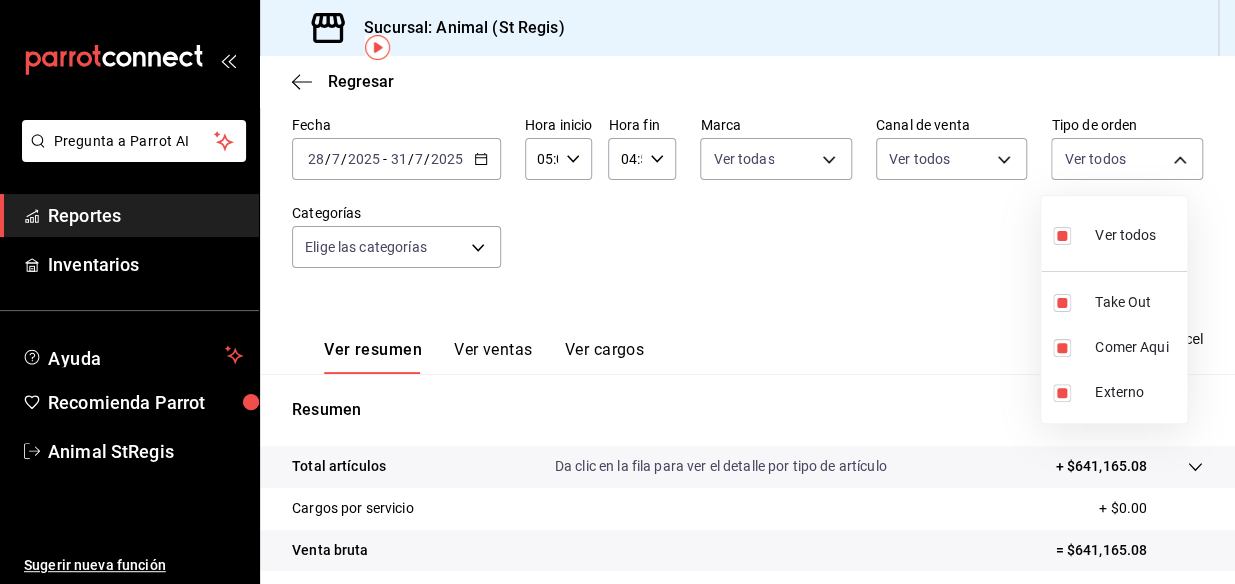 click at bounding box center (617, 292) 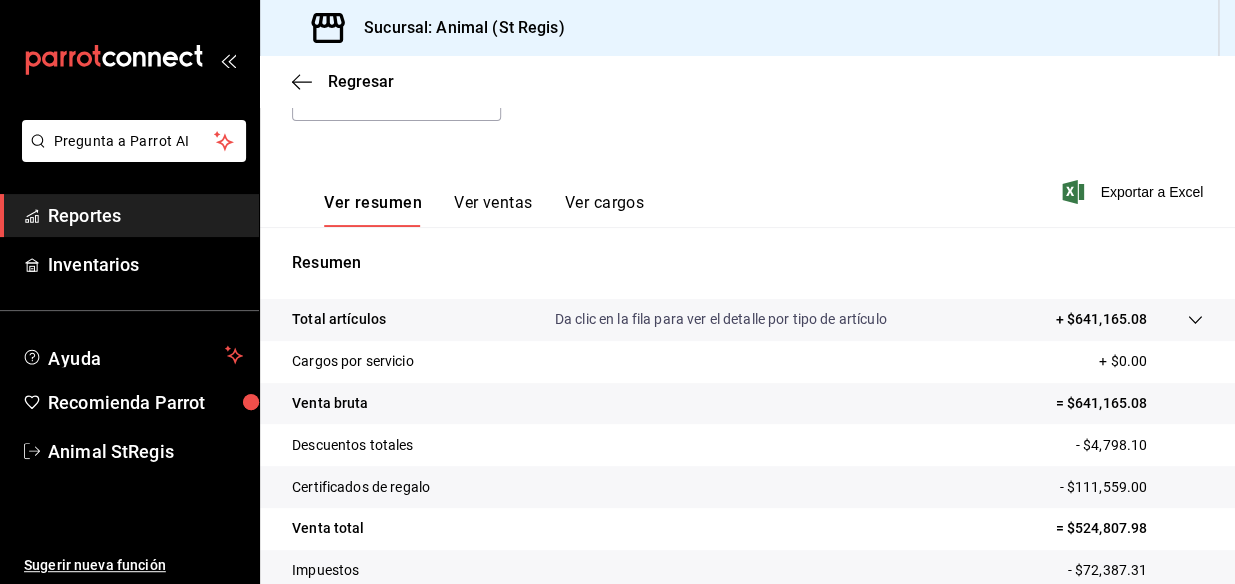 scroll, scrollTop: 276, scrollLeft: 0, axis: vertical 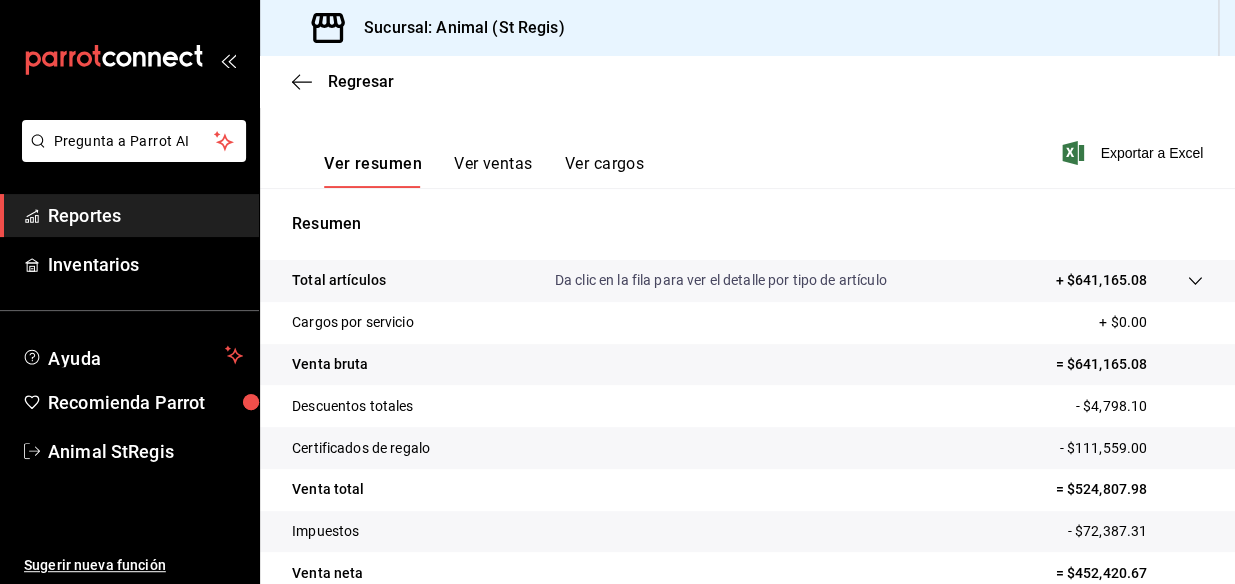 click 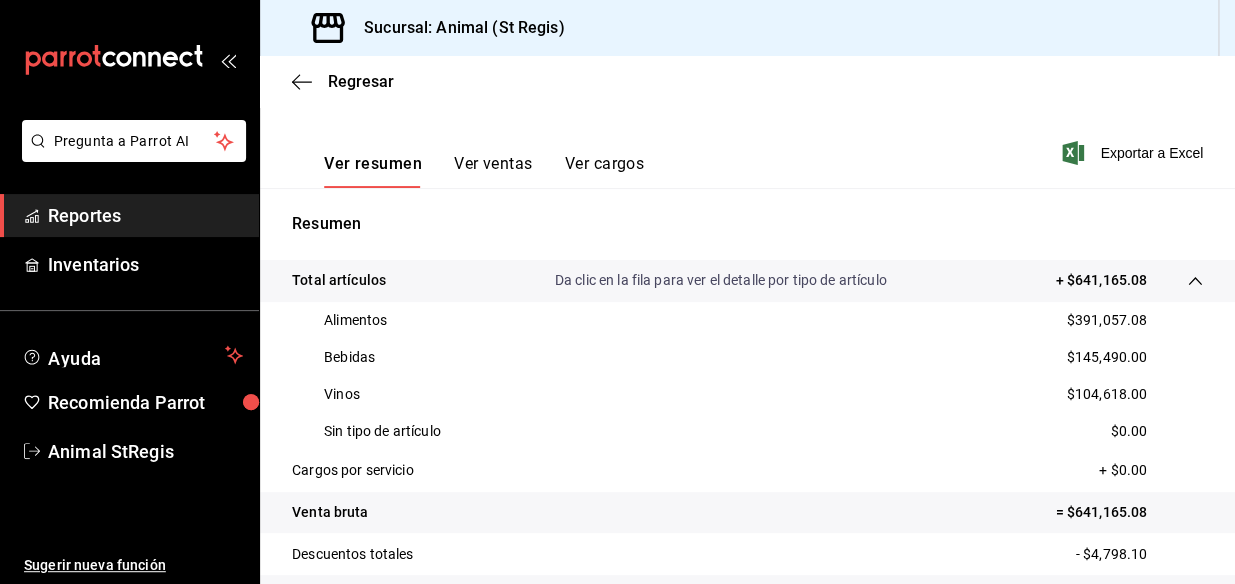 click on "$391,057.08" at bounding box center (1107, 320) 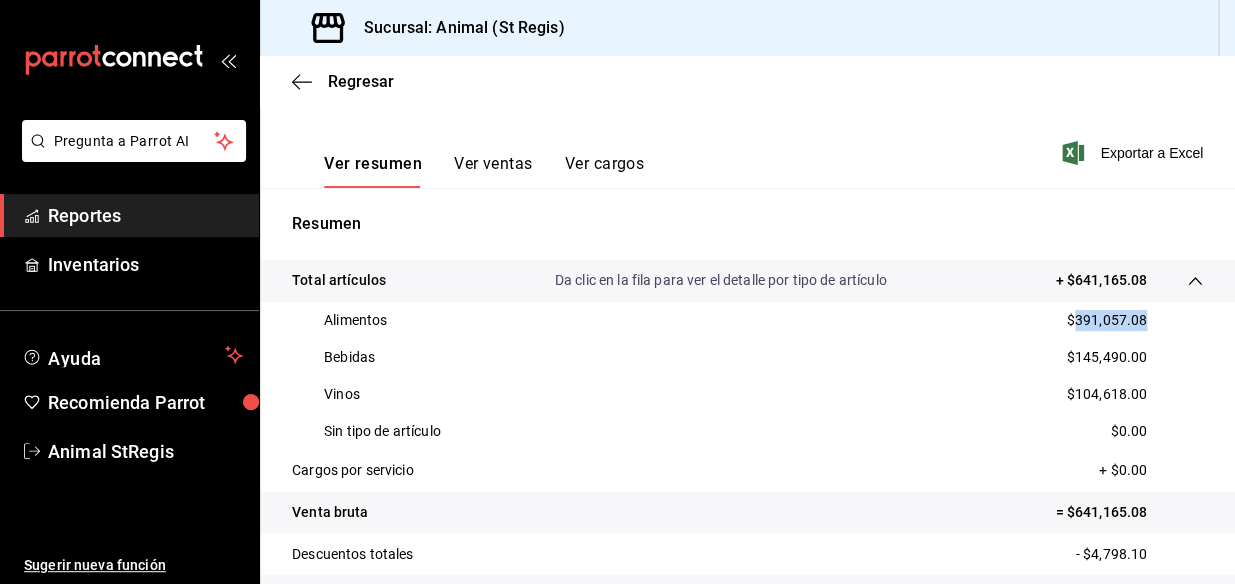 click on "$391,057.08" at bounding box center (1107, 320) 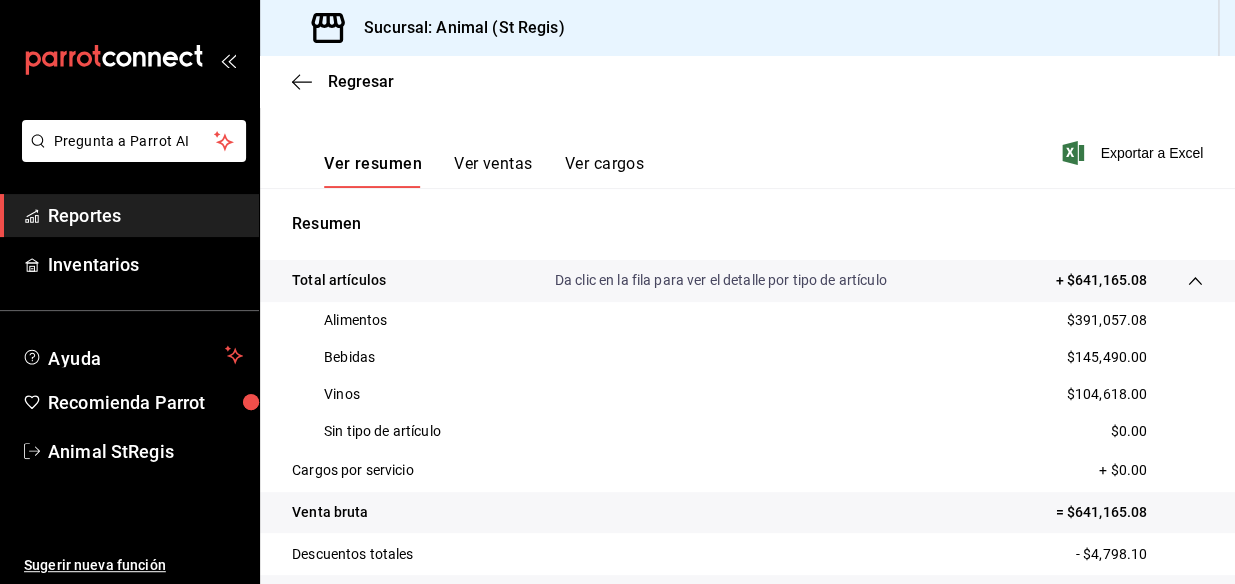 click on "$145,490.00" at bounding box center [1107, 357] 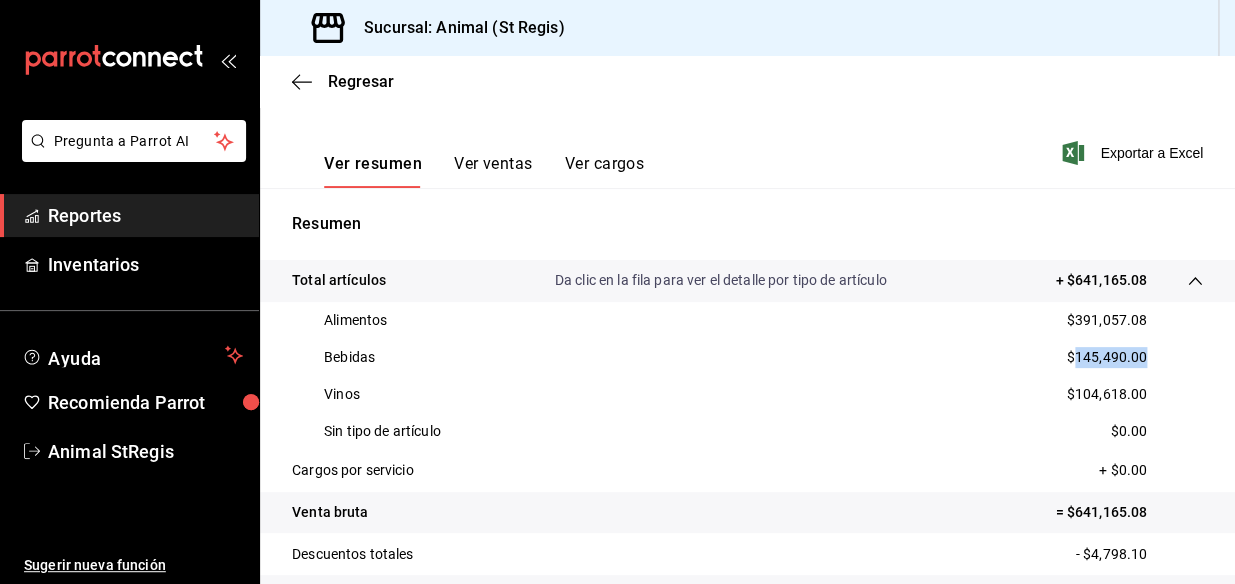 click on "$145,490.00" at bounding box center (1107, 357) 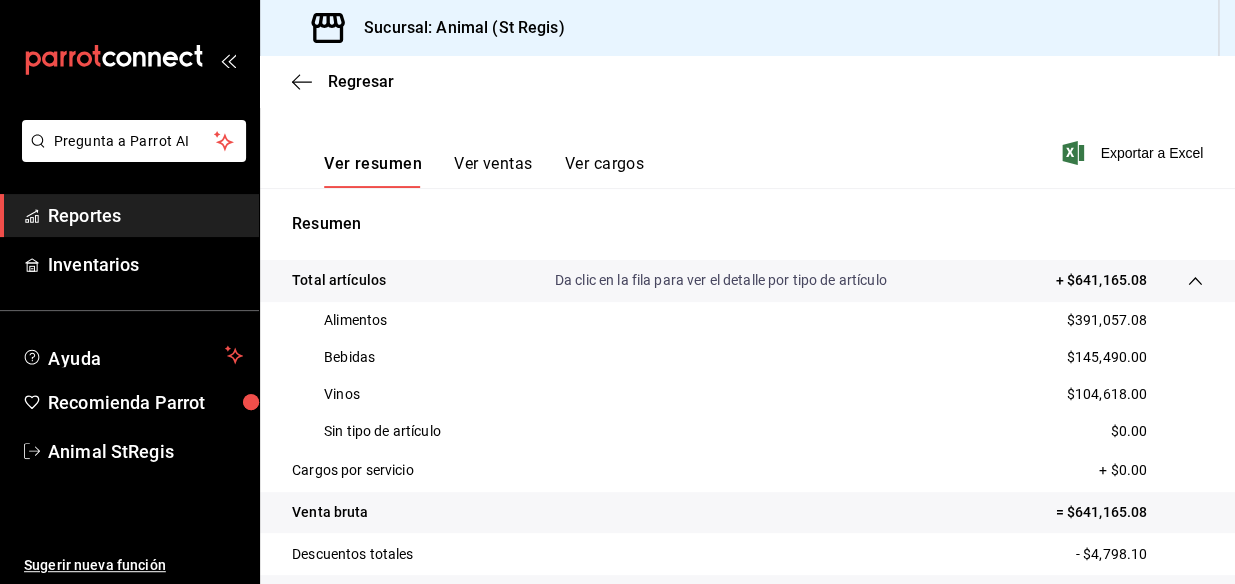 click on "$104,618.00" at bounding box center [1107, 394] 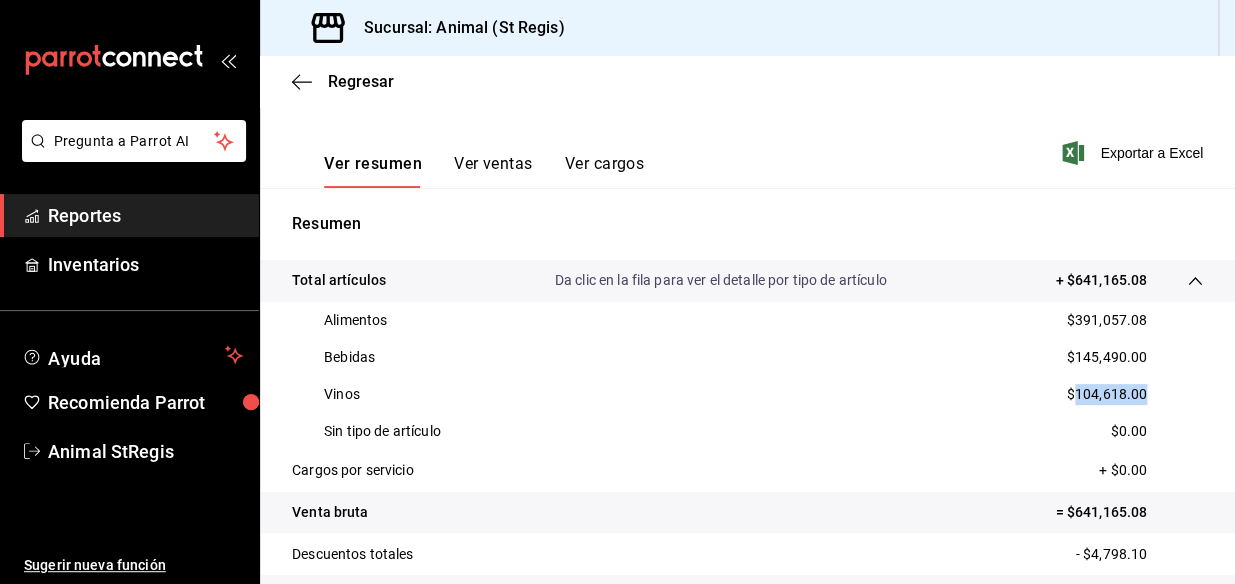 click on "$104,618.00" at bounding box center (1107, 394) 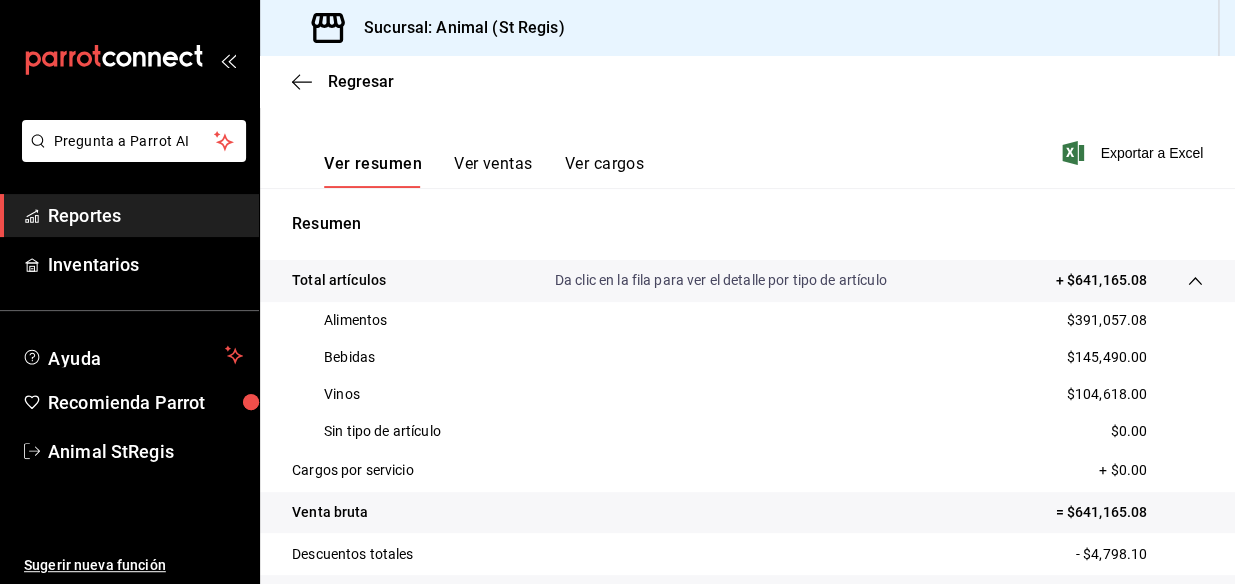 click on "$391,057.08" at bounding box center (1107, 320) 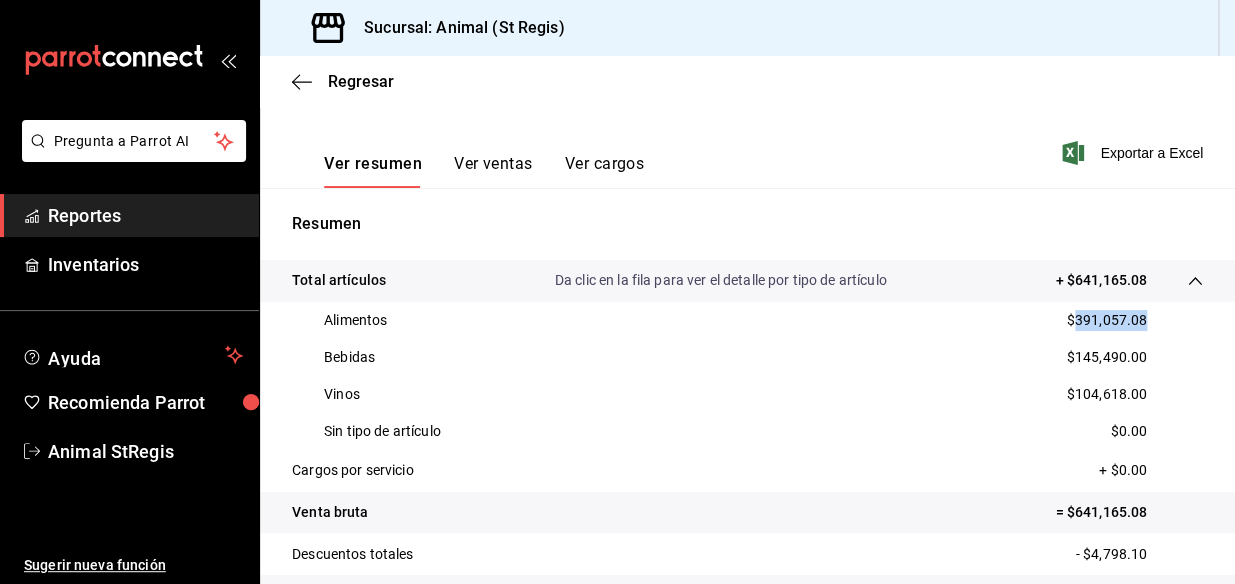 click on "$391,057.08" at bounding box center [1107, 320] 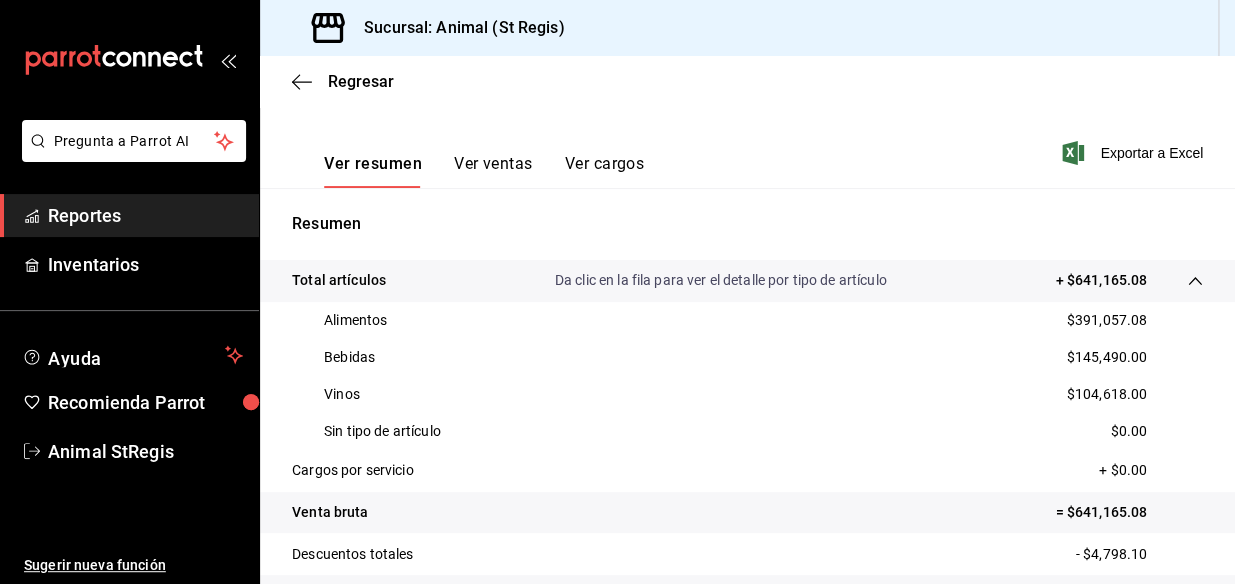 click on "$145,490.00" at bounding box center (1107, 357) 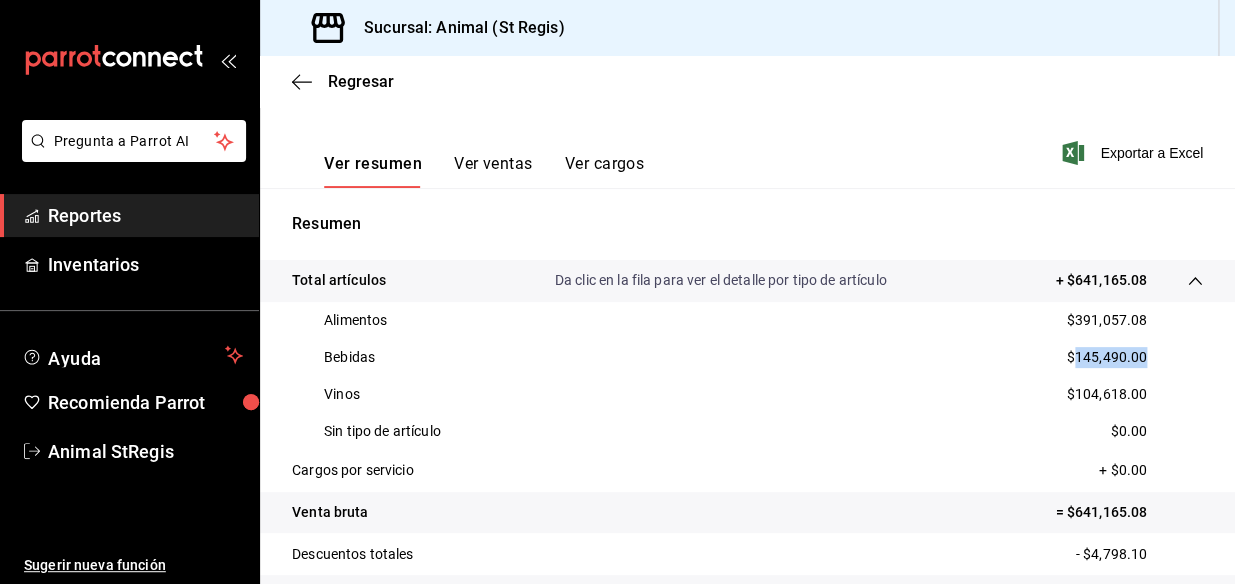 click on "$145,490.00" at bounding box center [1107, 357] 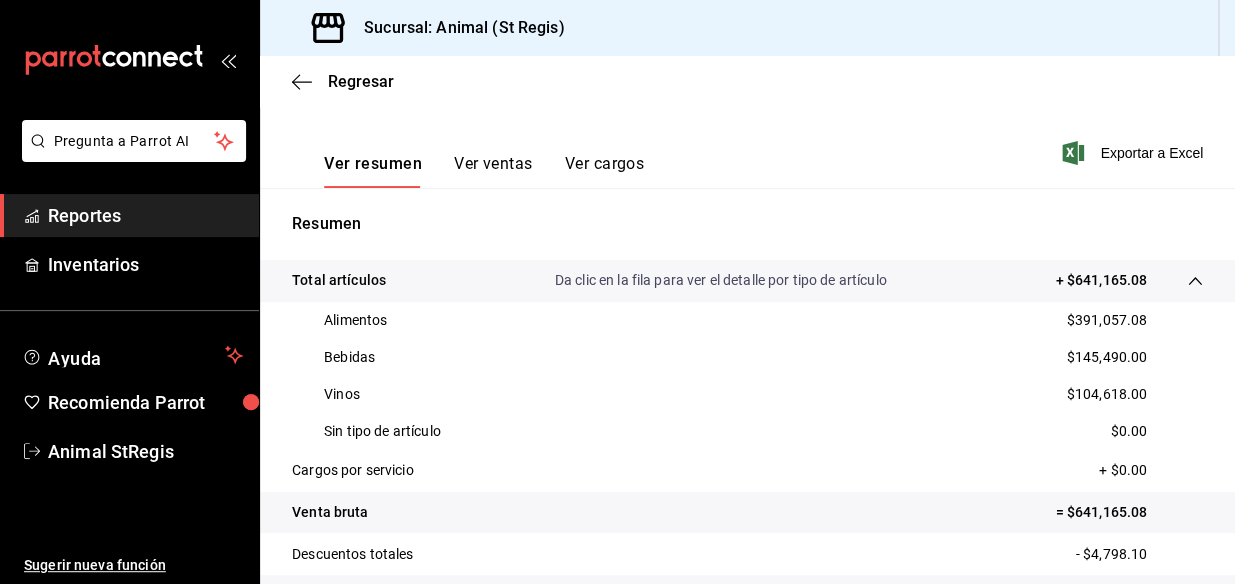 click on "$104,618.00" at bounding box center (1107, 394) 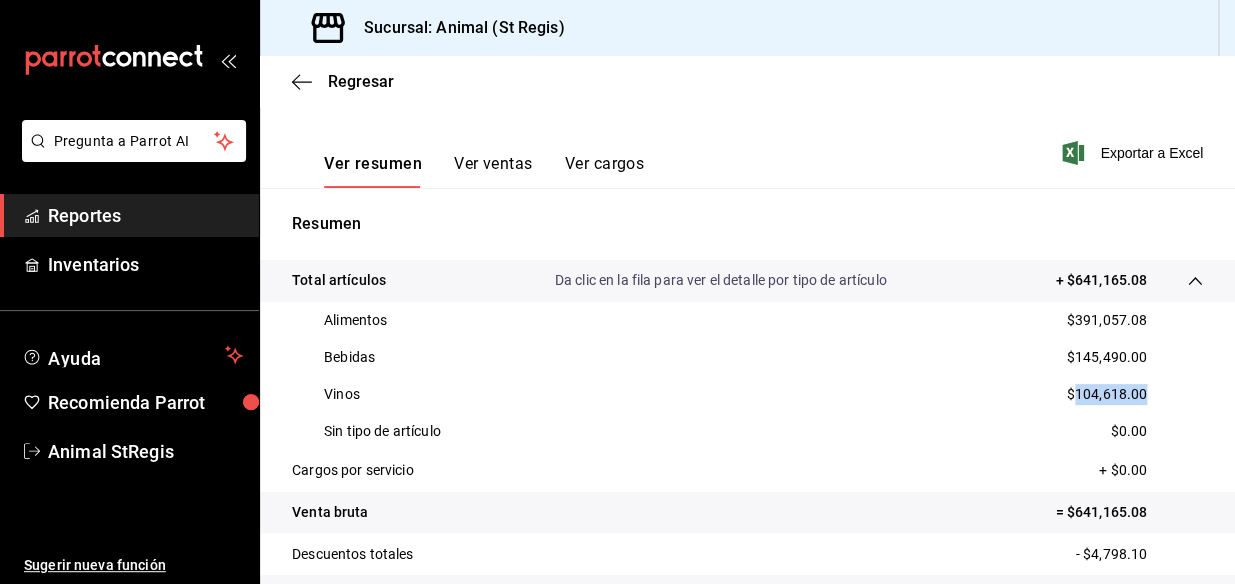 click on "$104,618.00" at bounding box center (1107, 394) 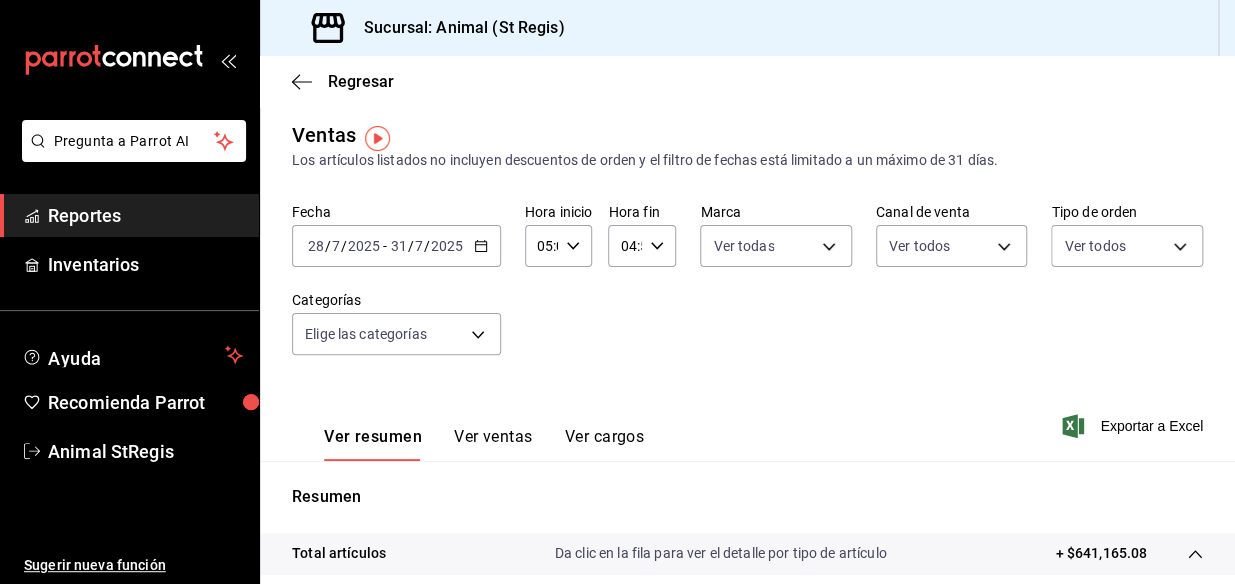 scroll, scrollTop: 0, scrollLeft: 0, axis: both 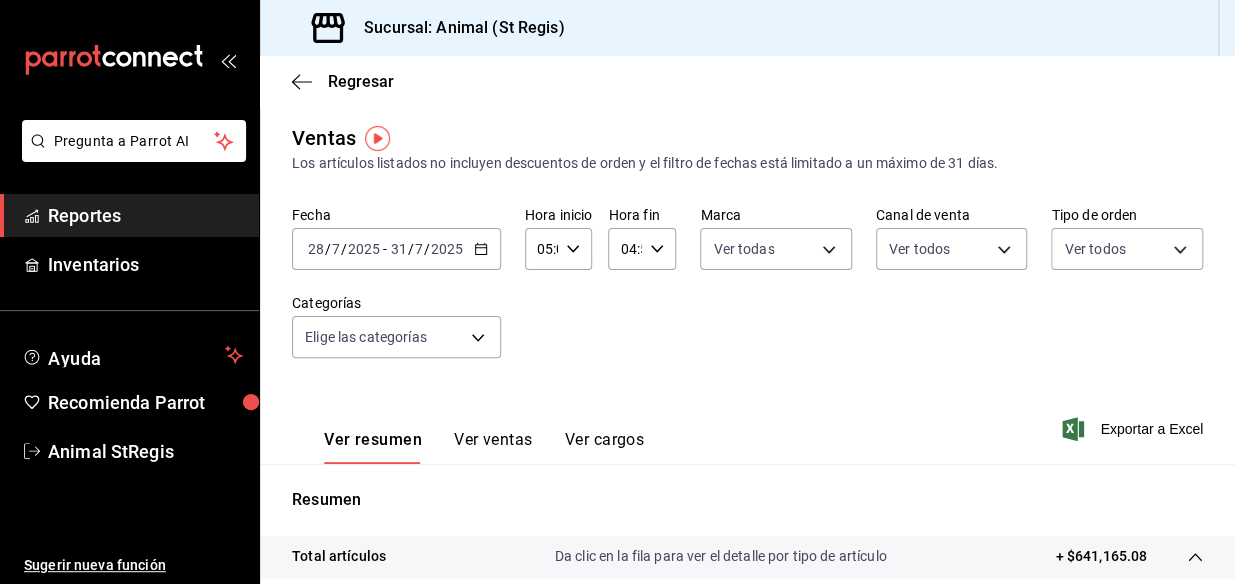 click on "Reportes" at bounding box center (145, 215) 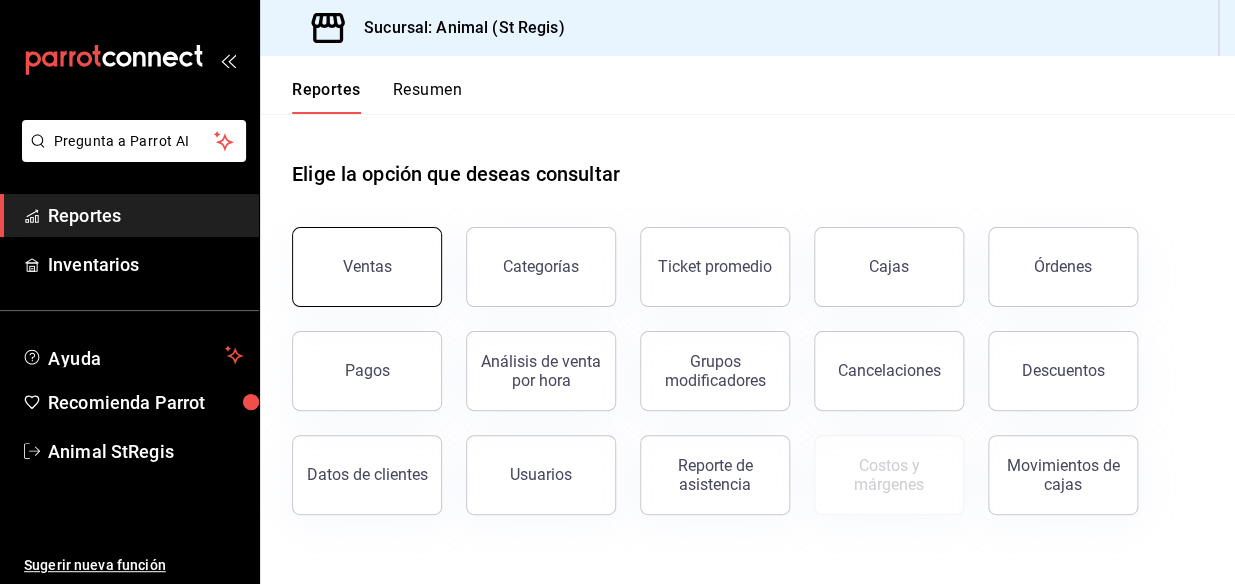 click on "Ventas" at bounding box center (367, 267) 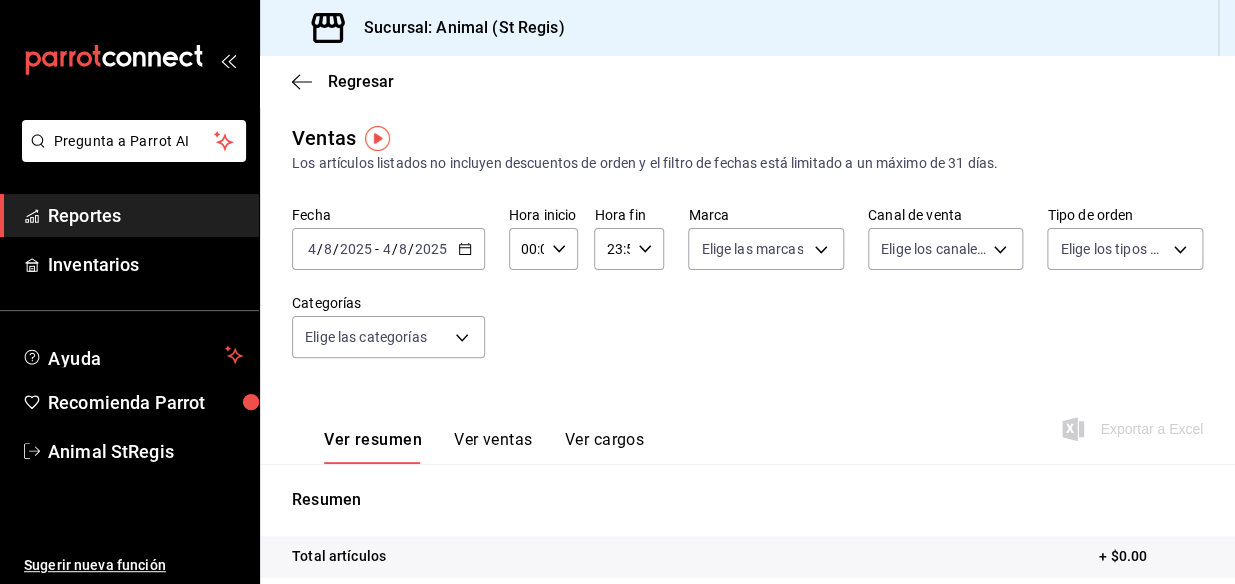 click 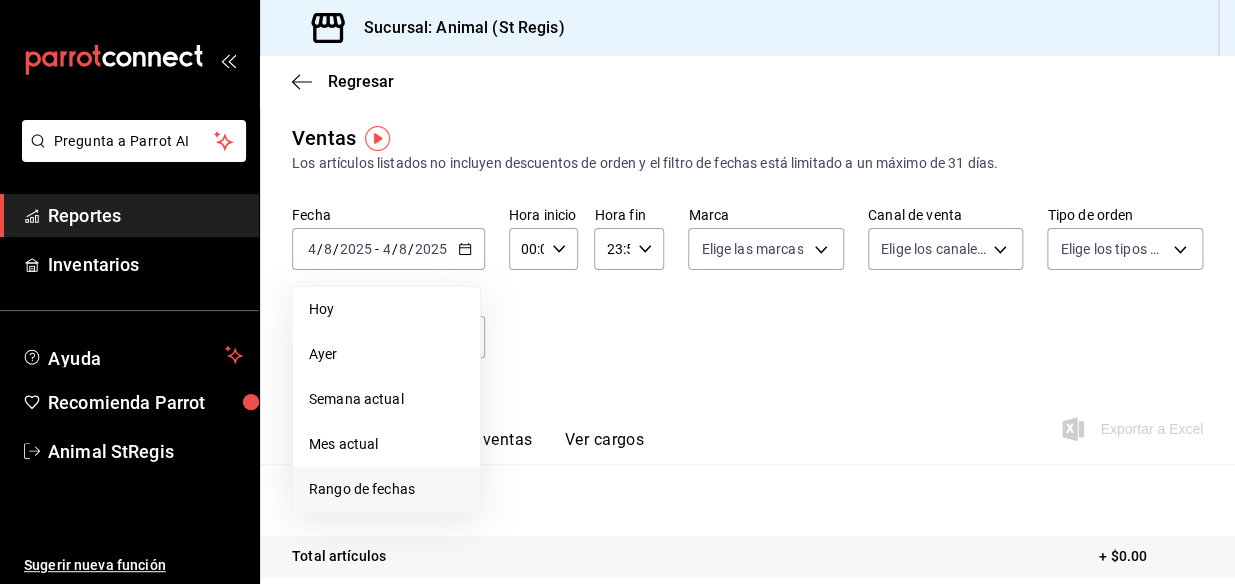 click on "Rango de fechas" at bounding box center [386, 489] 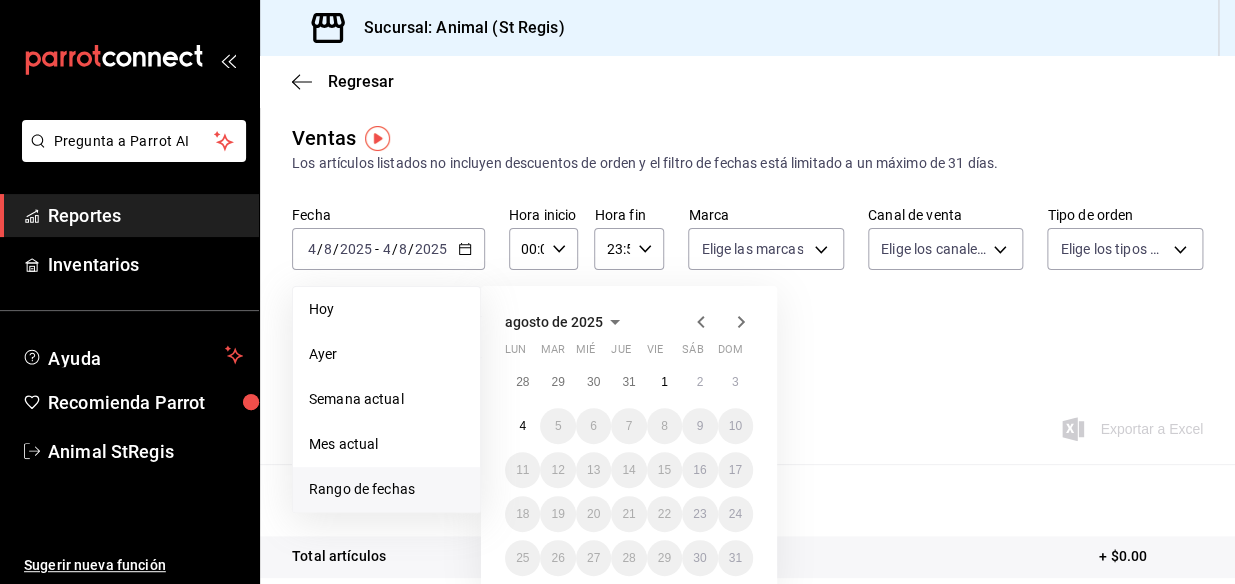click 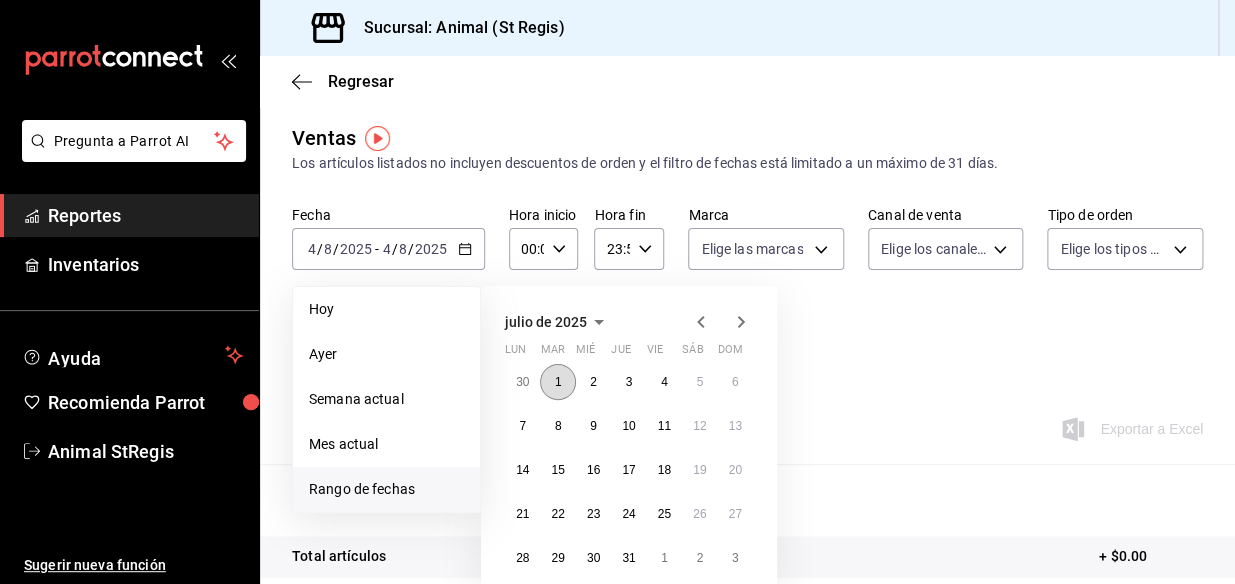 click on "1" at bounding box center [558, 382] 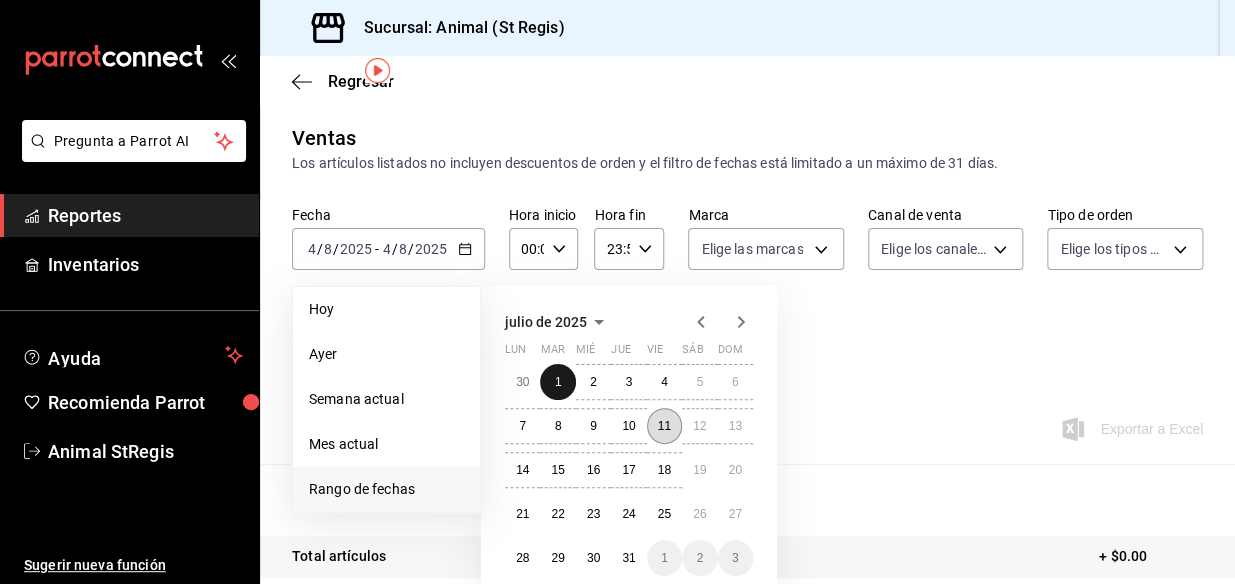 scroll, scrollTop: 181, scrollLeft: 0, axis: vertical 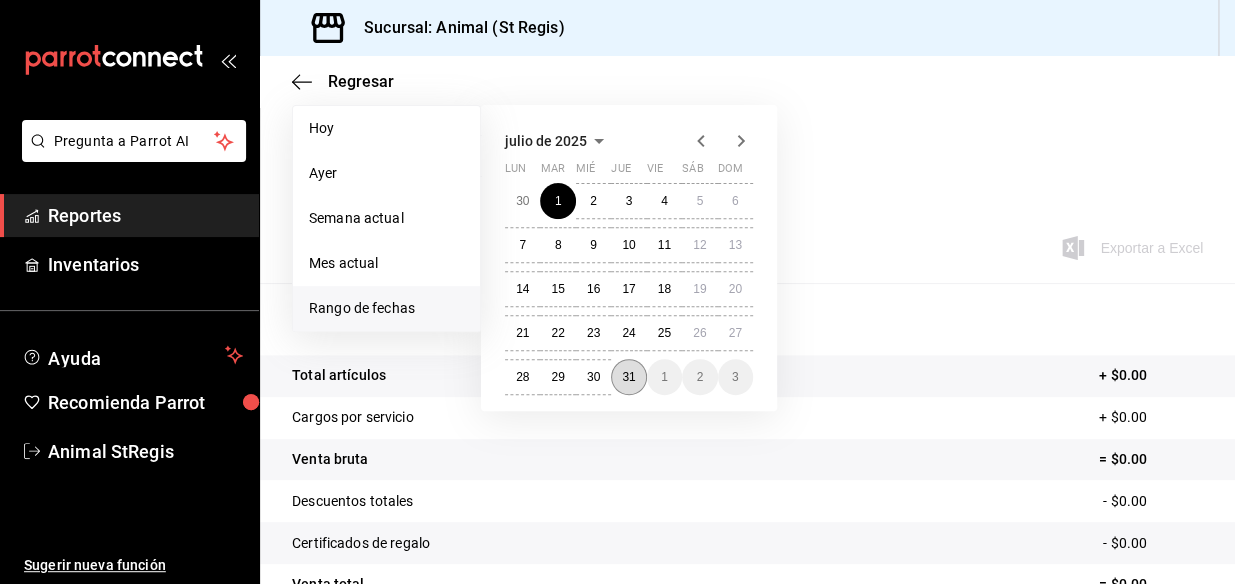 click on "31" at bounding box center [628, 377] 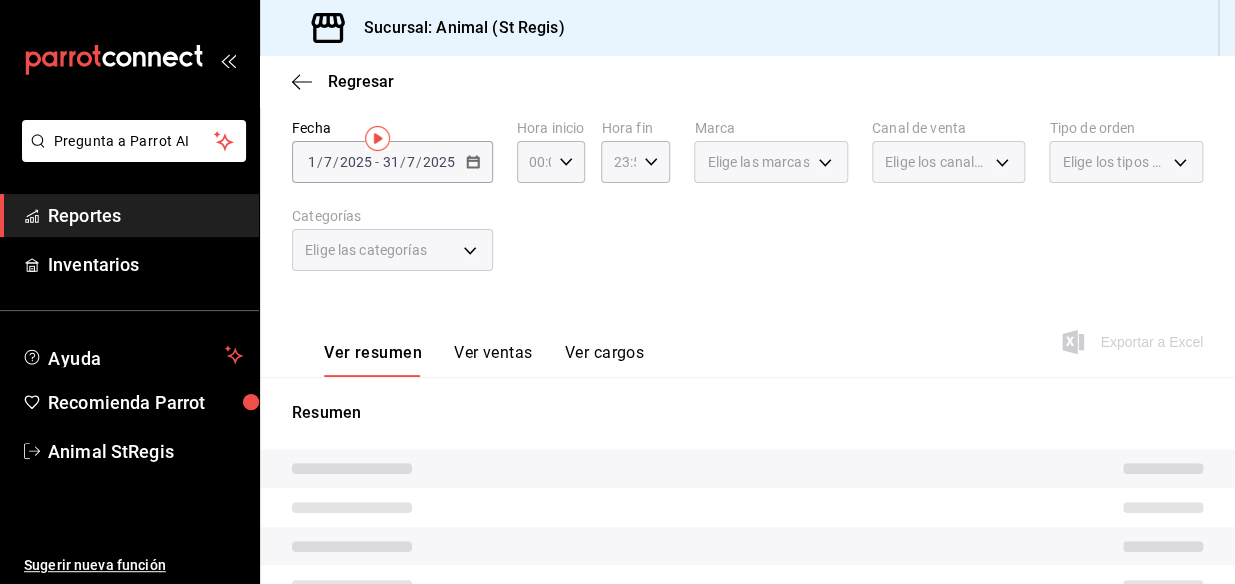 scroll, scrollTop: 0, scrollLeft: 0, axis: both 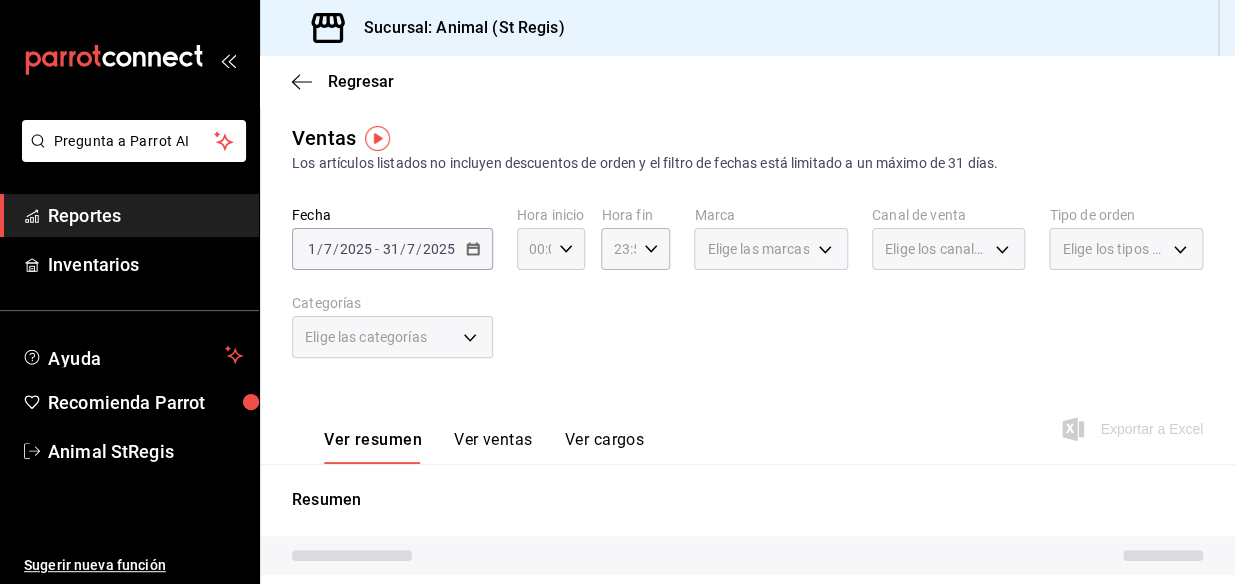 click 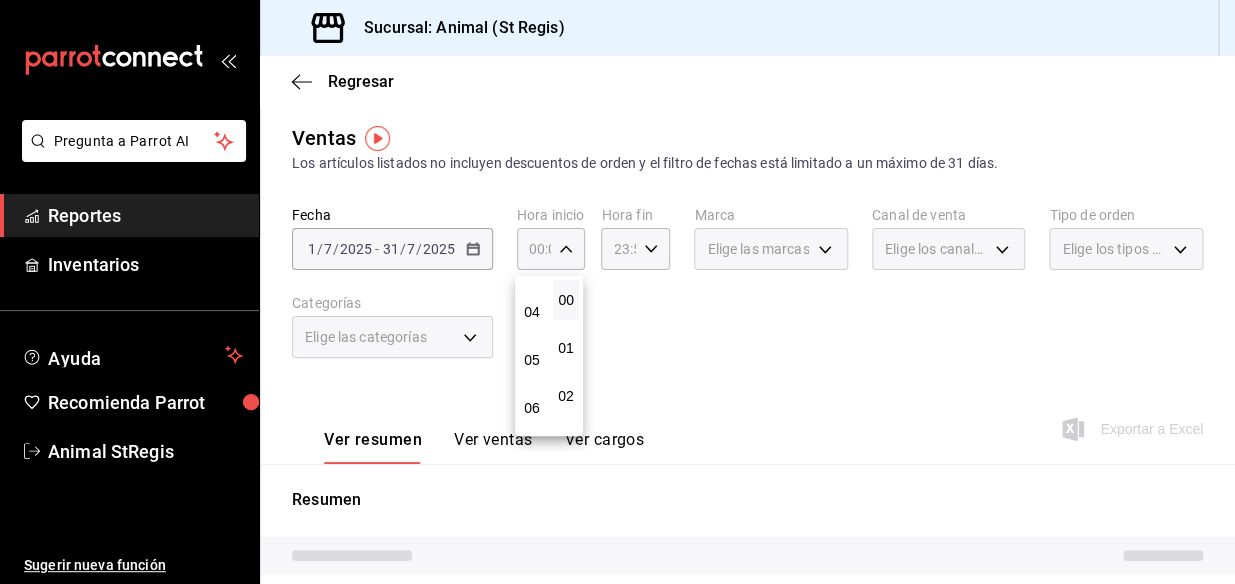 scroll, scrollTop: 181, scrollLeft: 0, axis: vertical 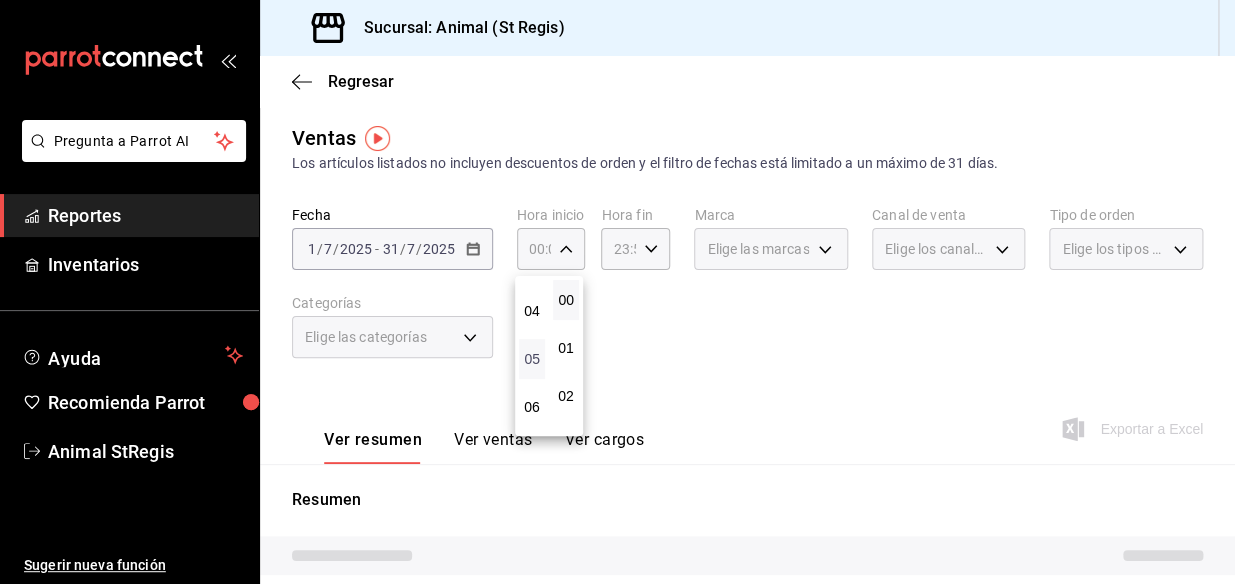 click on "05" at bounding box center [532, 359] 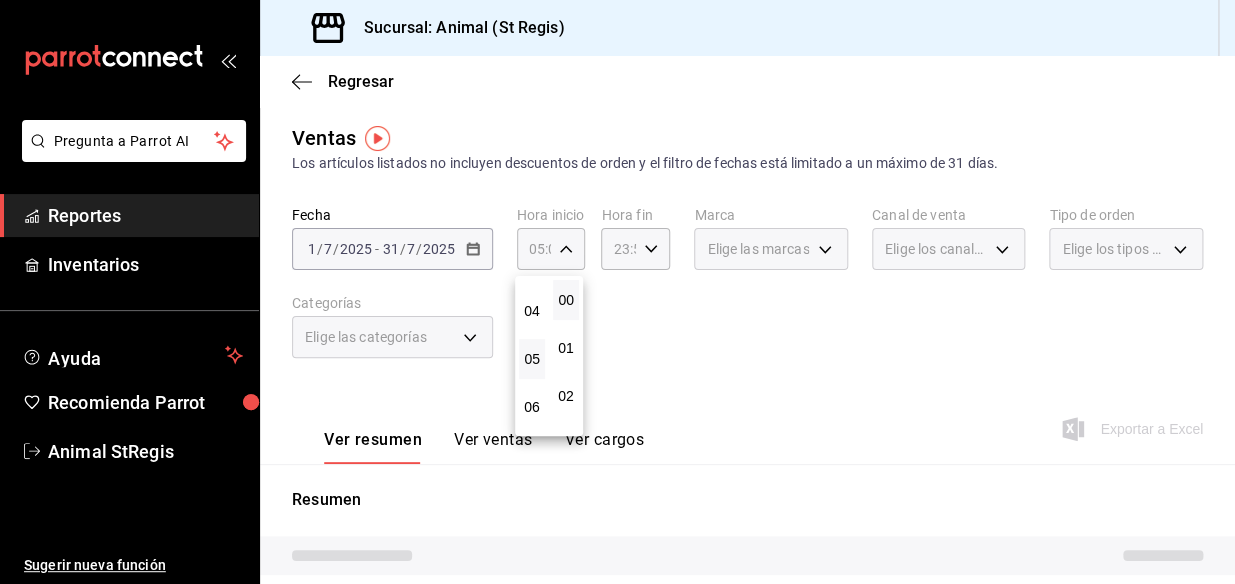 click at bounding box center [617, 292] 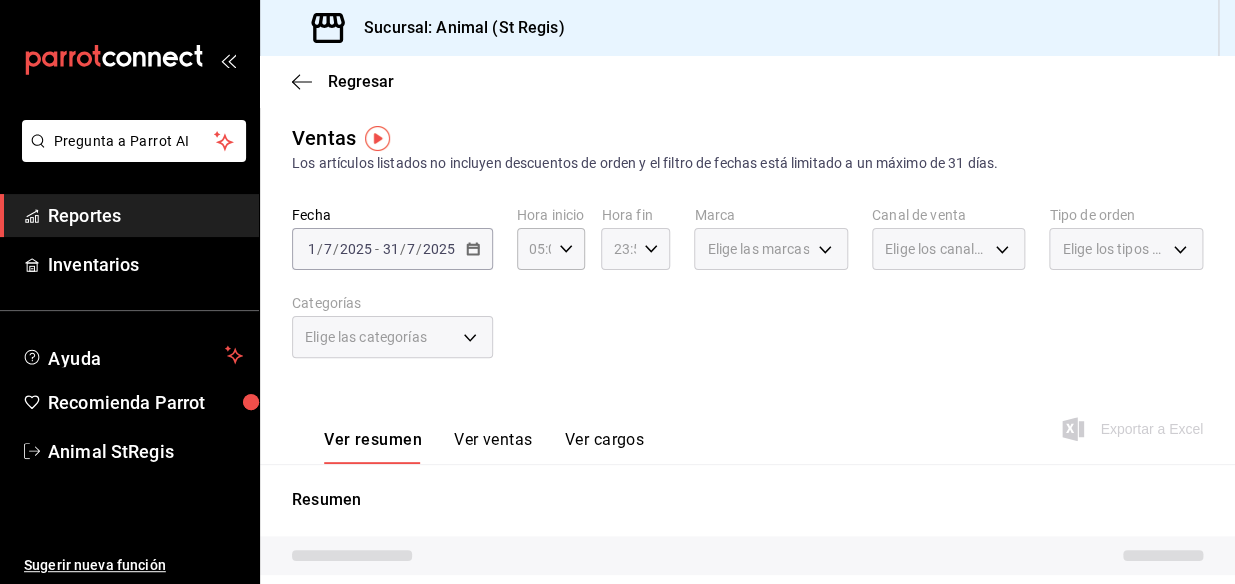 click 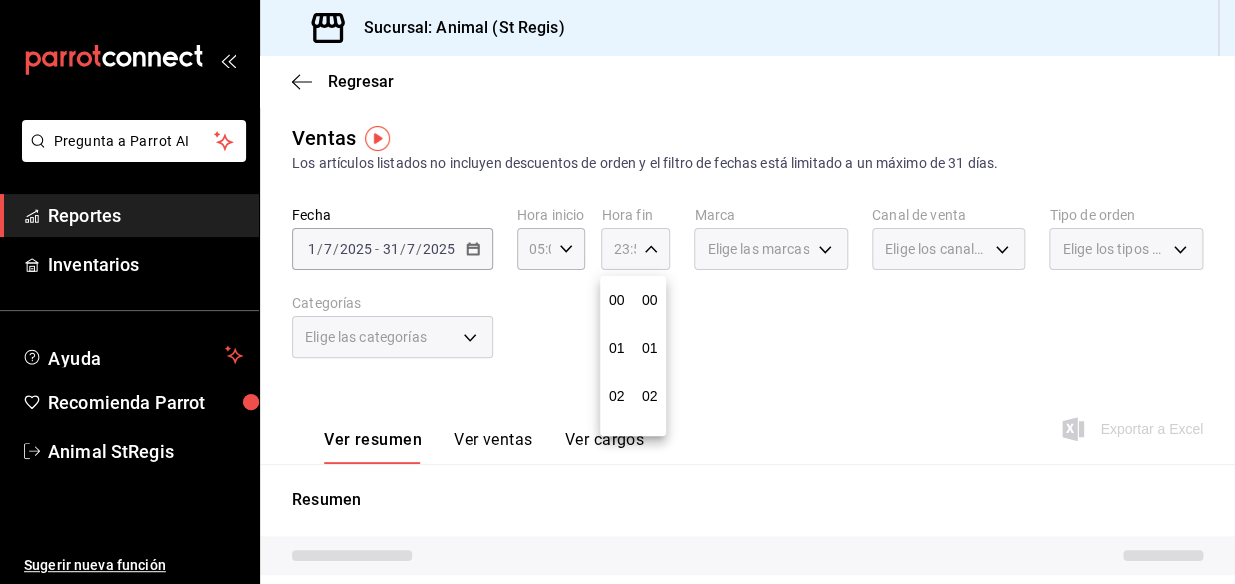 scroll, scrollTop: 1000, scrollLeft: 0, axis: vertical 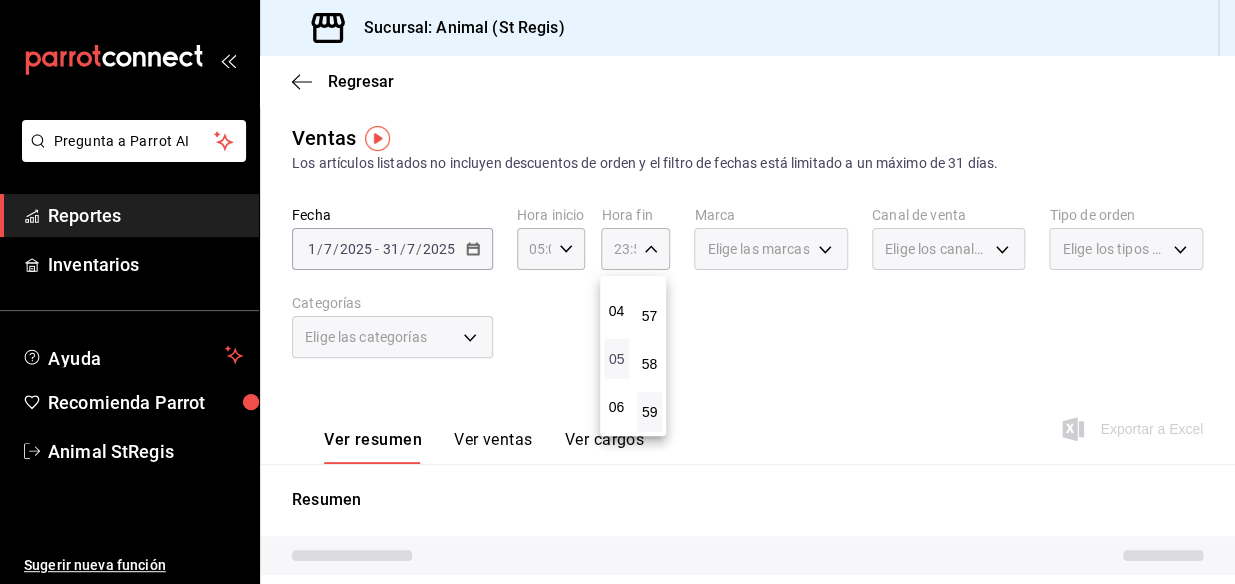 click on "05" at bounding box center [616, 359] 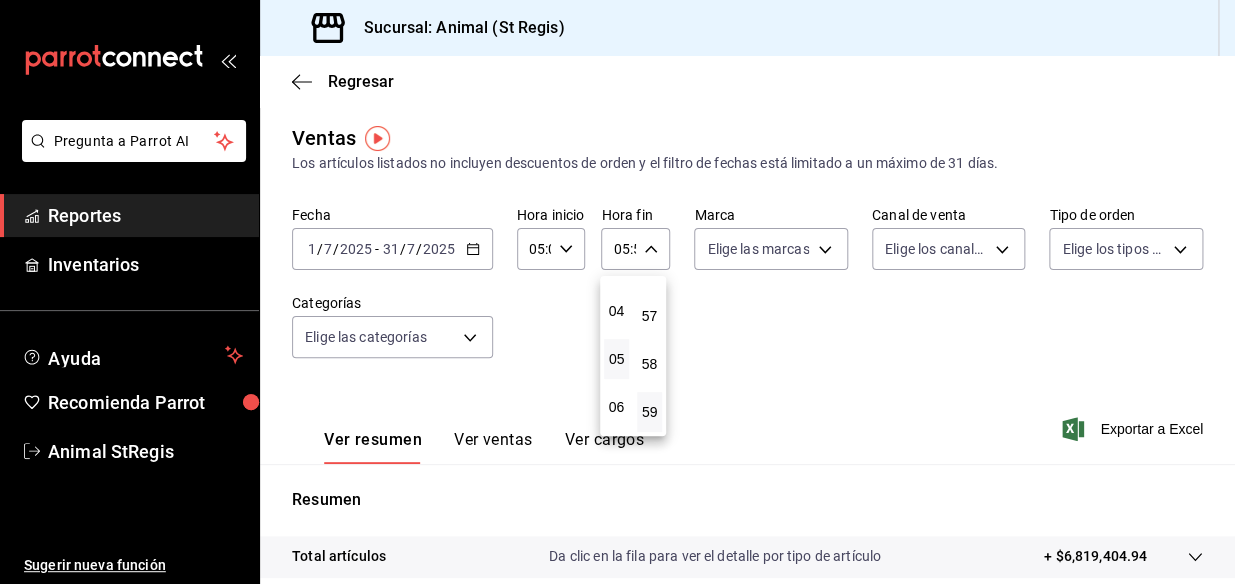 click at bounding box center (617, 292) 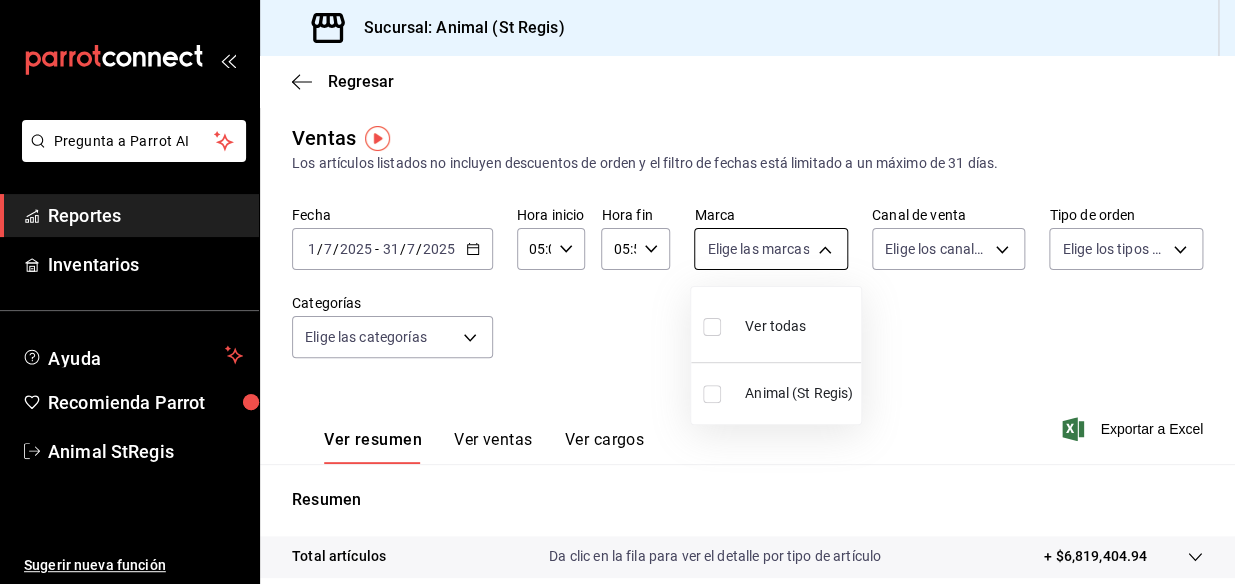 click on "Pregunta a Parrot AI Reportes   Inventarios   Ayuda Recomienda Parrot   Animal StRegis   Sugerir nueva función   Sucursal: Animal (St Regis) Regresar Ventas Los artículos listados no incluyen descuentos de orden y el filtro de fechas está limitado a un máximo de 31 días. Fecha [DATE] [DATE] - [DATE] Hora inicio [TIME] Hora inicio Hora fin [TIME] Hora fin Marca Elige las marcas Canal de venta Elige los canales de venta Tipo de orden Elige los tipos de orden Categorías Elige las categorías Ver resumen Ver ventas Ver cargos Exportar a Excel Resumen Total artículos Da clic en la fila para ver el detalle por tipo de artículo + $6,819,404.94 Cargos por servicio + $0.00 Venta bruta = $6,819,404.94 Descuentos totales - $99,545.90 Certificados de regalo - $222,861.50 Venta total = $6,496,997.54 Impuestos - $896,137.59 Venta neta = $5,600,859.95 Pregunta a Parrot AI Reportes   Inventarios   Ayuda Recomienda Parrot   Animal StRegis   Sugerir nueva función   Ver video tutorial" at bounding box center [617, 292] 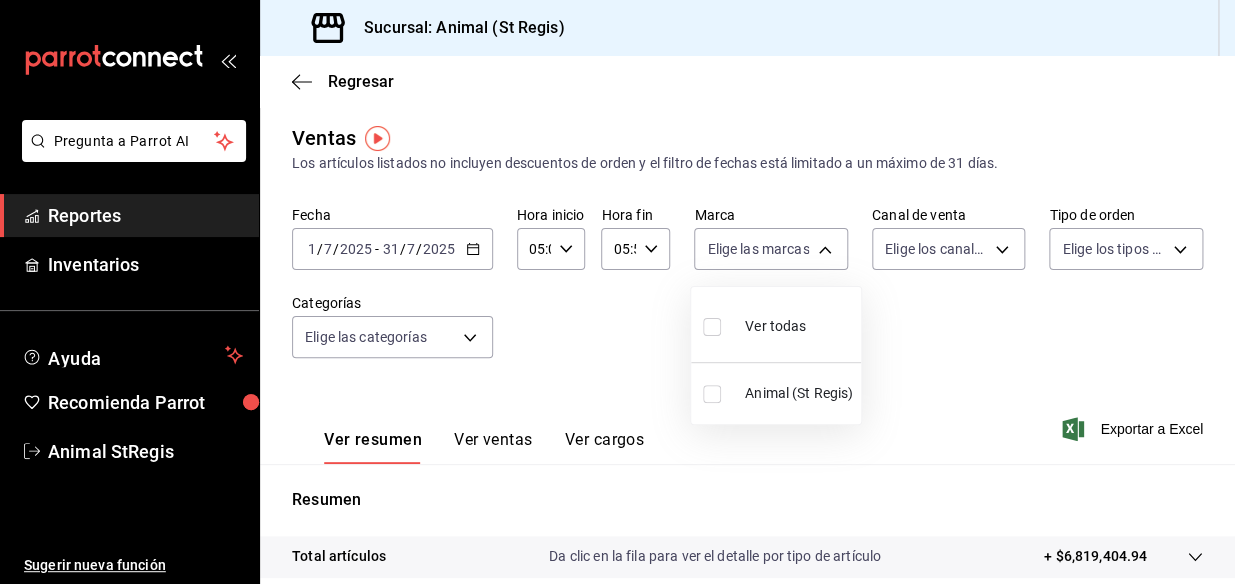 click on "Ver todas" at bounding box center (775, 326) 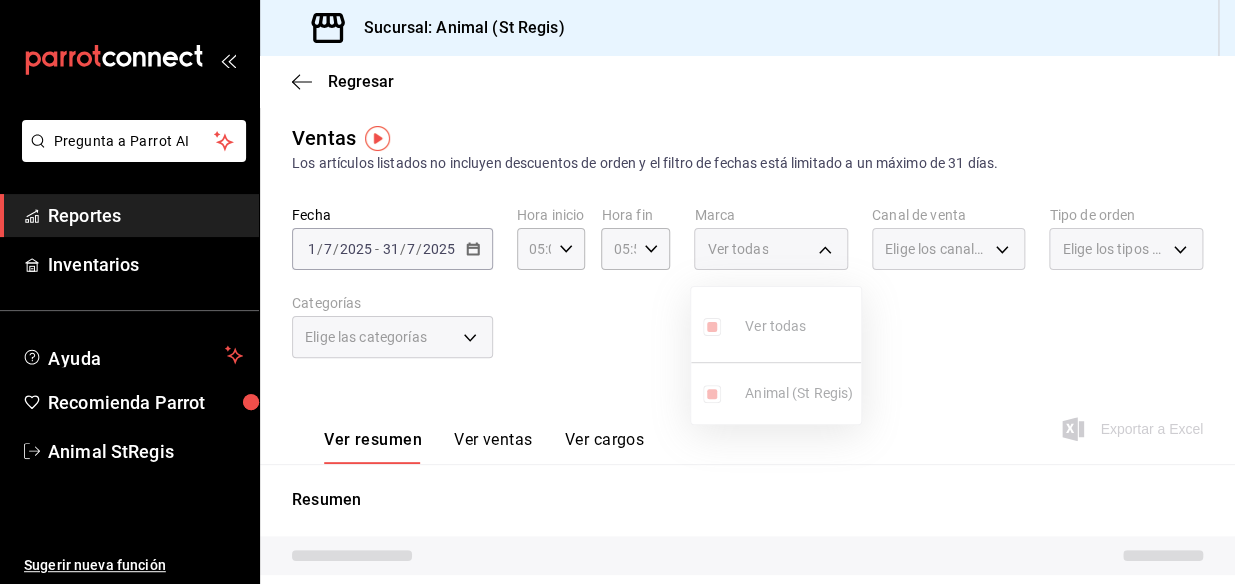 click at bounding box center (617, 292) 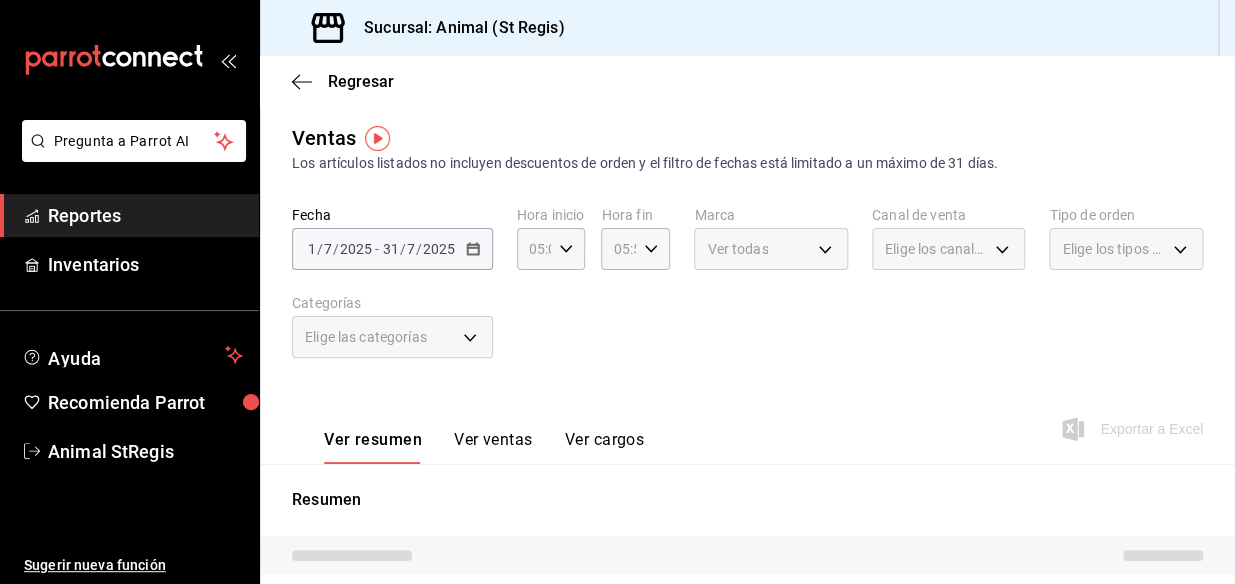 click on "Elige los canales de venta" at bounding box center [949, 249] 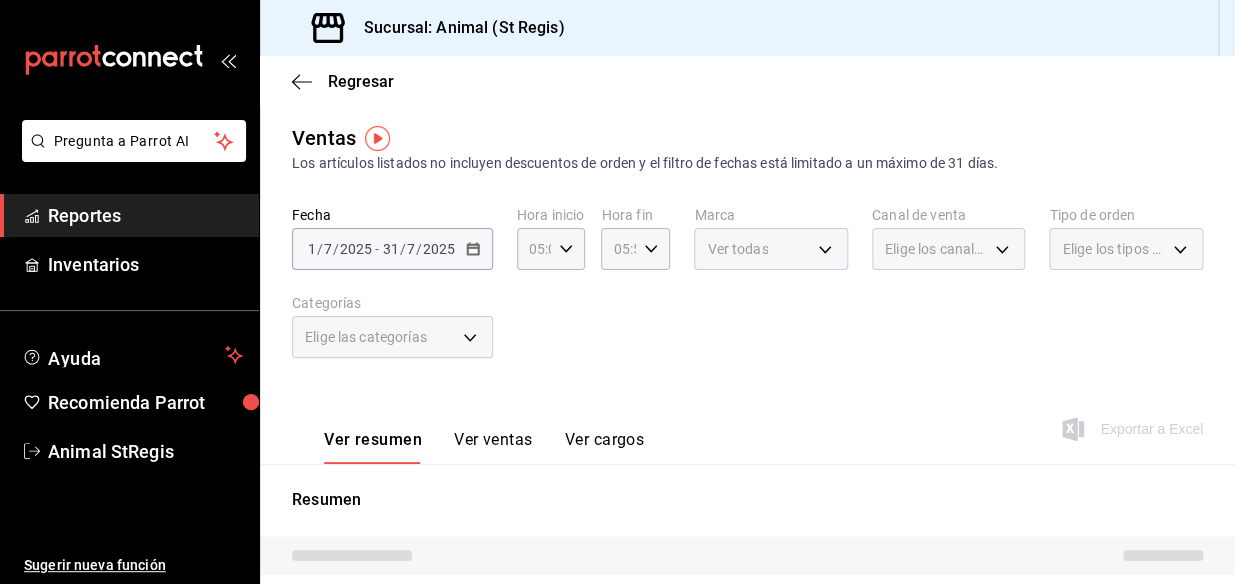 click on "Elige los canales de venta" at bounding box center [949, 249] 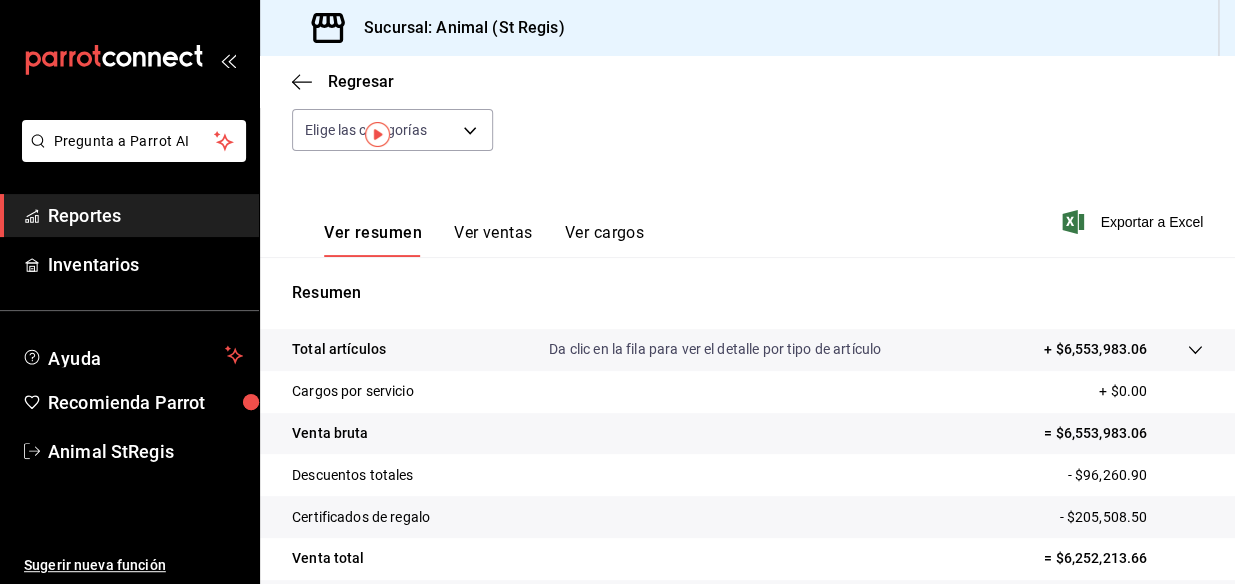 scroll, scrollTop: 0, scrollLeft: 0, axis: both 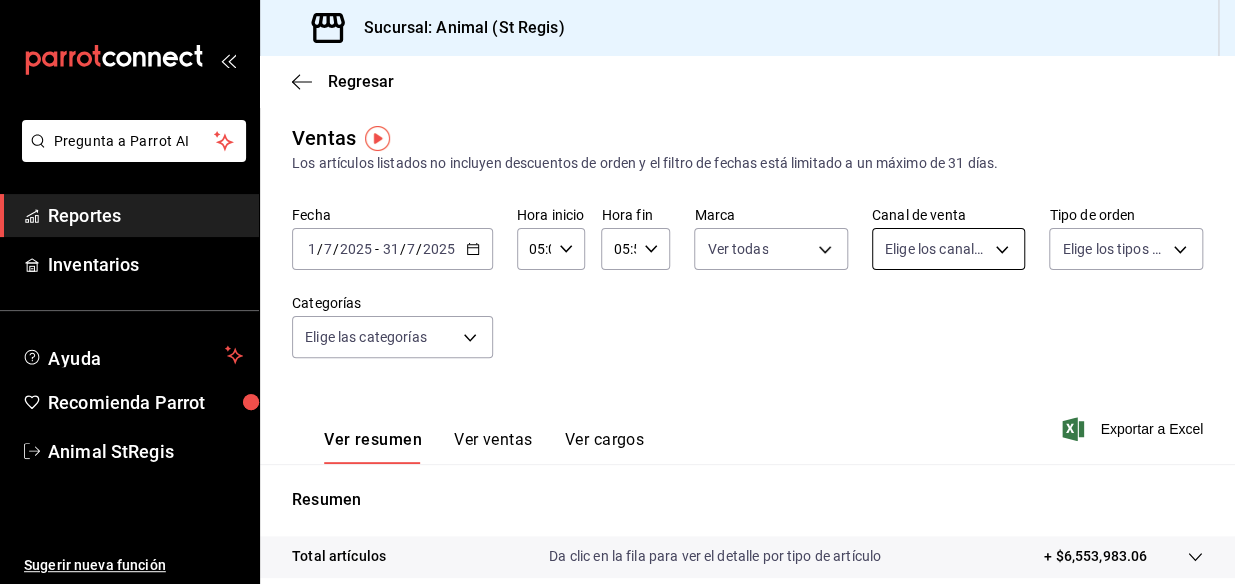 click on "Pregunta a Parrot AI Reportes   Inventarios   Ayuda Recomienda Parrot   Animal StRegis   Sugerir nueva función   Sucursal: Animal (St Regis) Regresar Ventas Los artículos listados no incluyen descuentos de orden y el filtro de fechas está limitado a un máximo de 31 días. Fecha [DATE] [TIME] - [DATE] [TIME] Hora inicio [TIME] Hora inicio Hora fin [TIME] Hora fin Marca Ver todas [UUID] Canal de venta Elige los canales de venta Tipo de orden Elige los tipos de orden Categorías Elige las categorías Ver resumen Ver ventas Ver cargos Exportar a Excel Resumen Total artículos Da clic en la fila para ver el detalle por tipo de artículo + $6,553,983.06 Cargos por servicio + $0.00 Venta bruta = $6,553,983.06 Descuentos totales - $96,260.90 Certificados de regalo - $205,508.50 Venta total = $6,252,213.66 Impuestos - $862,374.30 Venta neta = $5,389,839.36 Pregunta a Parrot AI Reportes   Inventarios   Ayuda Recomienda Parrot   Animal StRegis   Sugerir nueva función" at bounding box center (617, 292) 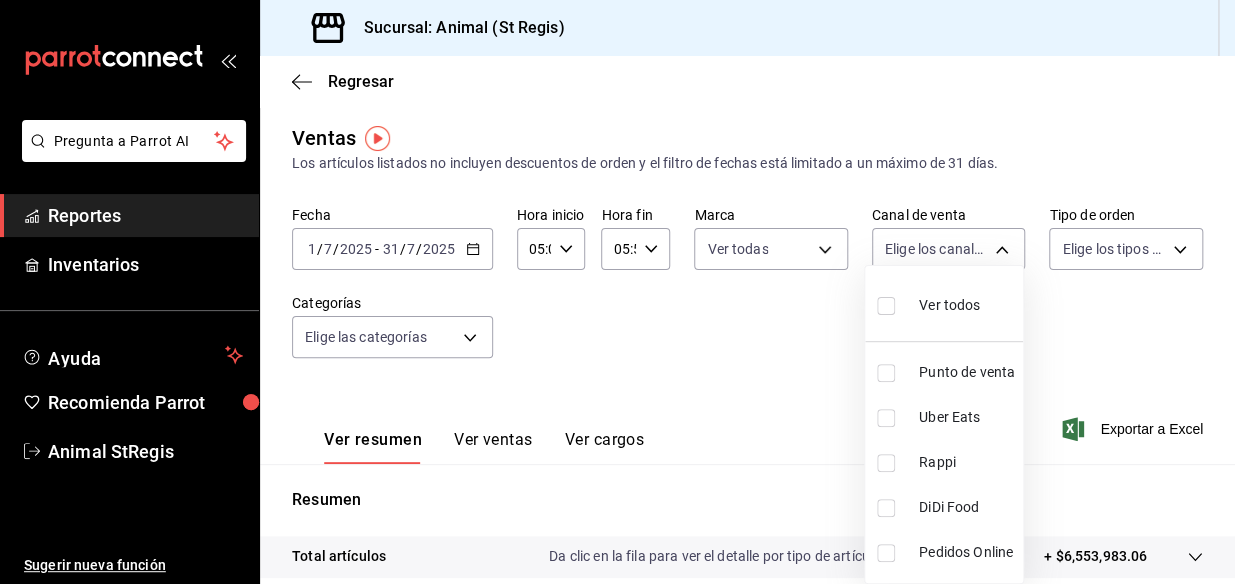 click on "Ver todos" at bounding box center [928, 303] 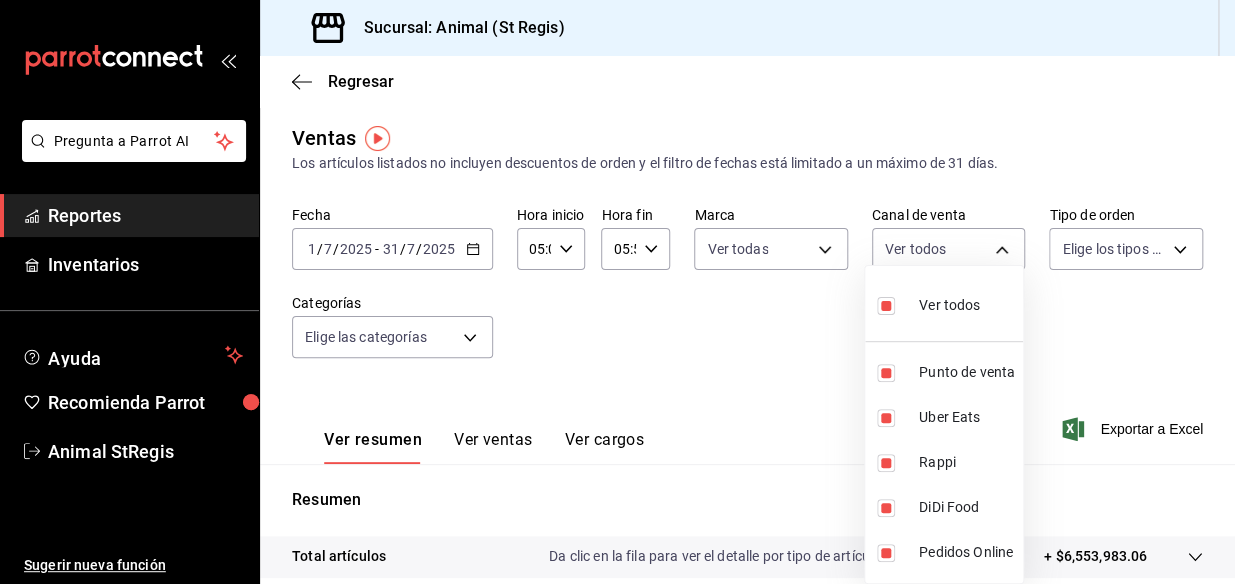 type on "PARROT,UBER_EATS,RAPPI,DIDI_FOOD,ONLINE" 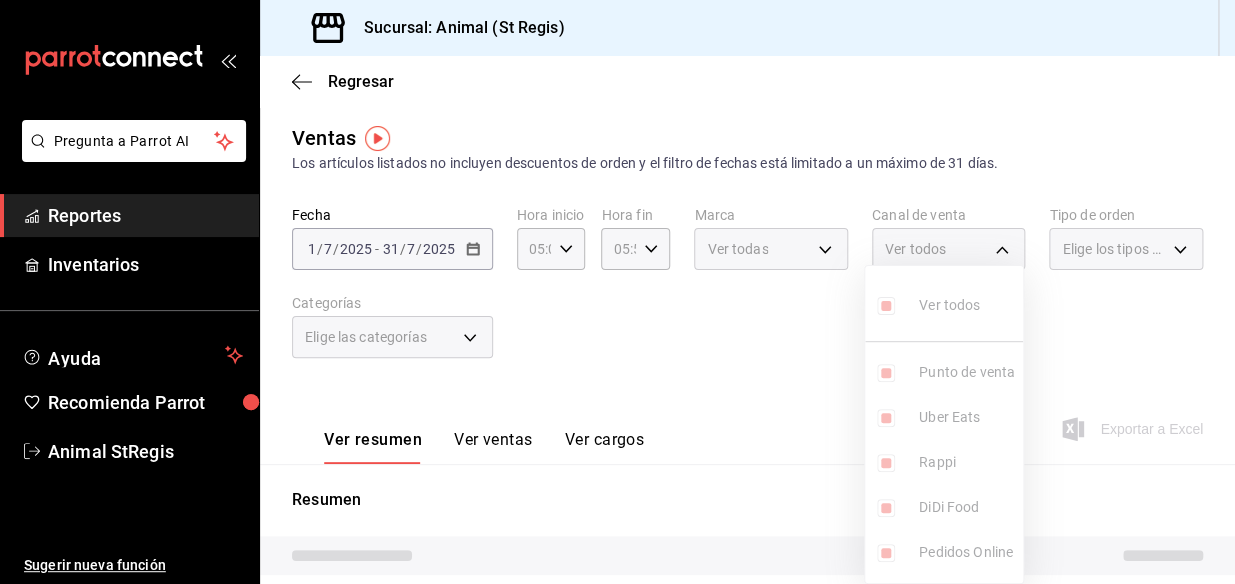 click at bounding box center (617, 292) 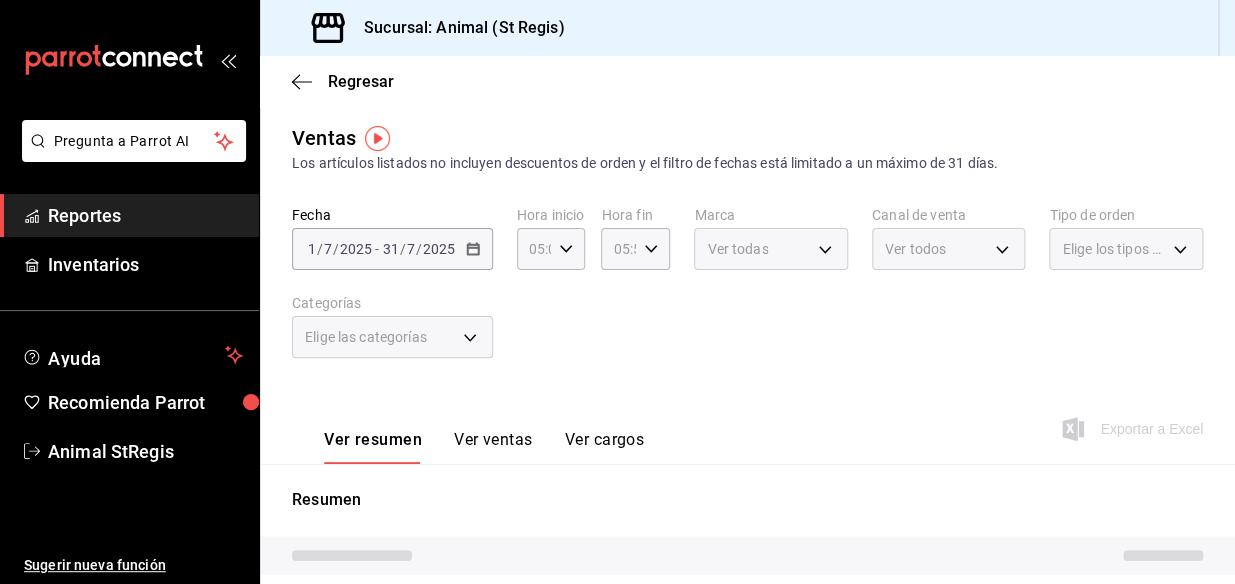 click on "Elige los tipos de orden" at bounding box center [1126, 249] 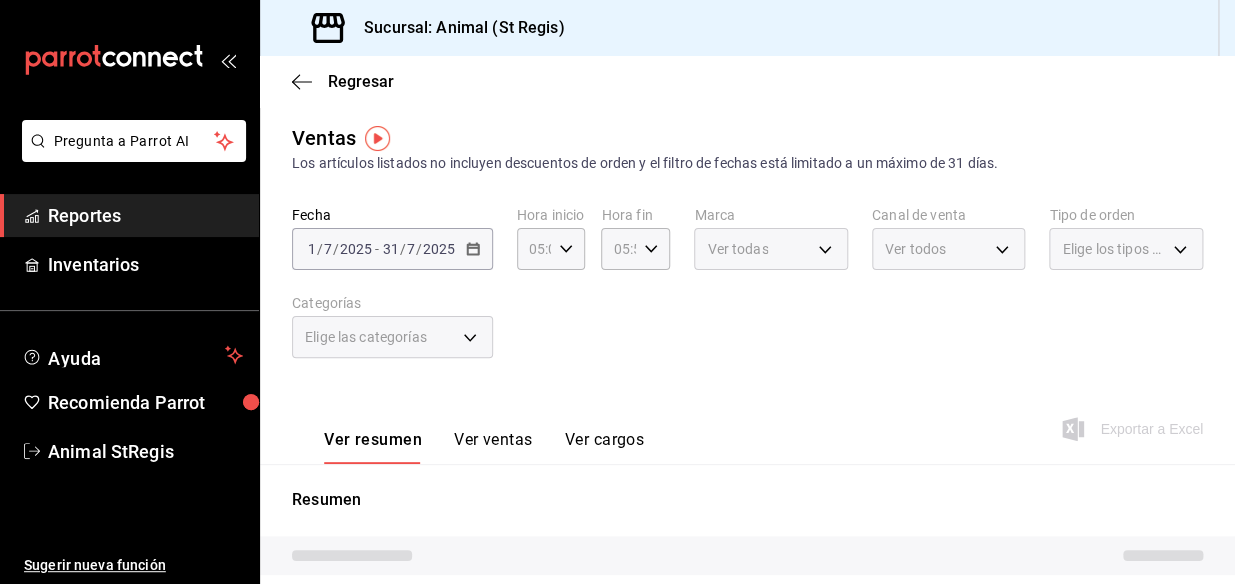 click on "Fecha [DATE] [DATE] - [DATE] Hora inicio [TIME] Hora inicio Hora fin [TIME] Hora fin Marca Ver todas [UUID] Canal de venta Ver todos PARROT,UBER_EATS,RAPPI,DIDI_FOOD,ONLINE Tipo de orden Elige los tipos de orden Categorías Elige las categorías" at bounding box center (747, 294) 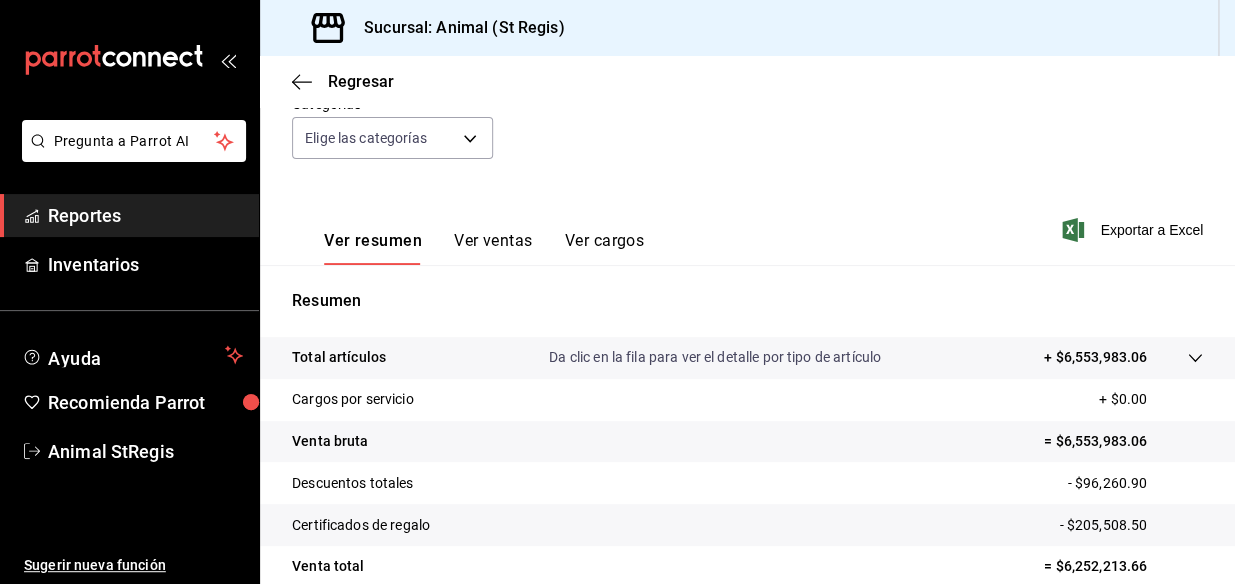 scroll, scrollTop: 0, scrollLeft: 0, axis: both 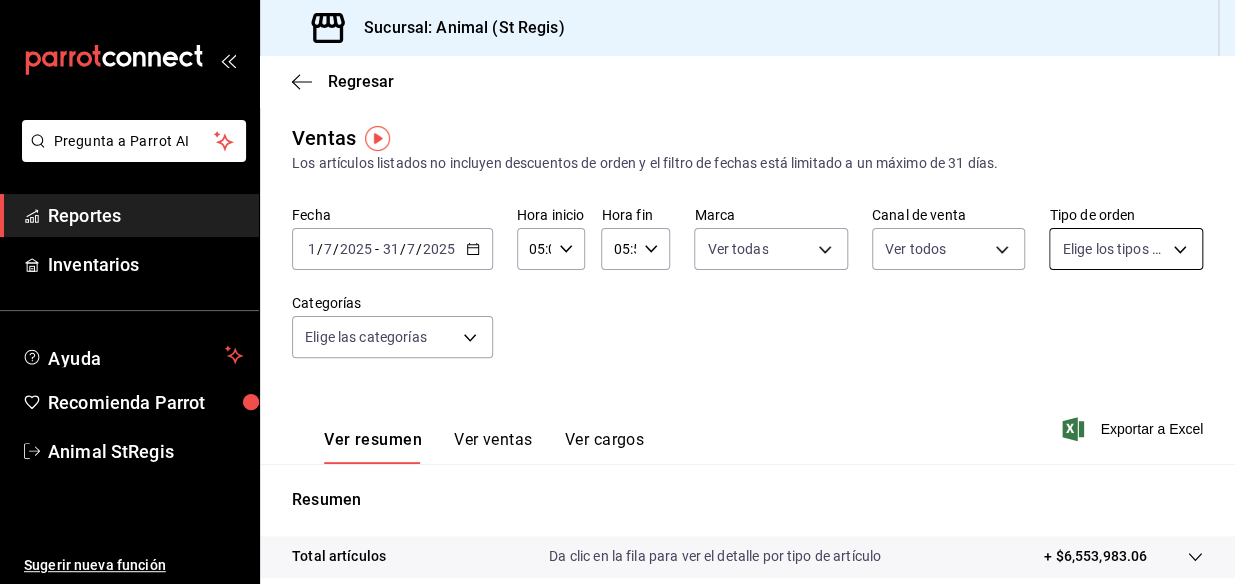 click on "Pregunta a Parrot AI Reportes   Inventarios   Ayuda Recomienda Parrot   Animal StRegis   Sugerir nueva función   Sucursal: Animal (St Regis) Regresar Ventas Los artículos listados no incluyen descuentos de orden y el filtro de fechas está limitado a un máximo de 31 días. Fecha [DATE] [DATE] / [DATE] / [DATE] - [DATE] [DATE] / [DATE] / [DATE] Hora inicio 05:00 Hora inicio Hora fin 05:59 Hora fin Marca Ver todas [UUID] Canal de venta Ver todos PARROT,UBER_EATS,RAPPI,DIDI_FOOD,ONLINE Tipo de orden Elige los tipos de orden Categorías Elige las categorías Ver resumen Ver ventas Ver cargos Exportar a Excel Resumen Total artículos Da clic en la fila para ver el detalle por tipo de artículo + $6,553,983.06 Cargos por servicio + $0.00 Venta bruta = $6,553,983.06 Descuentos totales - $96,260.90 Certificados de regalo - $205,508.50 Venta total = $6,252,213.66 Impuestos - $862,374.30 Venta neta = $5,389,839.36 Pregunta a Parrot AI Reportes   Inventarios   Ayuda Recomienda Parrot   Animal StRegis" at bounding box center [617, 292] 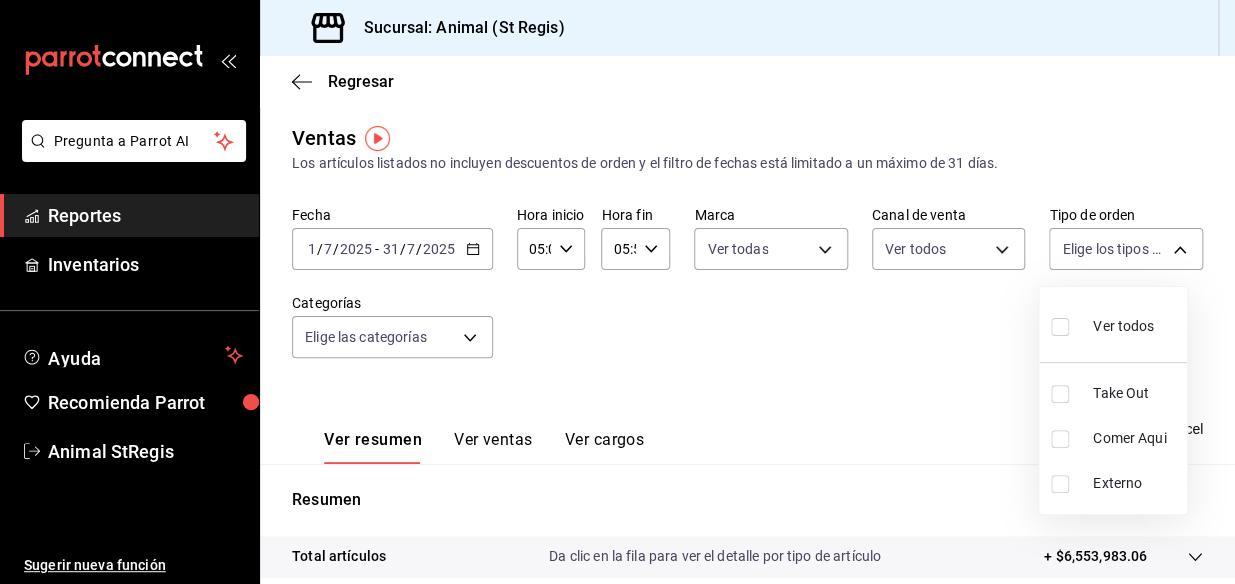 click on "Ver todos" at bounding box center (1123, 326) 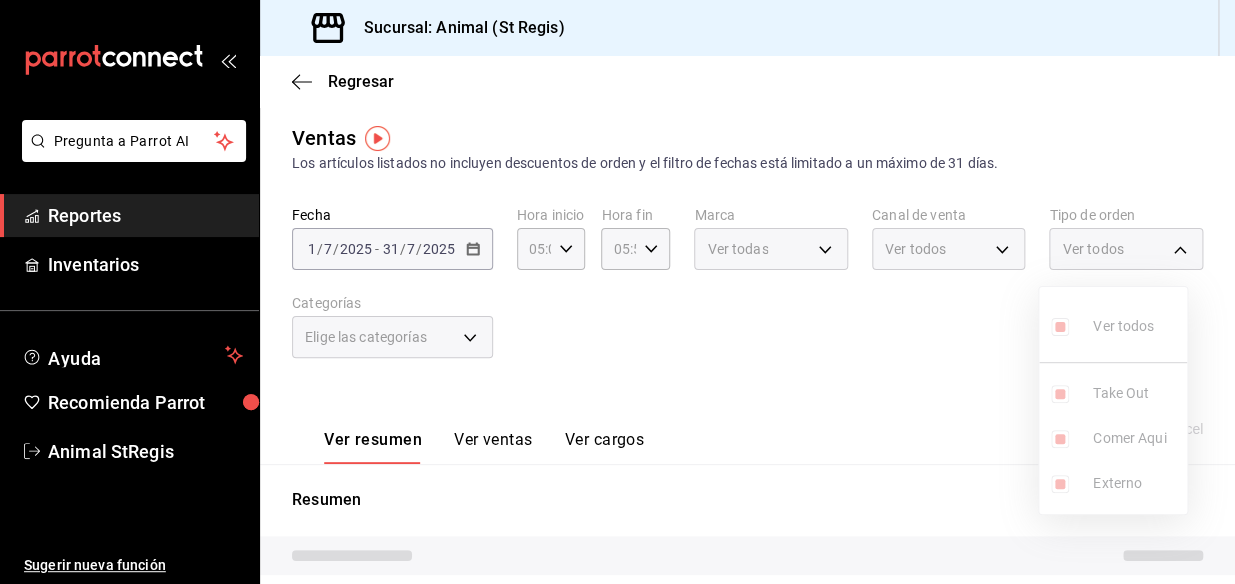click at bounding box center [617, 292] 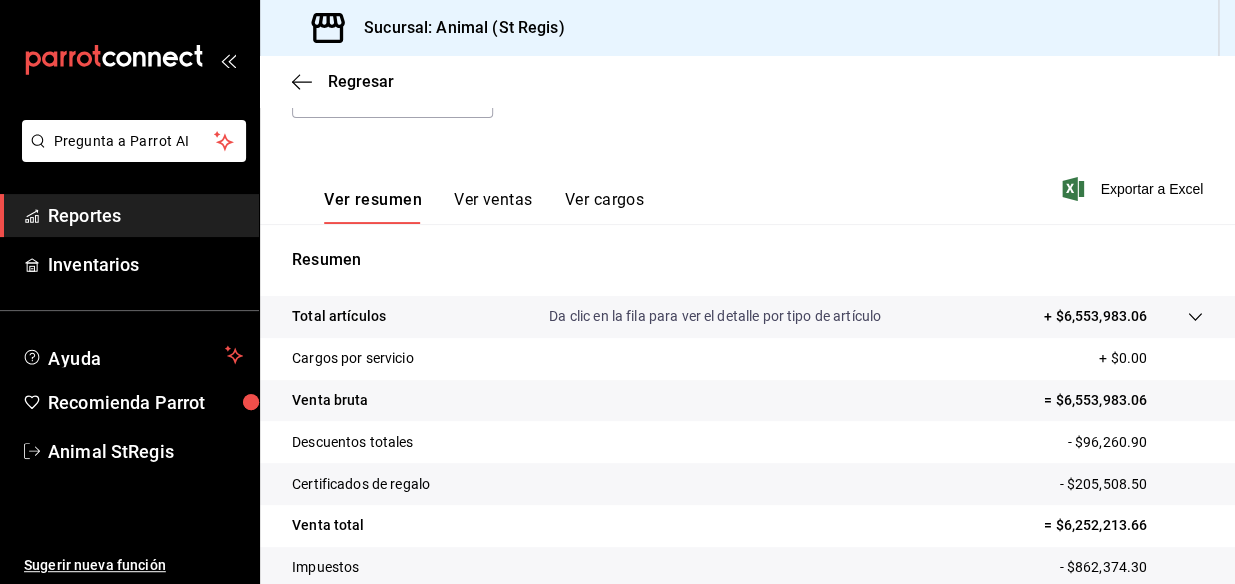 scroll, scrollTop: 272, scrollLeft: 0, axis: vertical 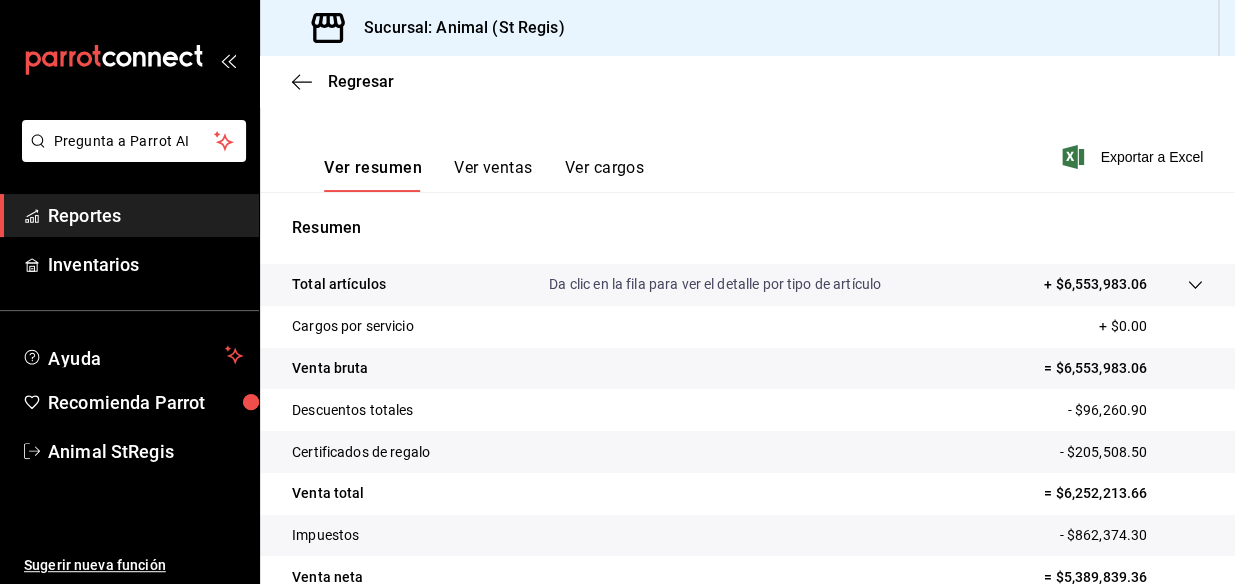 click 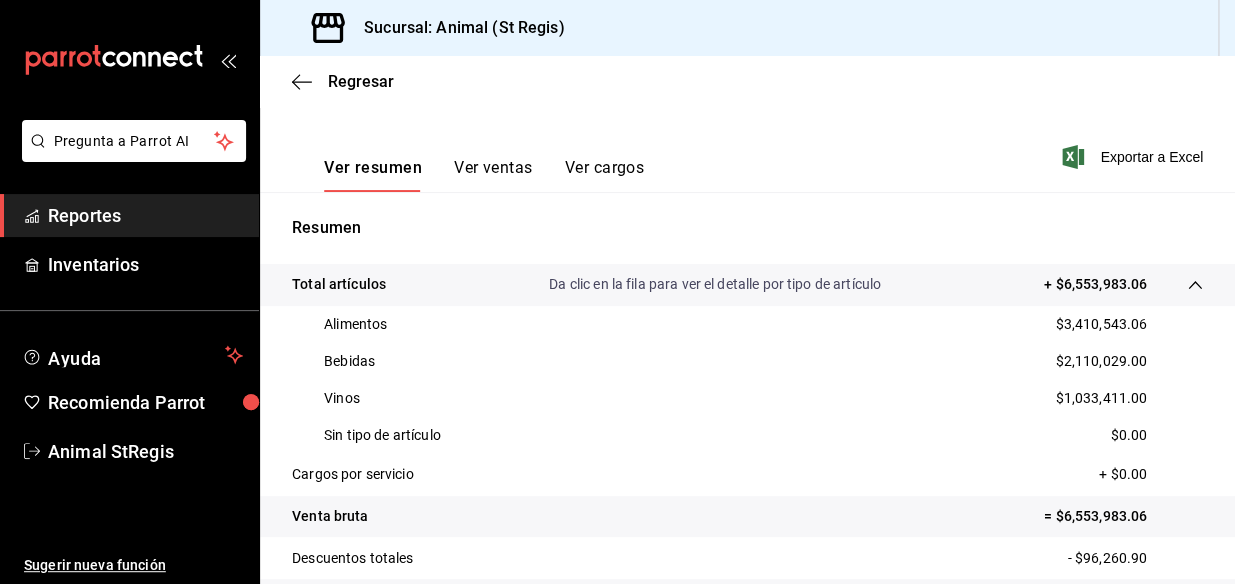 click on "$3,410,543.06" at bounding box center [1101, 324] 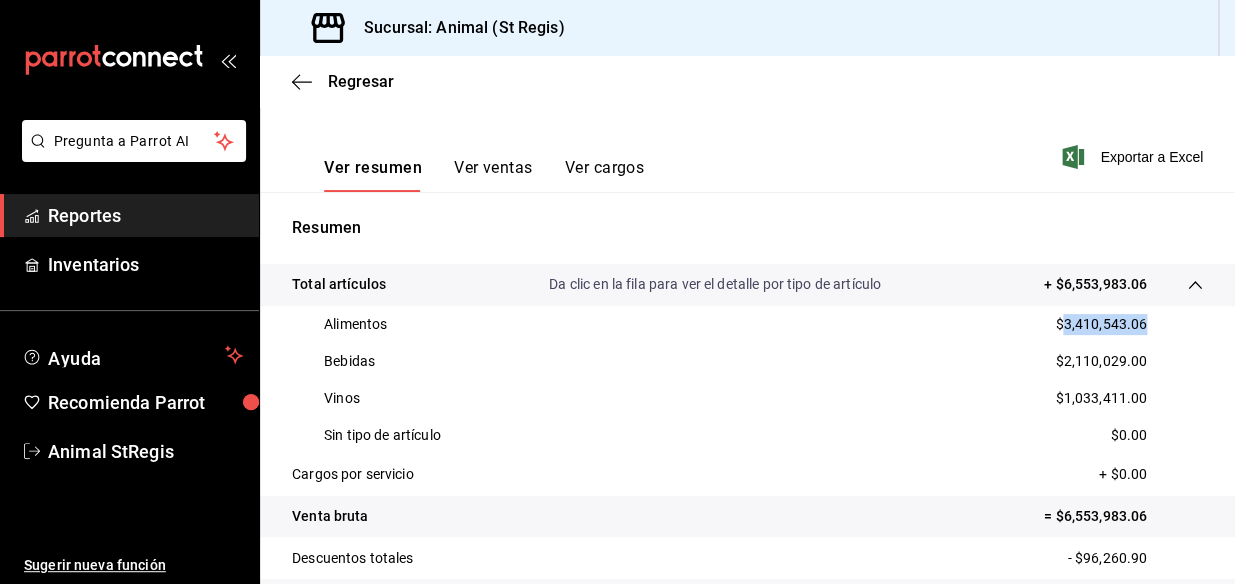click on "$3,410,543.06" at bounding box center (1101, 324) 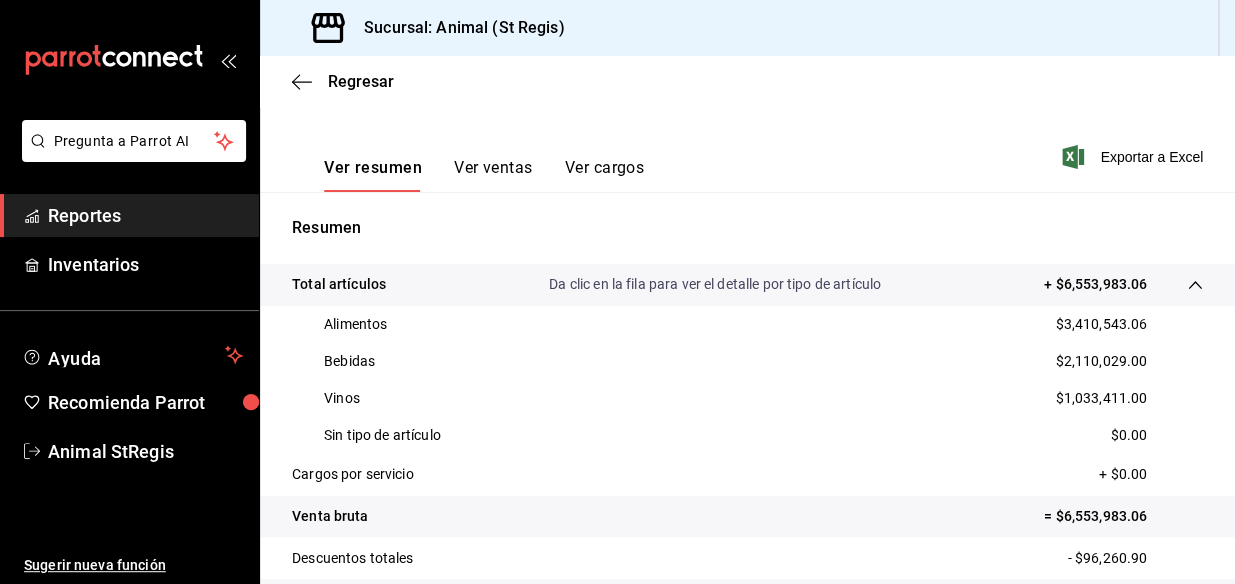click on "$2,110,029.00" at bounding box center (1101, 361) 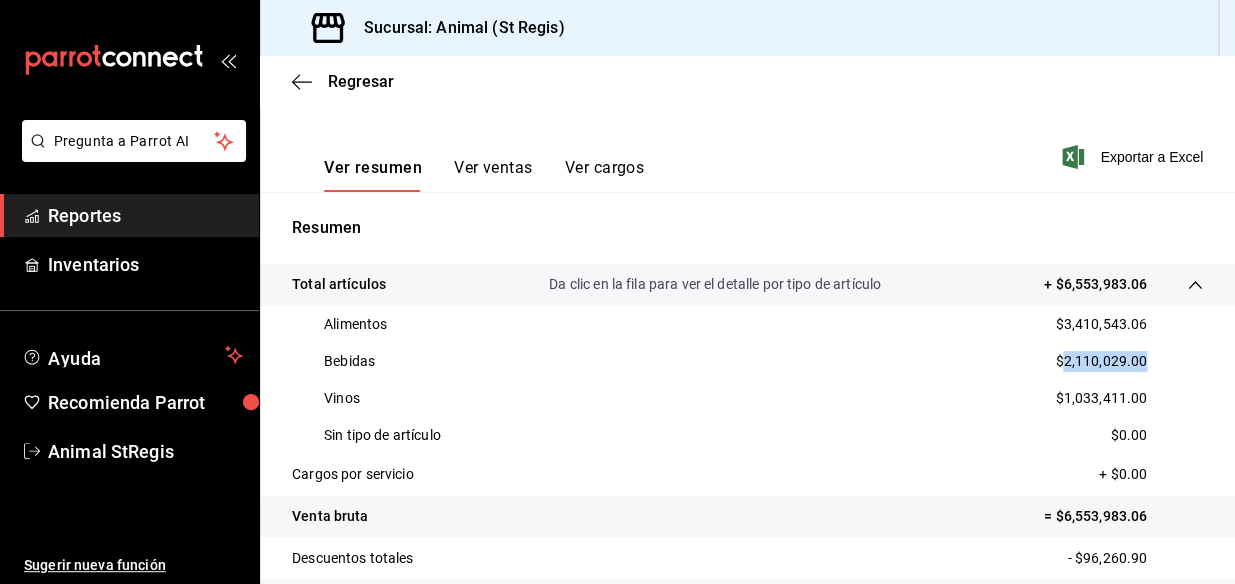 click on "$2,110,029.00" at bounding box center [1101, 361] 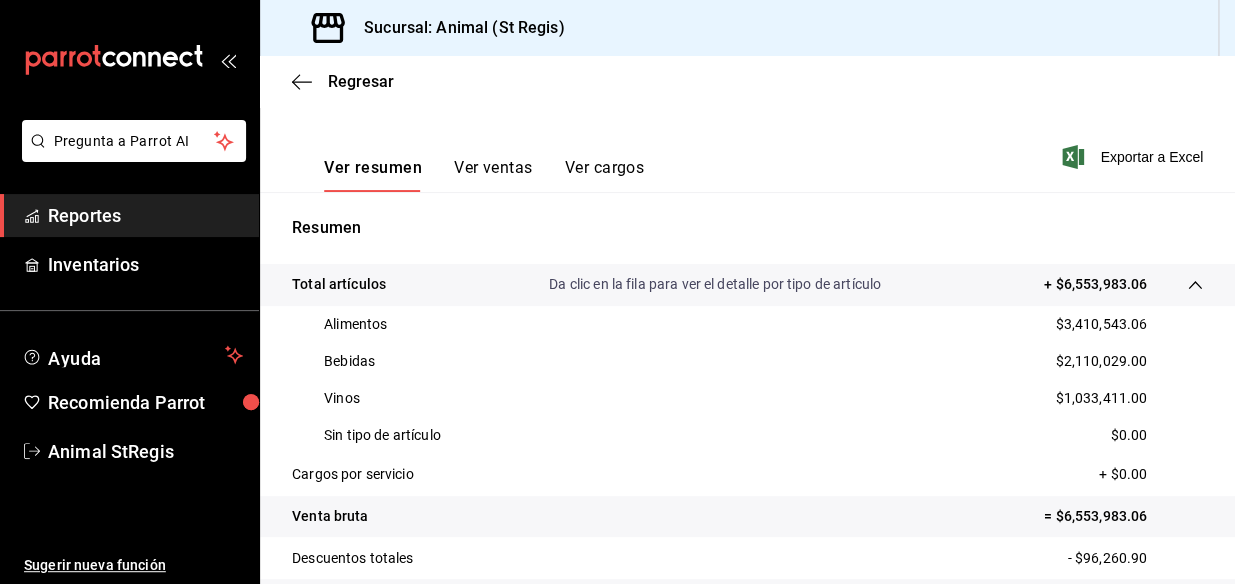 click on "$1,033,411.00" at bounding box center (1101, 398) 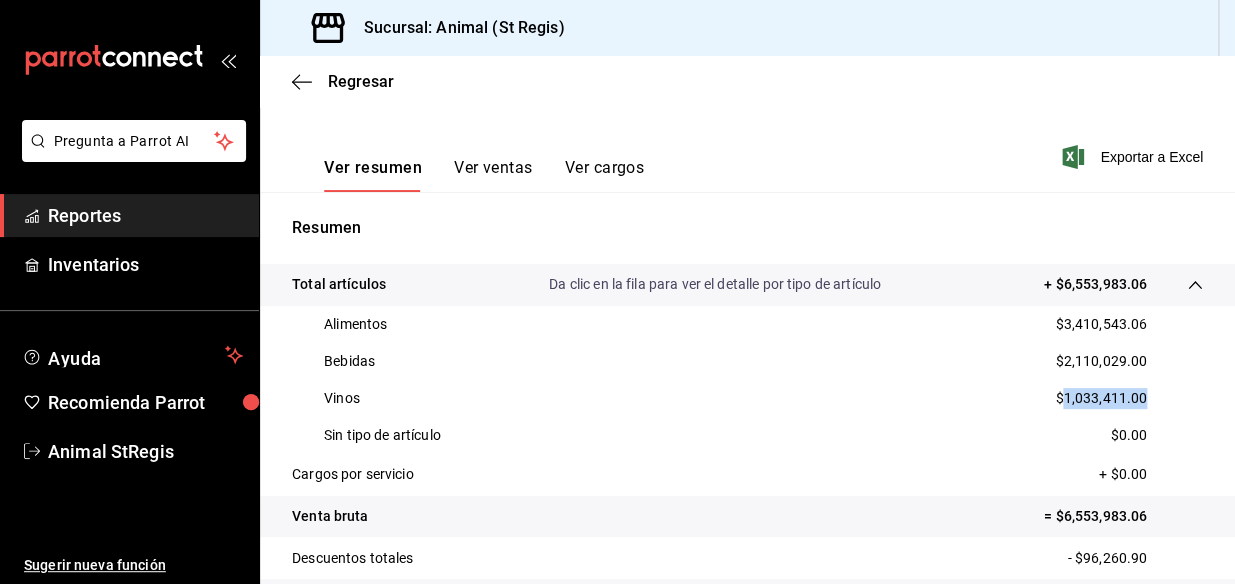 click on "$1,033,411.00" at bounding box center [1101, 398] 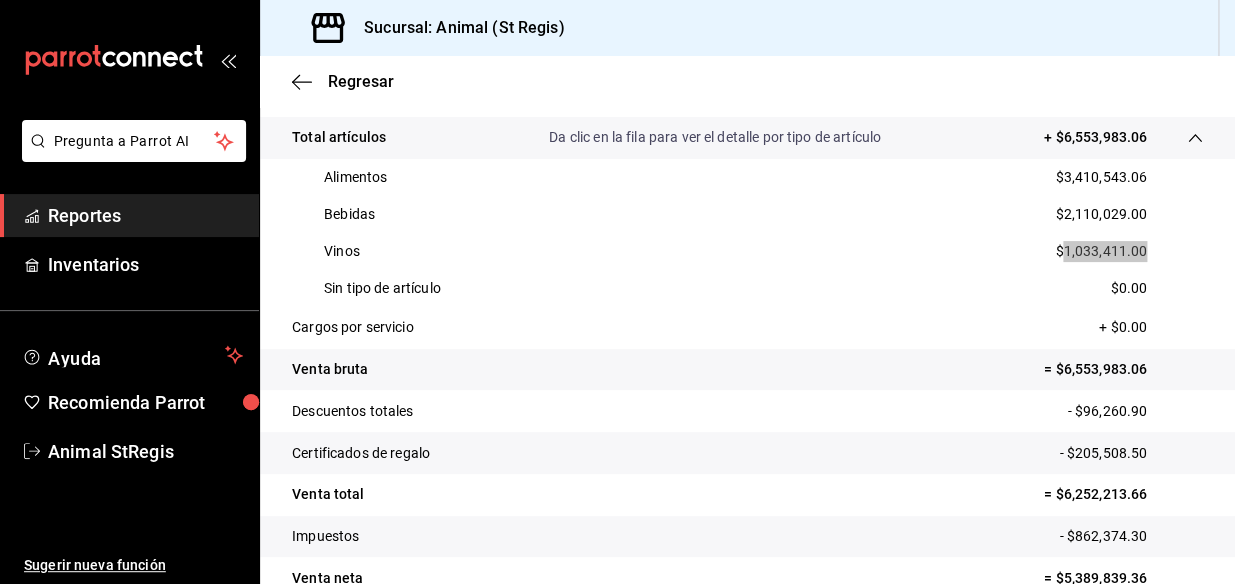 scroll, scrollTop: 454, scrollLeft: 0, axis: vertical 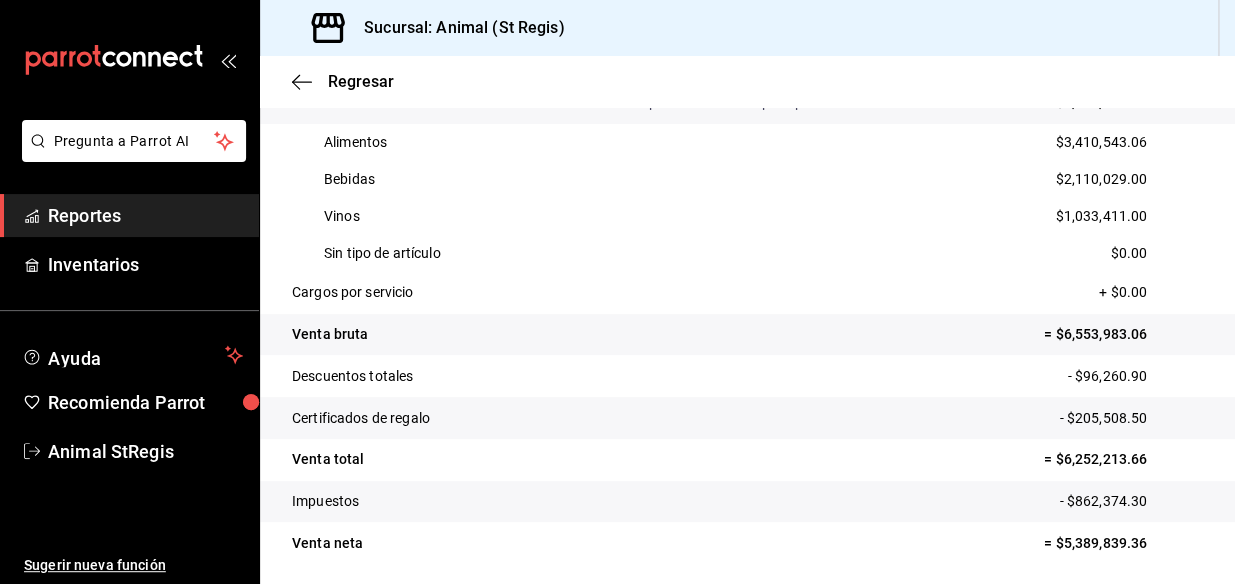 click on "- $96,260.90" at bounding box center [1135, 376] 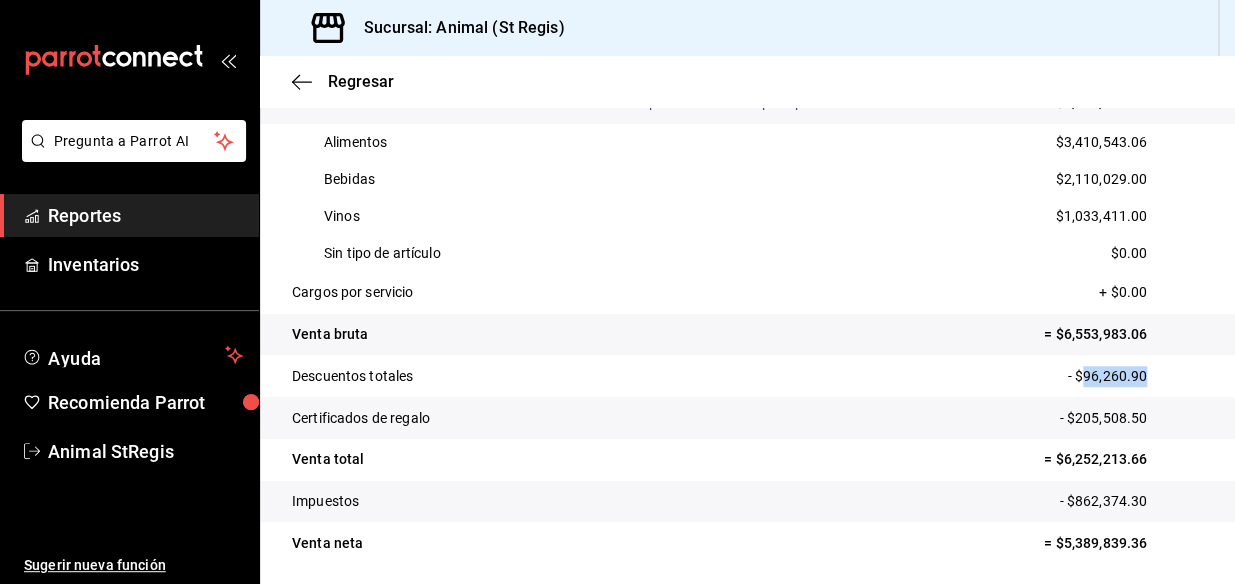 click on "- $96,260.90" at bounding box center [1135, 376] 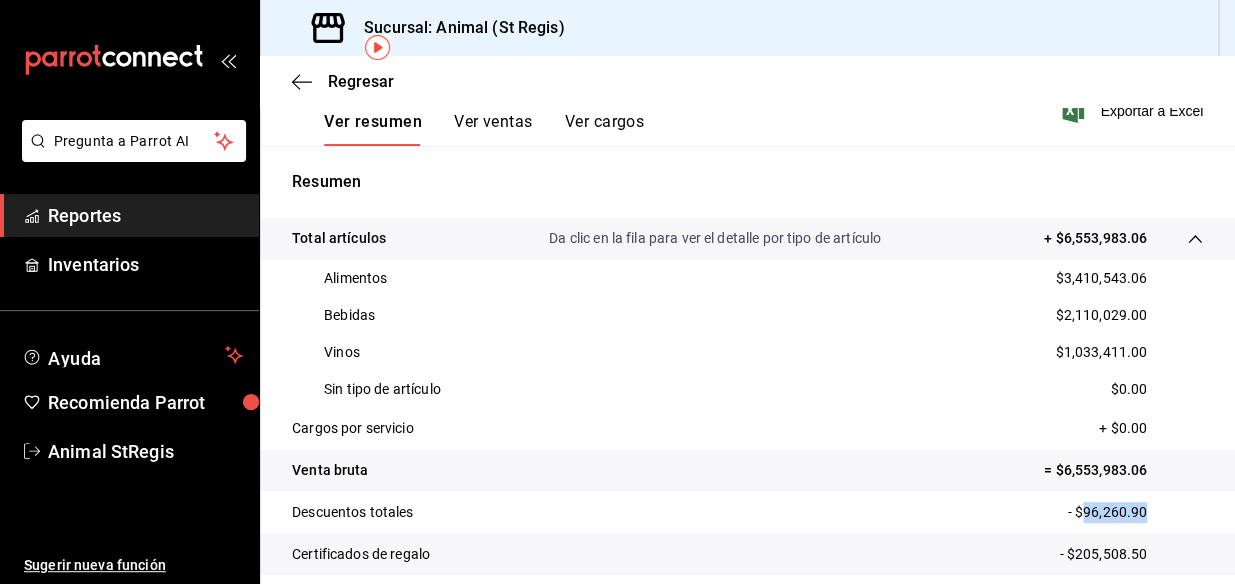 scroll, scrollTop: 0, scrollLeft: 0, axis: both 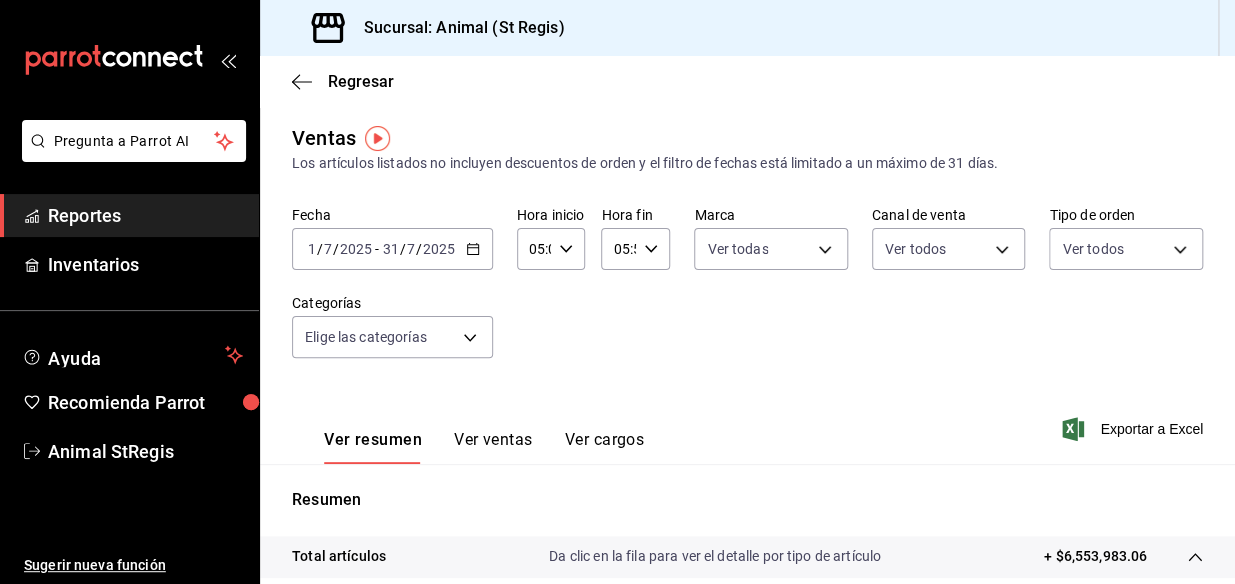 click 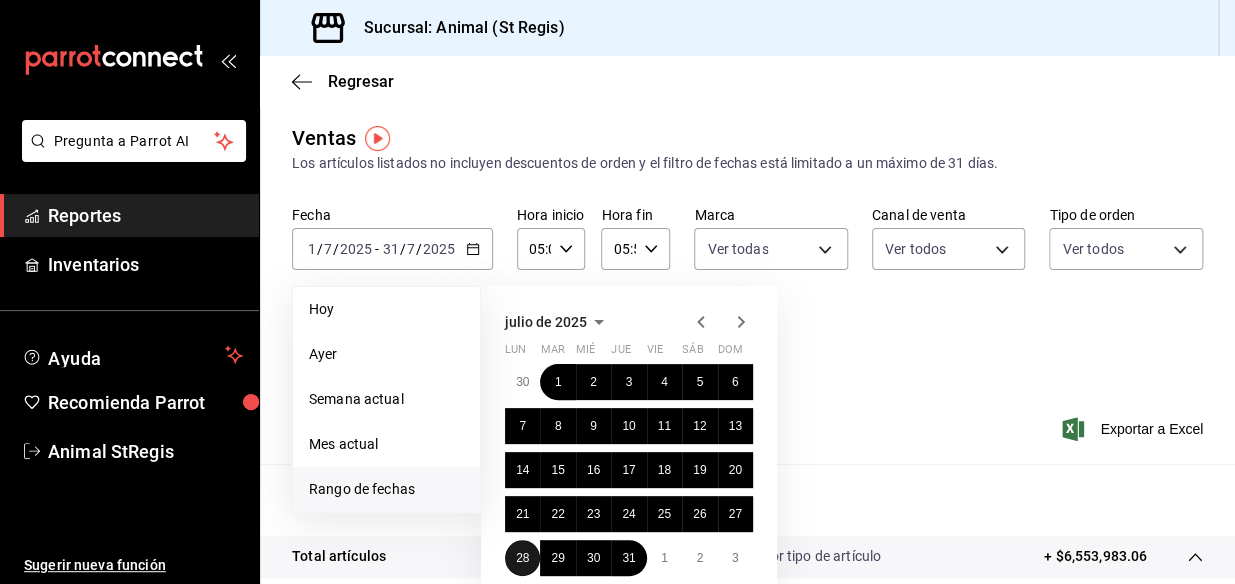 click on "28" at bounding box center [522, 558] 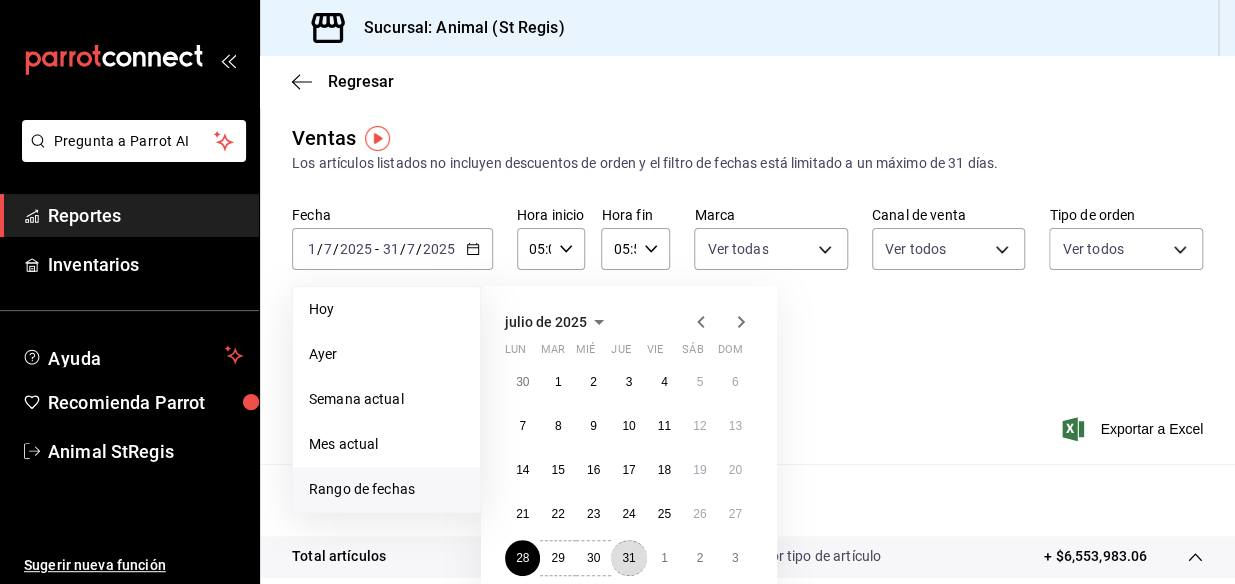 click on "31" at bounding box center [628, 558] 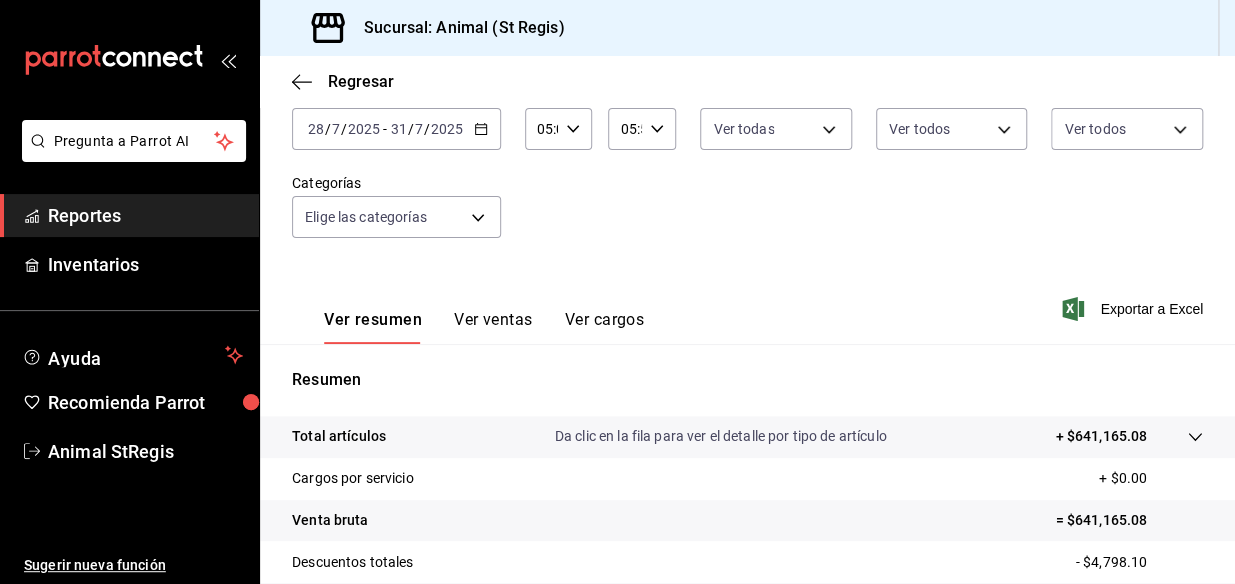scroll, scrollTop: 272, scrollLeft: 0, axis: vertical 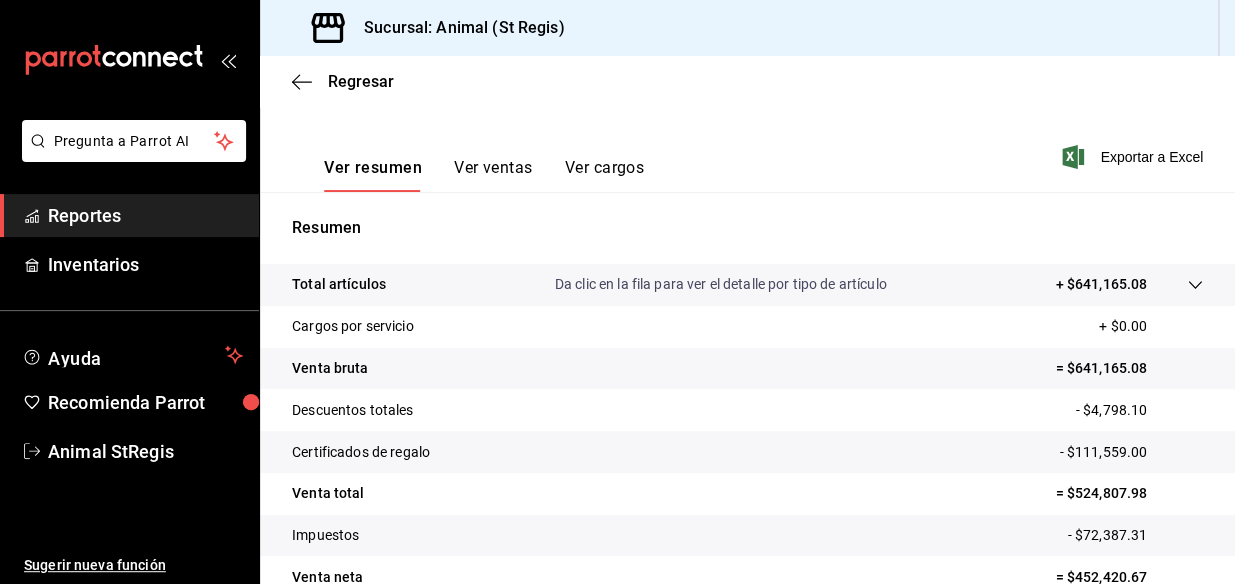 click 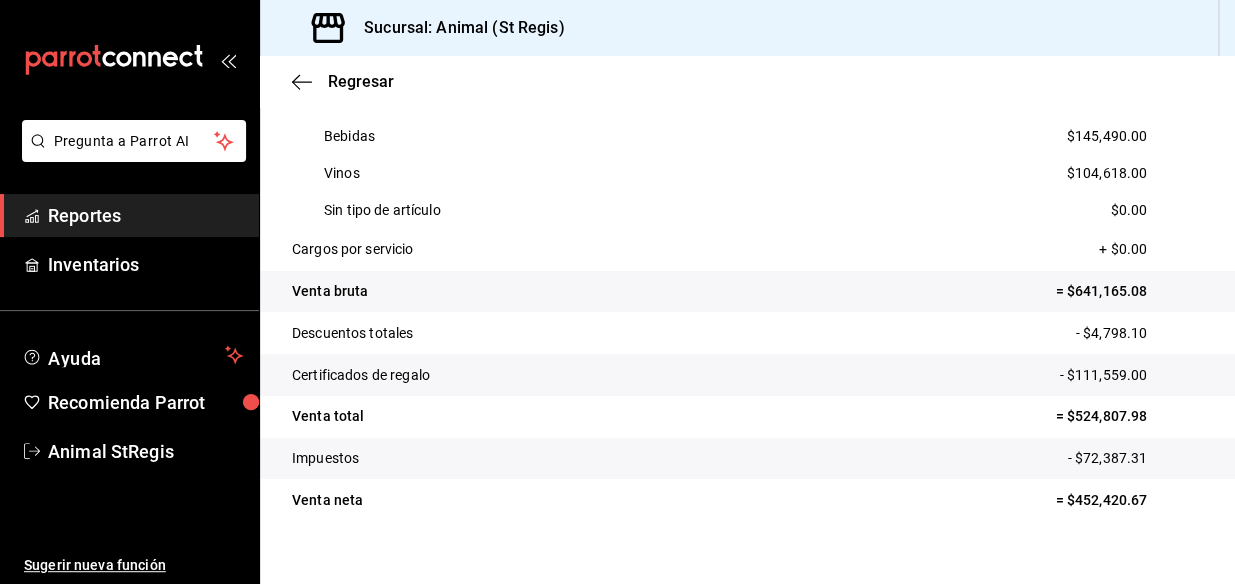 scroll, scrollTop: 522, scrollLeft: 0, axis: vertical 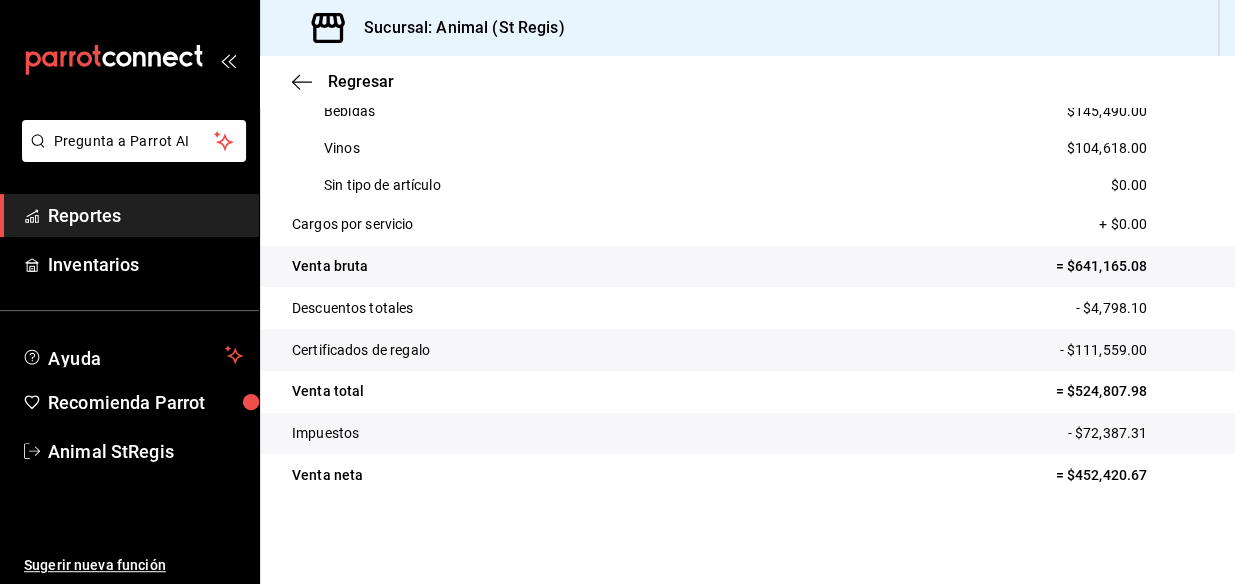 click on "- $4,798.10" at bounding box center [1139, 308] 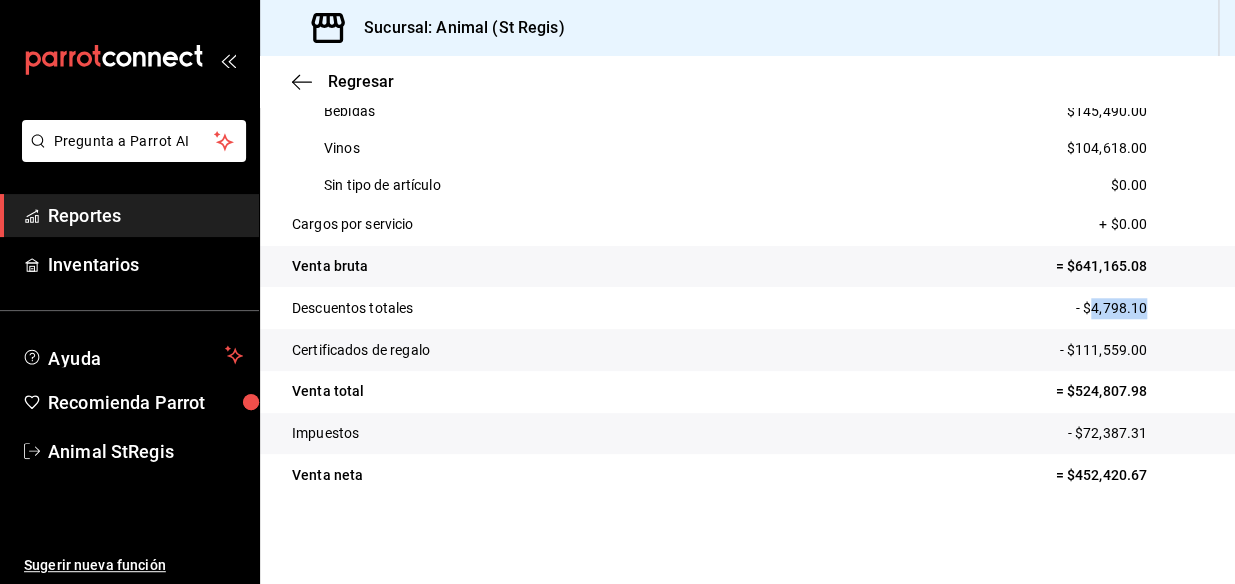 click on "- $4,798.10" at bounding box center (1139, 308) 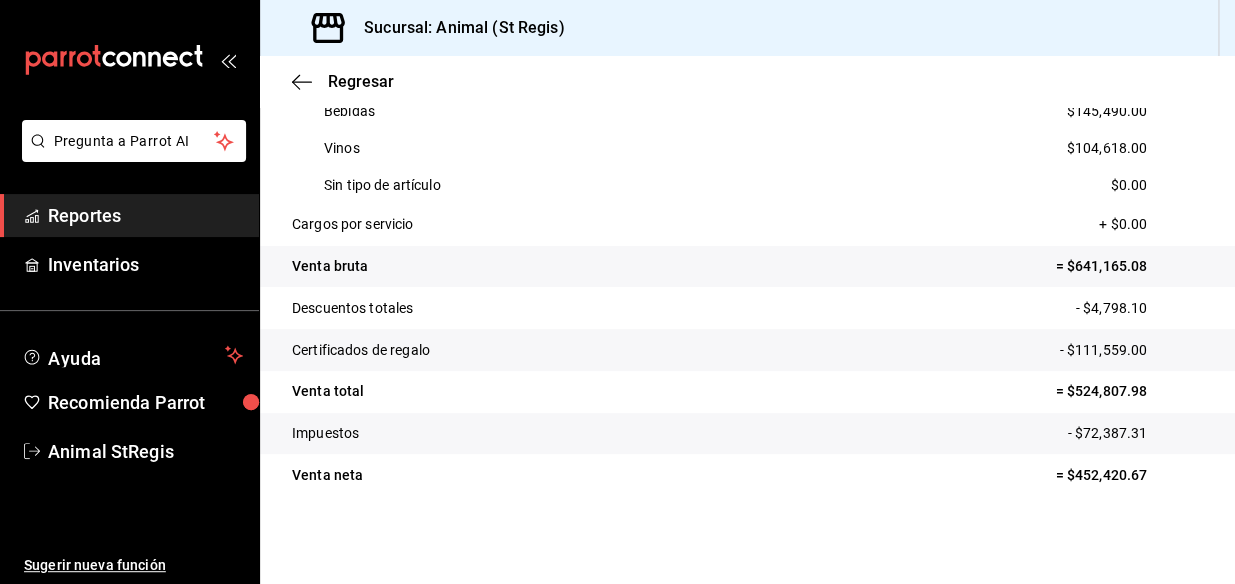 click on "Certificados de regalo - [PRICE]" at bounding box center [747, 350] 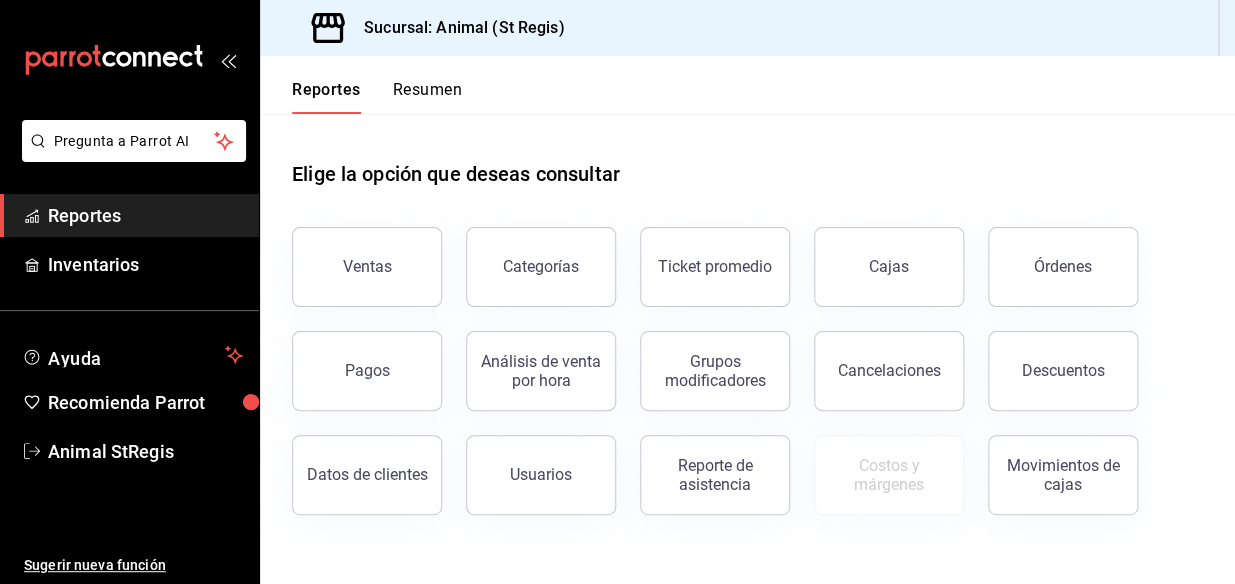 click on "Descuentos" at bounding box center [1063, 370] 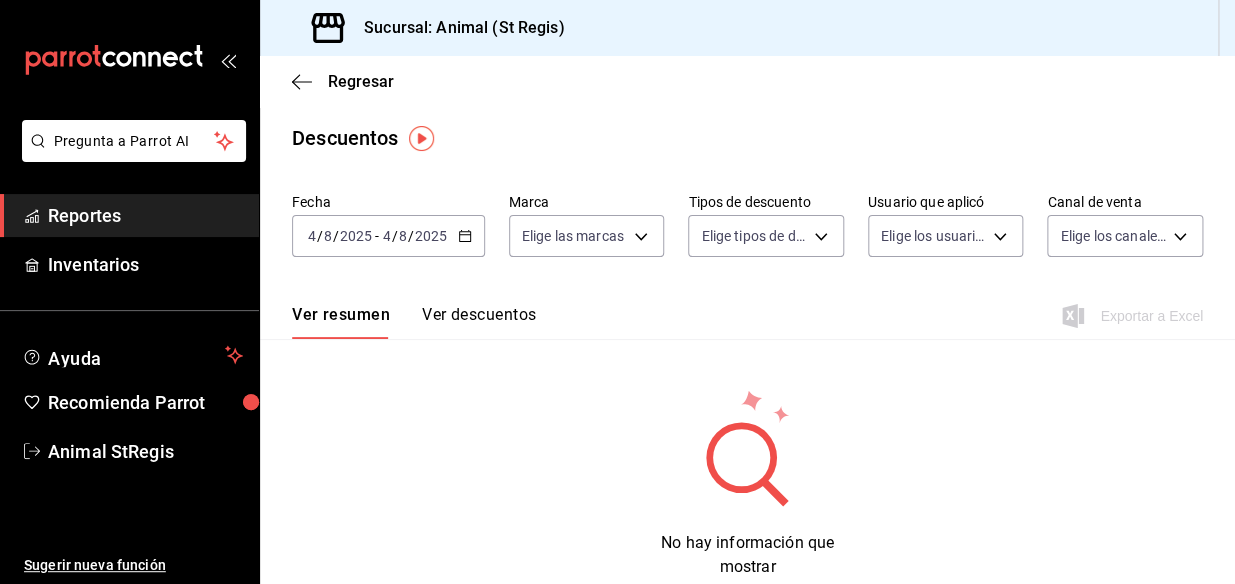 click on "2025-08-04 4 / 8 / 2025 - 2025-08-04 4 / 8 / 2025" at bounding box center (388, 236) 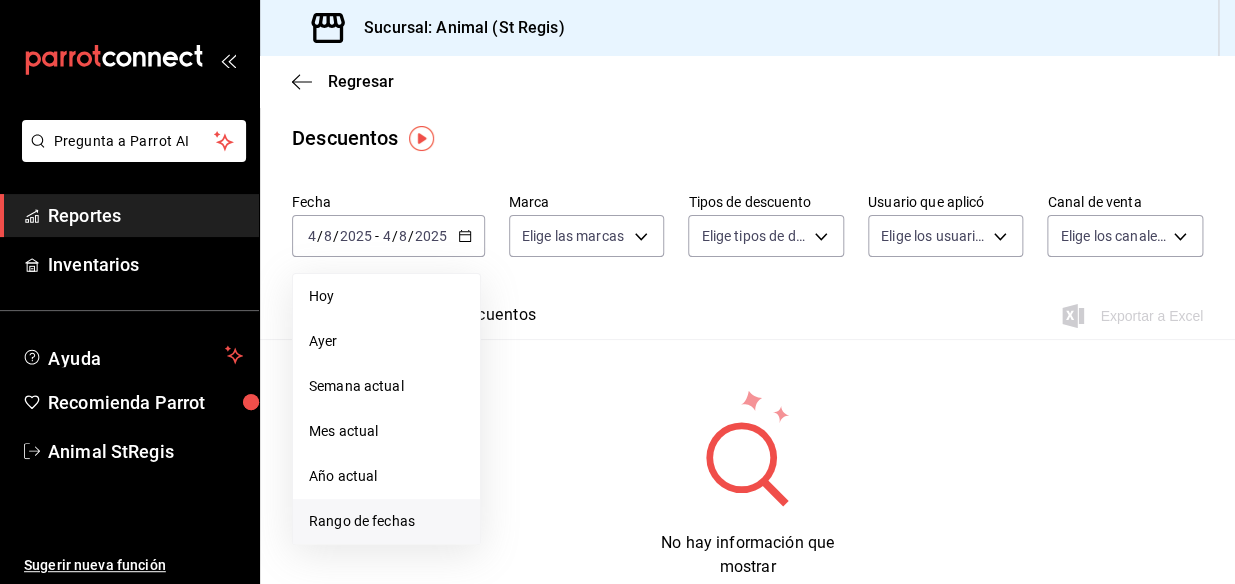 click on "Rango de fechas" at bounding box center (386, 521) 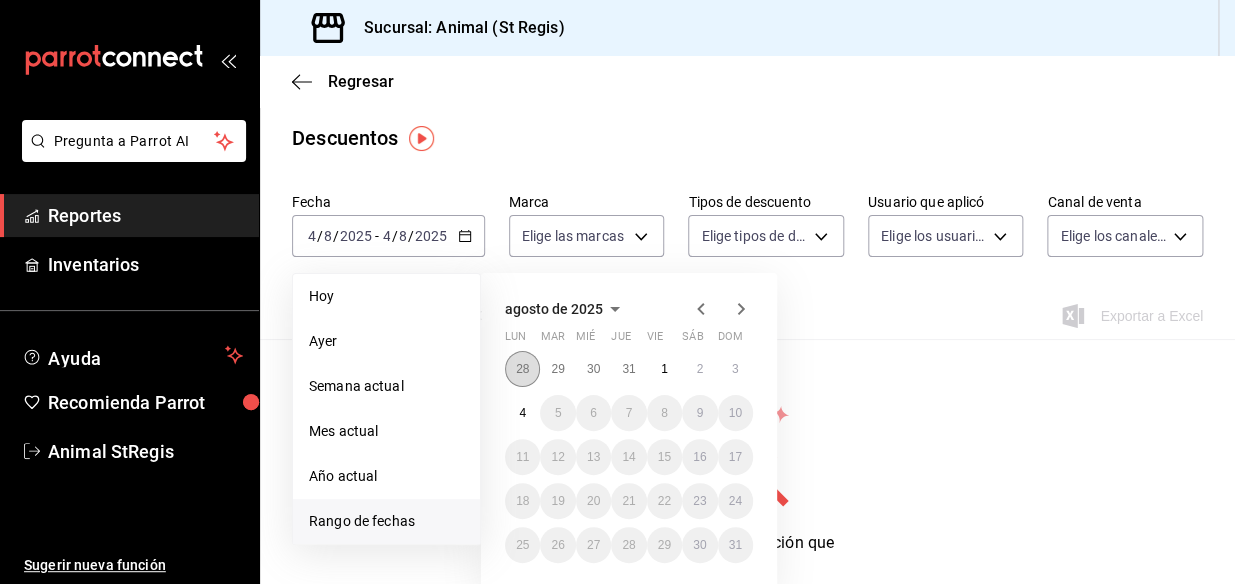 click on "28" at bounding box center (522, 369) 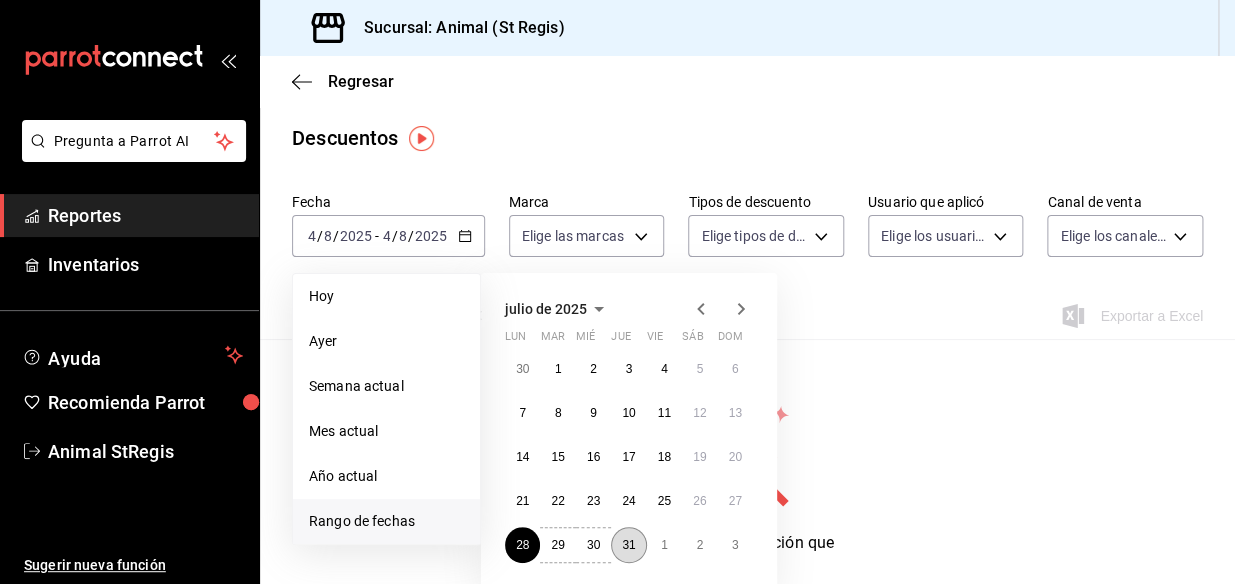 click on "31" at bounding box center [628, 545] 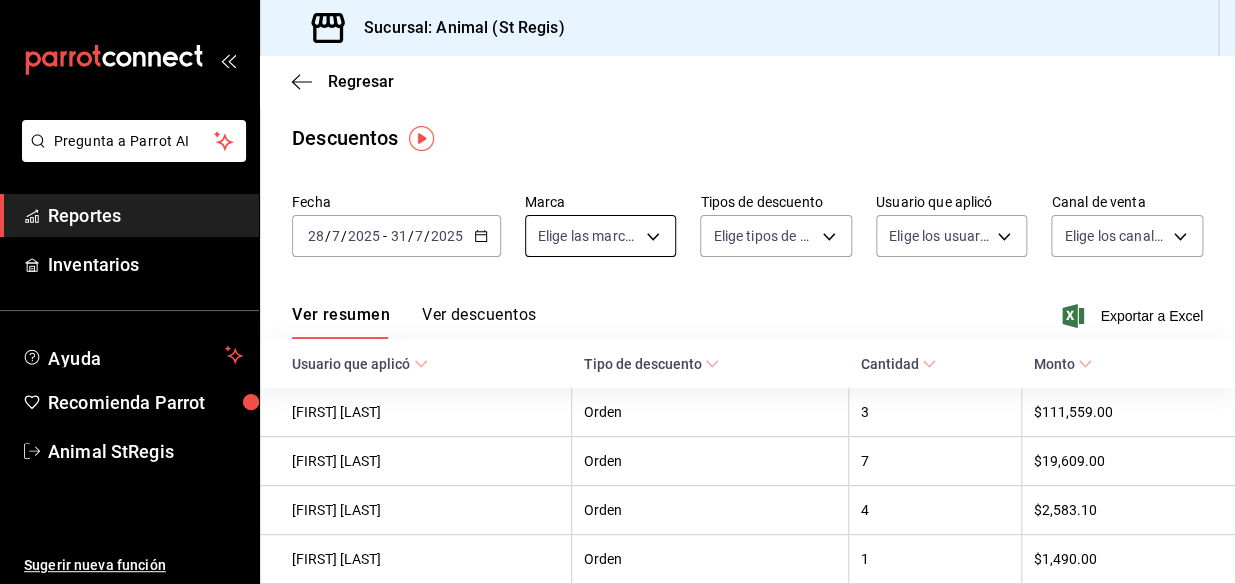 click on "Pregunta a Parrot AI Reportes   Inventarios   Ayuda Recomienda Parrot   Animal StRegis   Sugerir nueva función   Descuentos Fecha [DATE] [DATE] - [DATE] [DATE] Marca Elige las marcas Tipos de descuento Elige tipos de descuento Usuario que aplicó Elige los usuarios Canal de venta Elige los canales de venta Ver resumen Ver descuentos Exportar a Excel Usuario que aplicó Tipo de descuento Cantidad Monto [FIRST] [LAST] Mercado Orden 3 $111,559.00 [FIRST] [LAST] Orden 7 $19,609.00 [FIRST] [LAST] Orden 4 $2,583.10 [FIRST] [LAST] Orden 1 $1,490.00 [FIRST] [LAST] Orden 2 $1,485.00 Pregunta a Parrot AI Reportes   Inventarios   Ayuda Recomienda Parrot   Animal StRegis   Sugerir nueva función   GANA 1 MES GRATIS EN TU SUSCRIPCIÓN AQUÍ Ver video tutorial Ir a video Visitar centro de ayuda (81) 2046 6363 soporte@parrotsoftware.io Visitar centro de ayuda (81) 2046 6363 soporte@parrotsoftware.io" at bounding box center [617, 292] 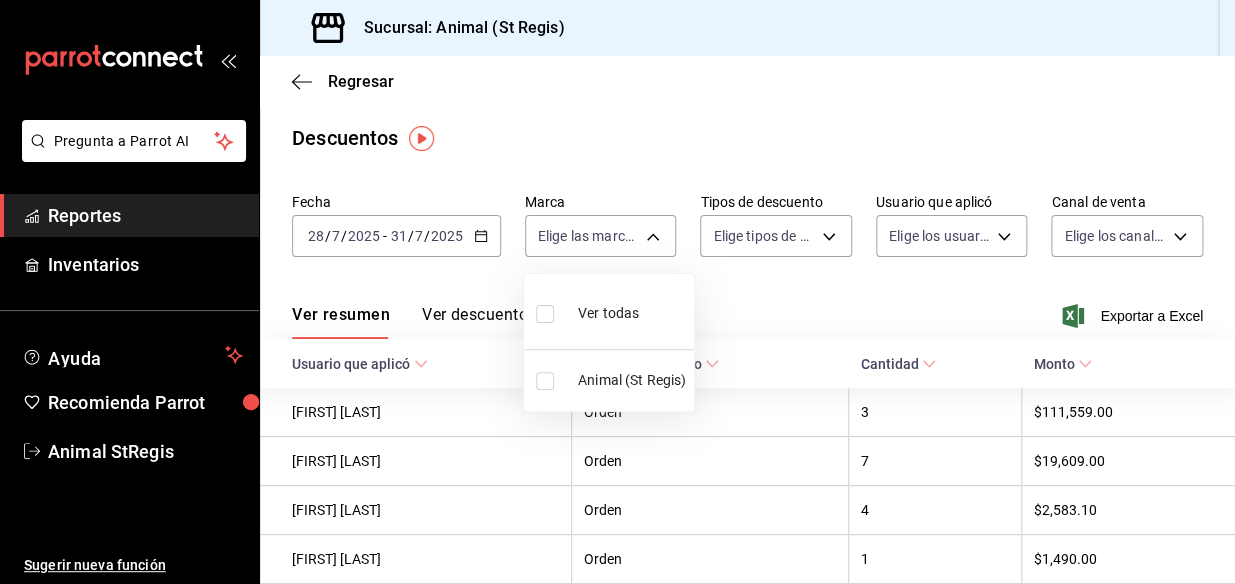click on "Ver todas" at bounding box center (587, 311) 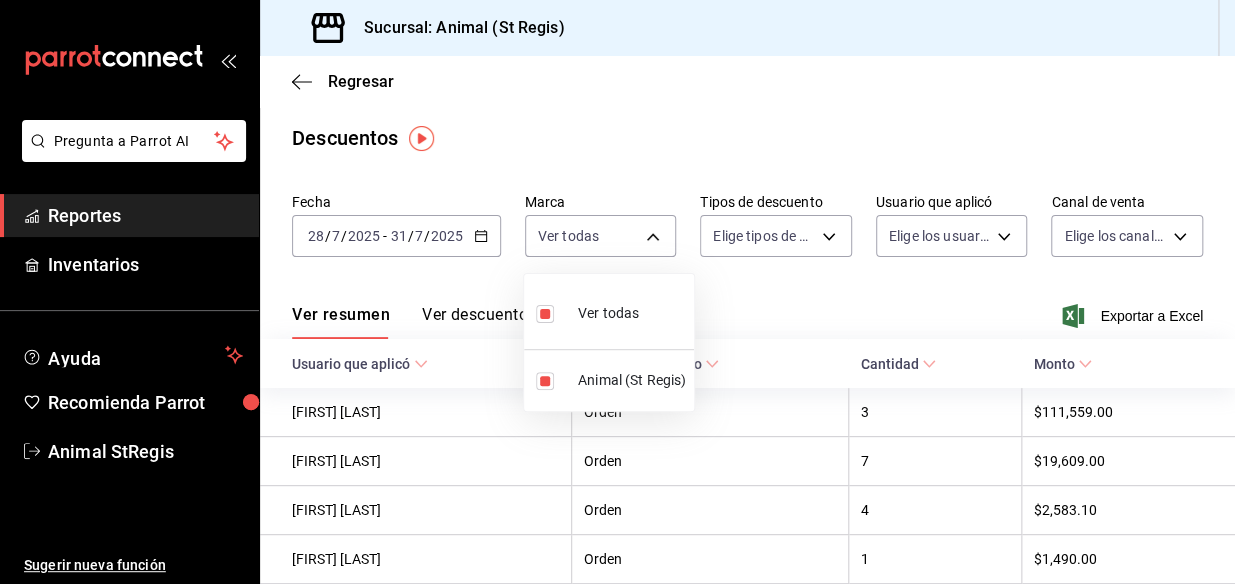 click at bounding box center [617, 292] 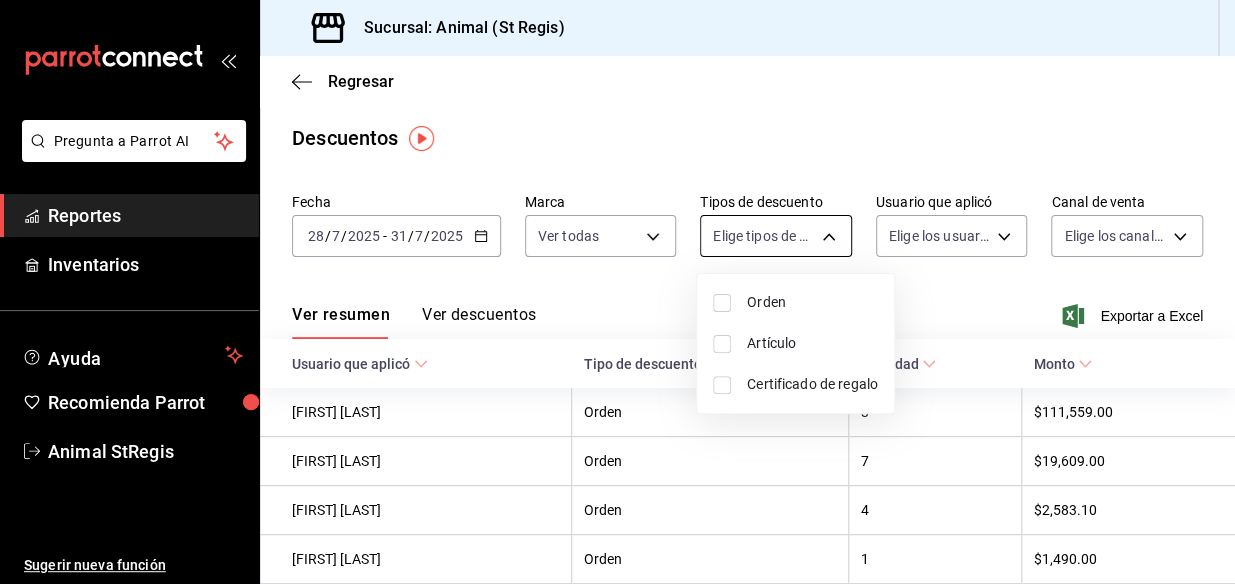 click on "Pregunta a Parrot AI Reportes   Inventarios   Ayuda Recomienda Parrot   Animal StRegis   Sugerir nueva función   Sucursal: Animal (St Regis) Regresar Descuentos Fecha 2025-07-28 28 / 7 / 2025 - 2025-07-31 31 / 7 / 2025 Marca Ver todas [UUID] Tipos de descuento Elige tipos de descuento Usuario que aplicó Elige los usuarios Canal de venta Elige los canales de venta Ver resumen Ver descuentos Exportar a Excel Usuario que aplicó Tipo de descuento Cantidad Monto [FIRST] [LAST] Orden 3 $111,559.00 [FIRST] [LAST] Ordoñez Orden 7 $19,609.00 [FIRST] [LAST] Orden 4 $2,583.10 [FIRST] [LAST] Orden 1 $1,490.00 [FIRST] [LAST] Orden 2 $1,485.00 Pregunta a Parrot AI Reportes   Inventarios   Ayuda Recomienda Parrot   Animal StRegis   Sugerir nueva función   GANA 1 MES GRATIS EN TU SUSCRIPCIÓN AQUÍ Ver video tutorial Ir a video Visitar centro de ayuda (81) 2046 6363 soporte@parrotsoftware.io Visitar centro de ayuda (81) 2046 6363 soporte@parrotsoftware.io Orden Artículo" at bounding box center (617, 292) 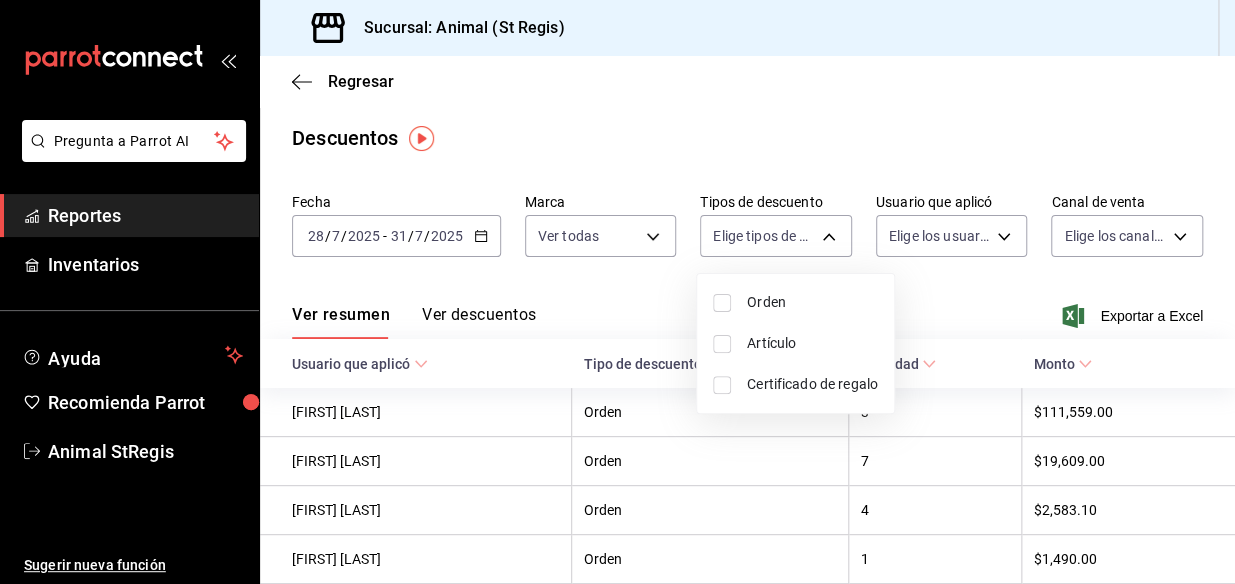 click on "Orden" at bounding box center (812, 302) 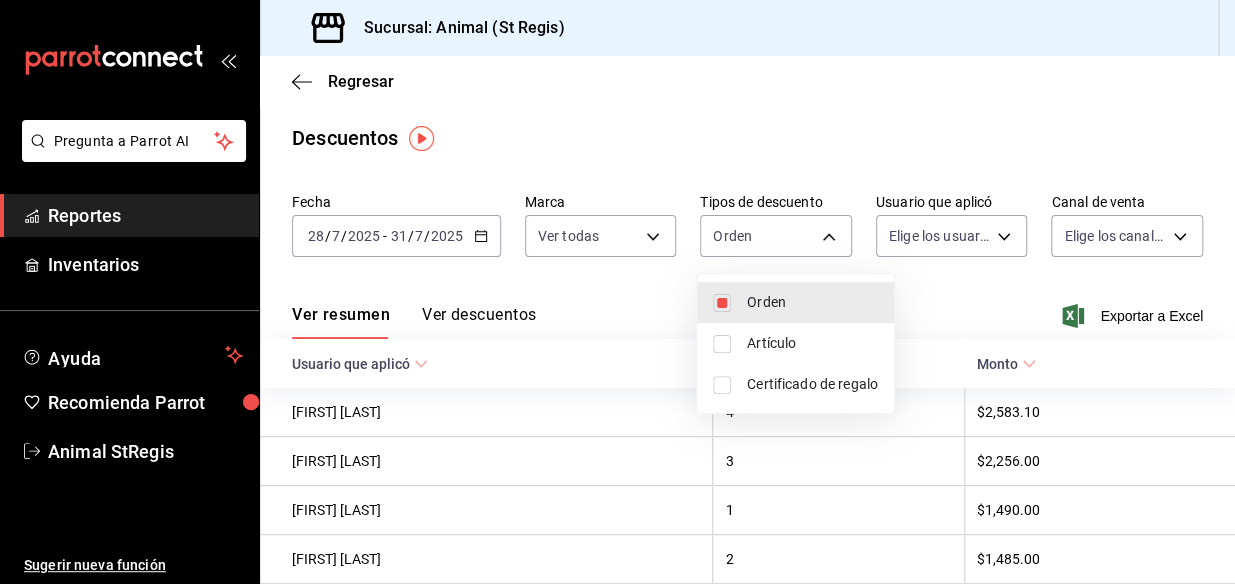 drag, startPoint x: 777, startPoint y: 332, endPoint x: 769, endPoint y: 353, distance: 22.472204 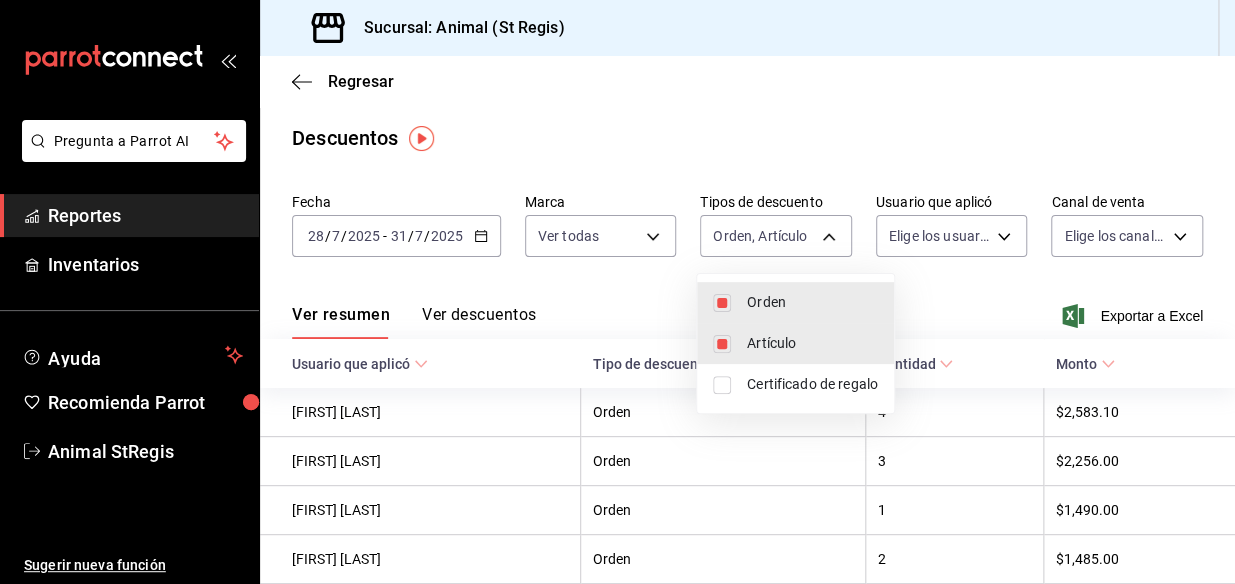 click on "Certificado de regalo" at bounding box center (795, 384) 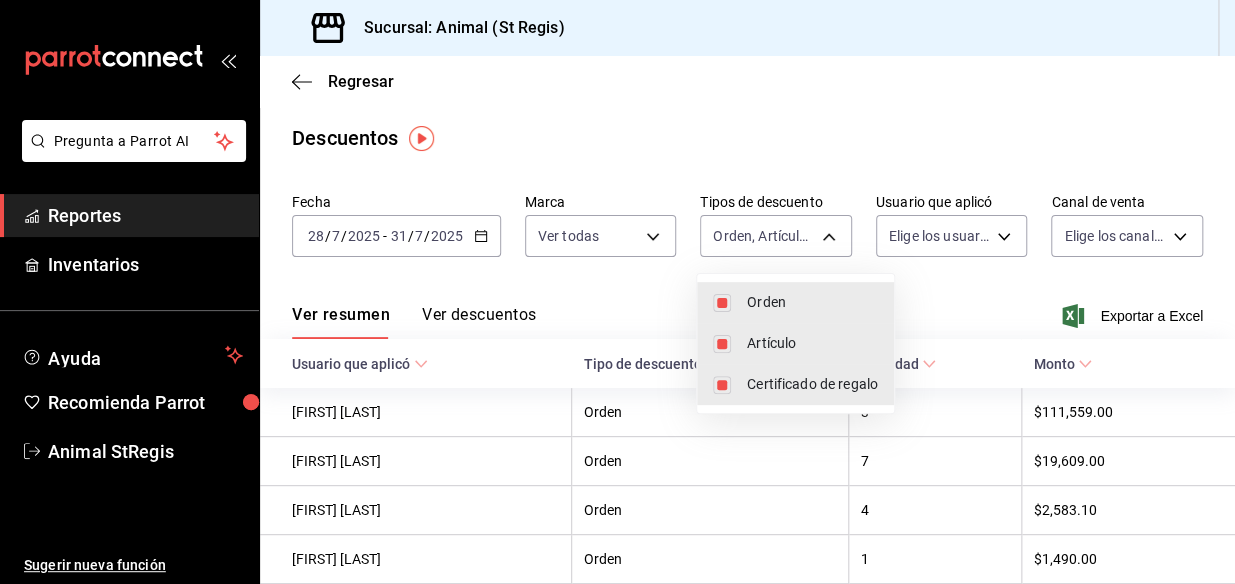 click at bounding box center [617, 292] 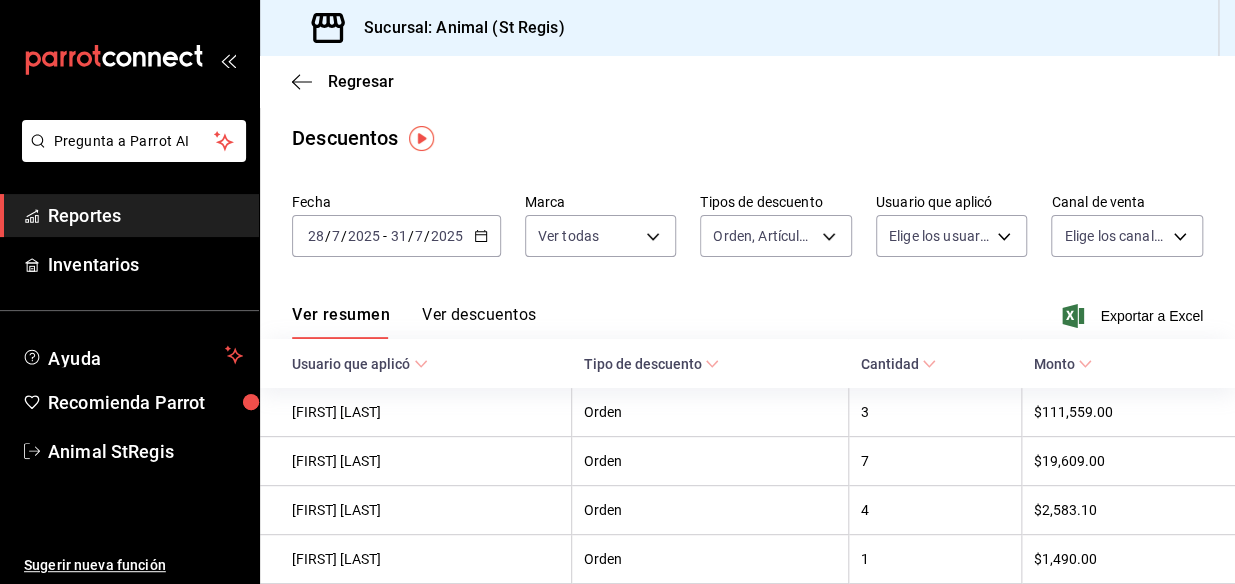 click on "Pregunta a Parrot AI Reportes   Inventarios   Ayuda Recomienda Parrot   Animal StRegis   Sugerir nueva función   Sucursal: Animal (St Regis) Regresar Descuentos Fecha [DATE] [TIME] - [DATE] [TIME] Marca Ver todas [UUID] Tipos de descuento Orden, Artículo, Certificado de regalo ORDER,ORDER_ITEM,CARD_REWARD Usuario que aplicó Elige los usuarios Canal de venta Elige los canales de venta Ver resumen Ver descuentos Exportar a Excel Usuario que aplicó Tipo de descuento Cantidad Monto [FIRST] [LAST] Orden 3 $111,559.00 [FIRST] [LAST] Orden 7 $19,609.00 [FIRST] [LAST] Orden 4 $2,583.10 [FIRST] [LAST] Orden 1 $1,490.00 [FIRST] [LAST] Orden 2 $1,485.00 Pregunta a Parrot AI Reportes   Inventarios   Ayuda Recomienda Parrot   Animal StRegis   Sugerir nueva función   GANA 1 MES GRATIS EN TU SUSCRIPCIÓN AQUÍ Ver video tutorial Ir a video Visitar centro de ayuda (81) 2046 6363 soporte@parrotsoftware.io Visitar centro de ayuda (81) 2046 6363" at bounding box center (617, 292) 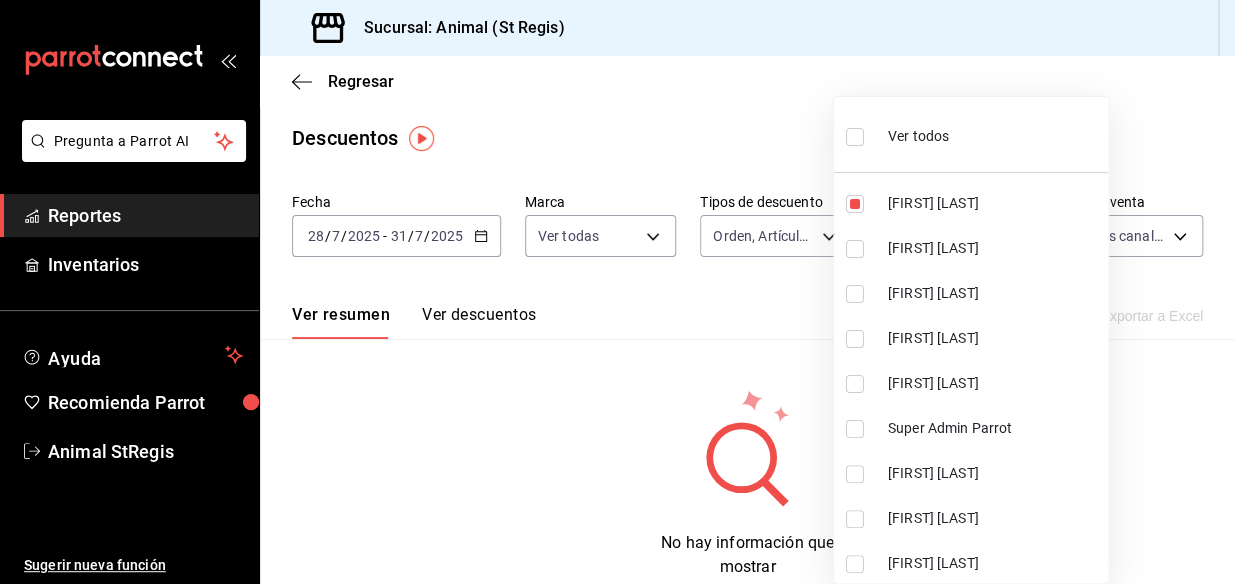 drag, startPoint x: 995, startPoint y: 232, endPoint x: 716, endPoint y: 95, distance: 310.8215 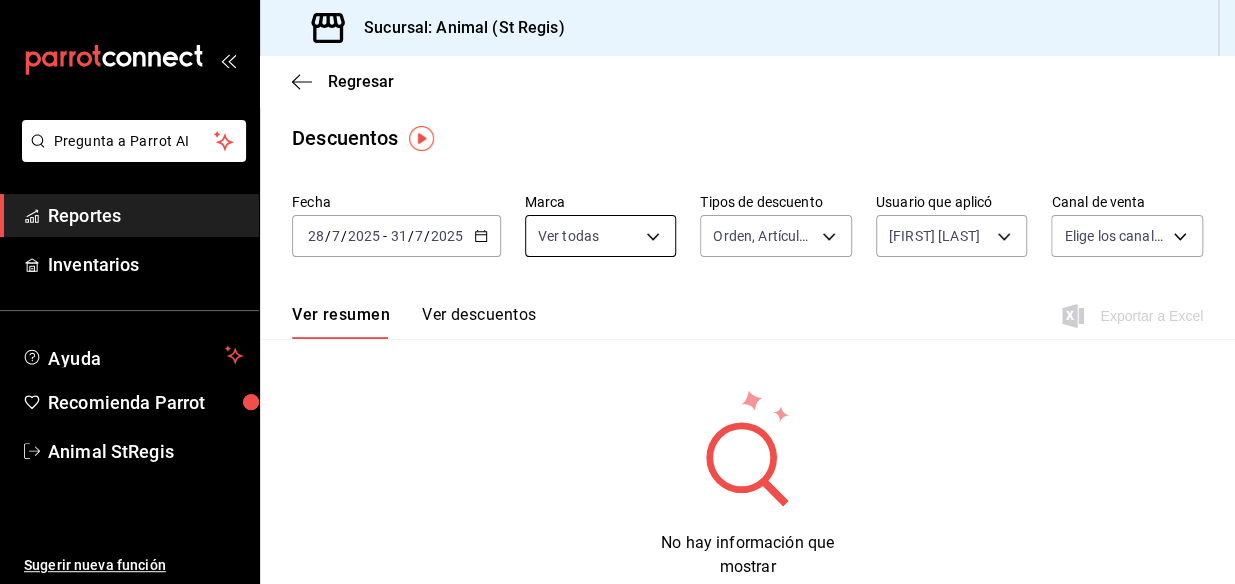 click on "Usuario que aplicó [FIRST] [LAST]" at bounding box center [617, 292] 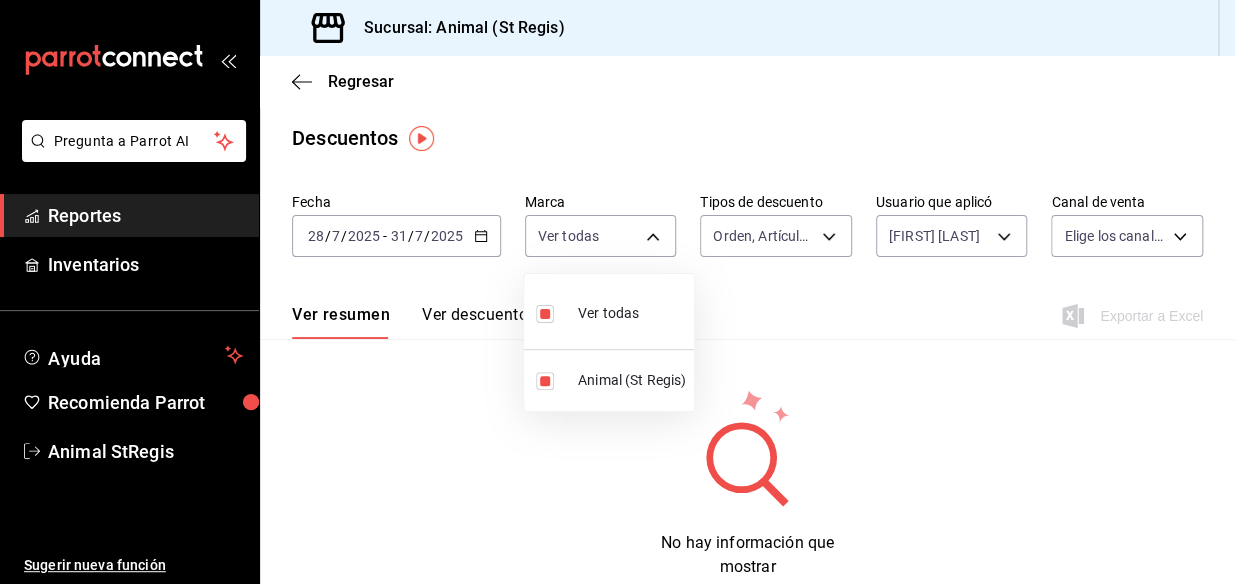 click at bounding box center [617, 292] 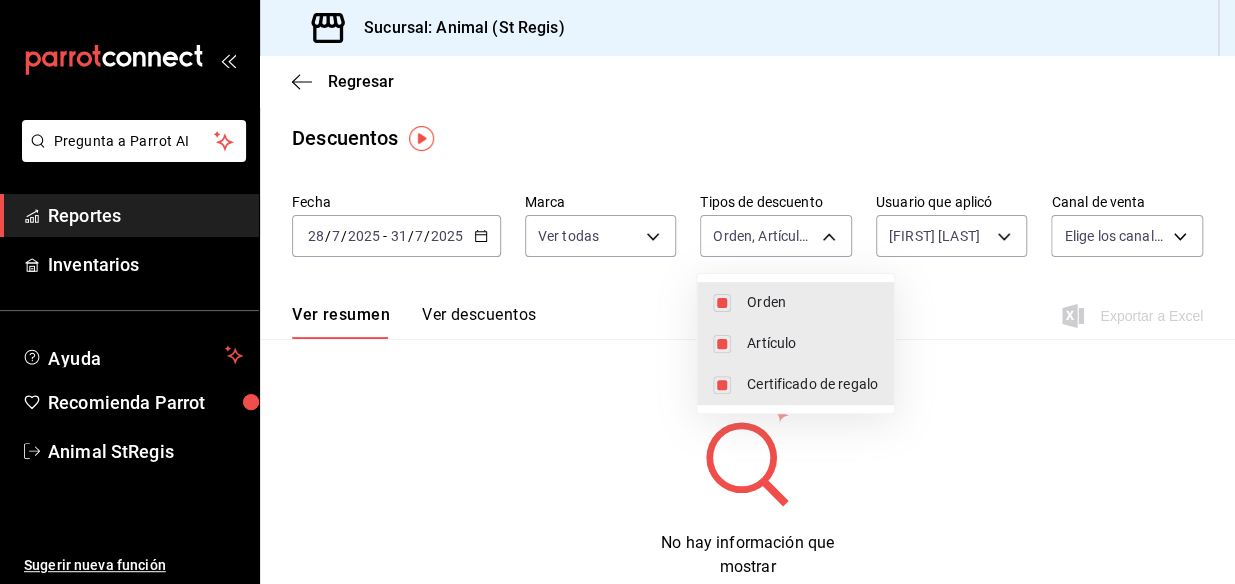 click on "Usuario que aplicó [FIRST] [LAST]" at bounding box center (617, 292) 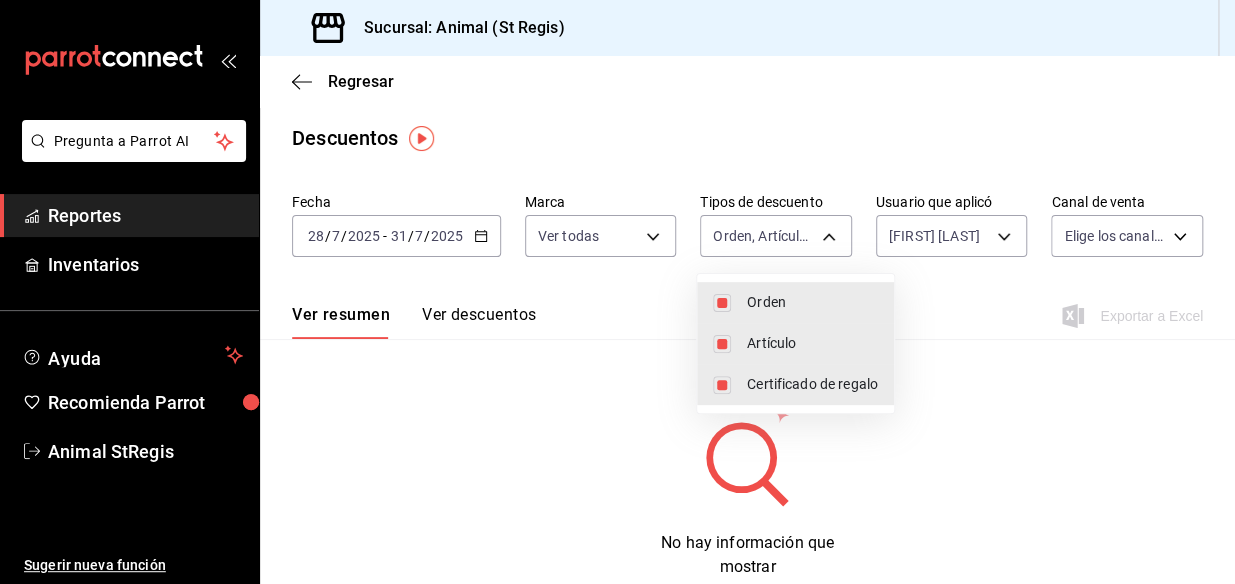 click at bounding box center (617, 292) 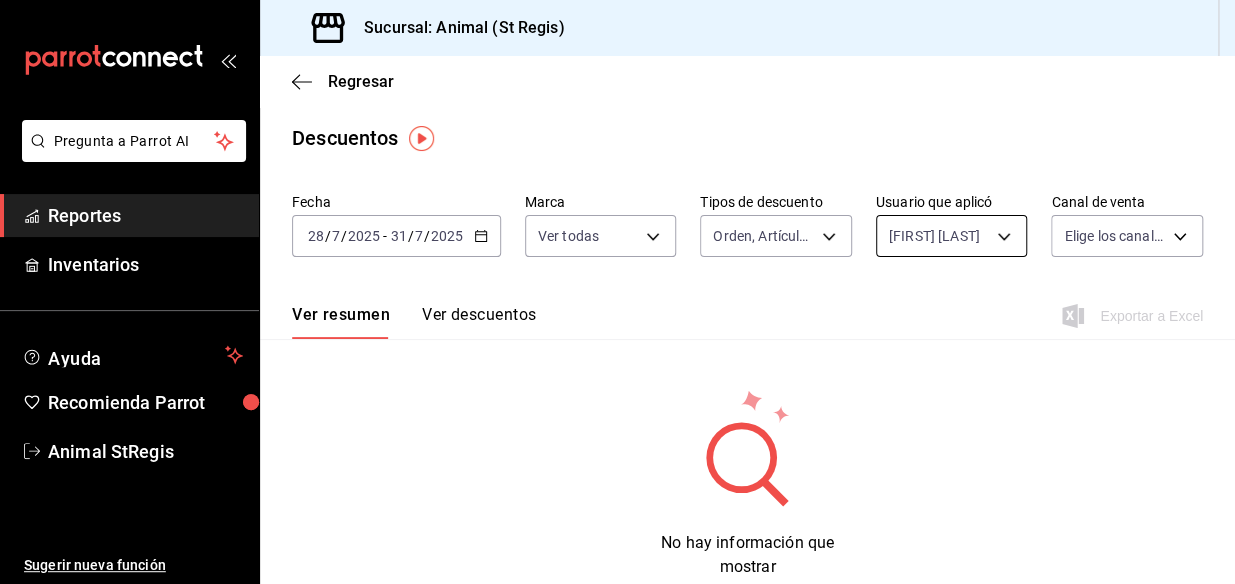 click on "Usuario que aplicó [FIRST] [LAST]" at bounding box center [617, 292] 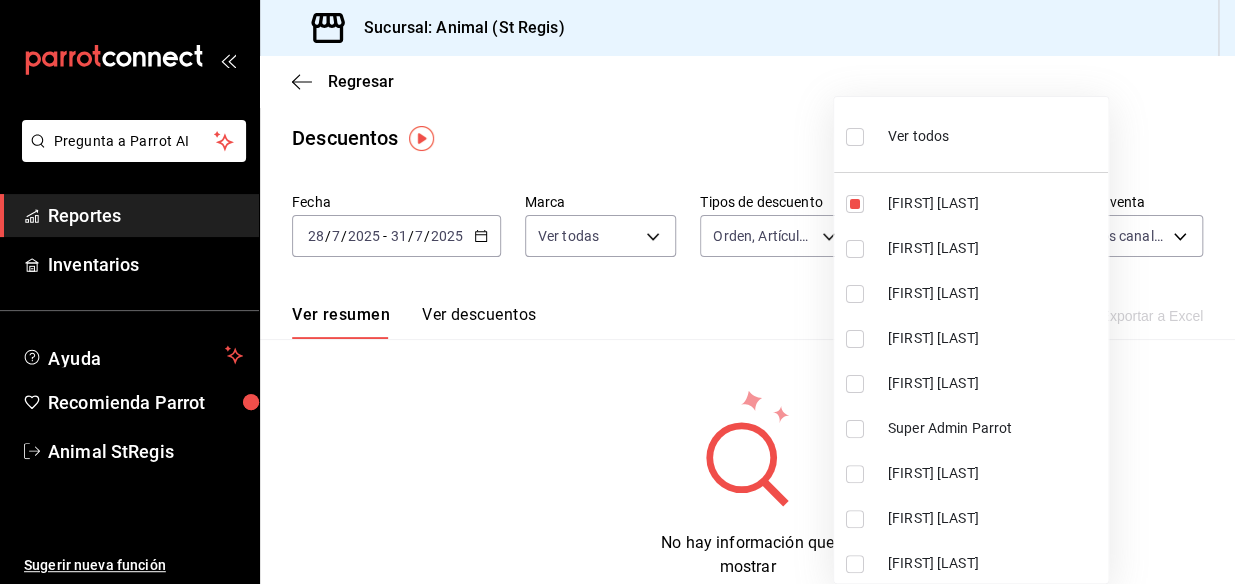 click on "Ver todos" at bounding box center [918, 136] 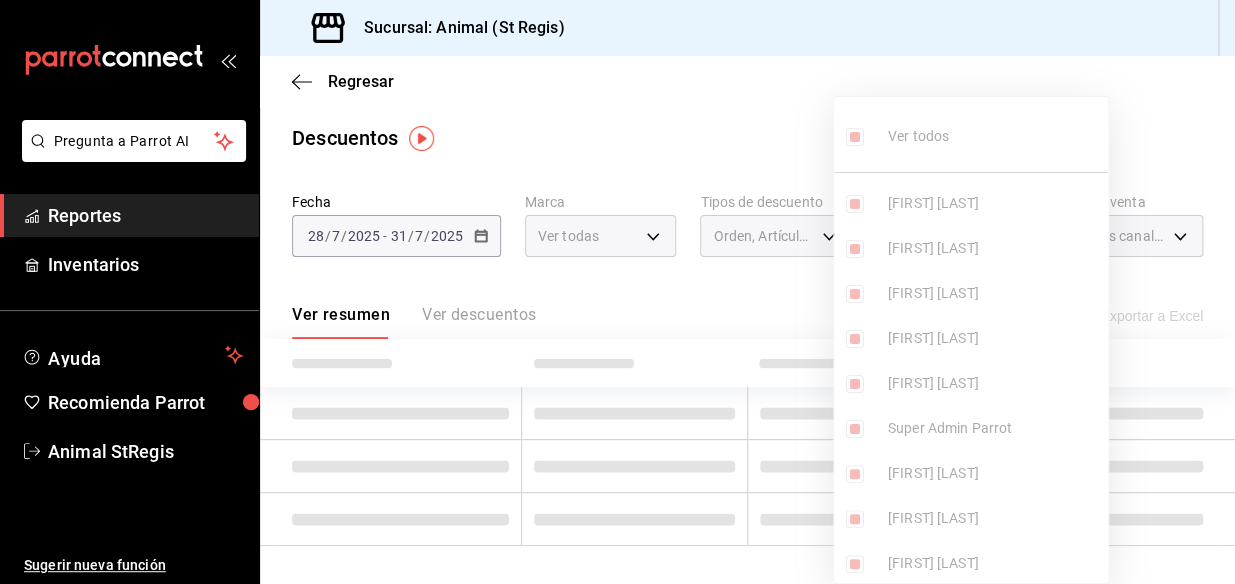 click at bounding box center (617, 292) 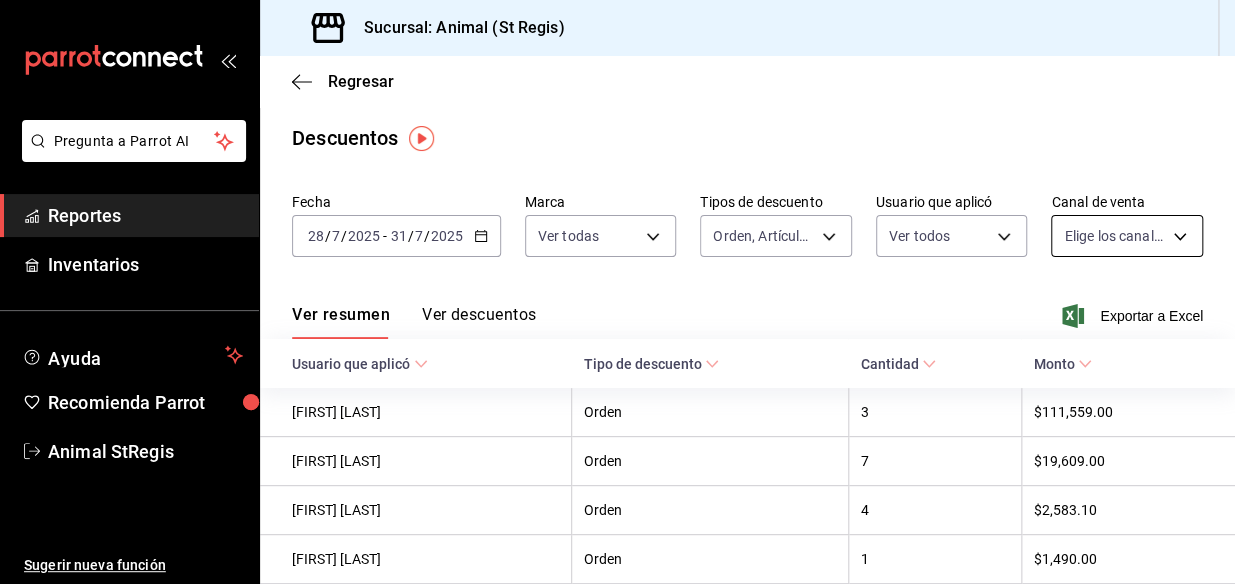 click on "Pregunta a Parrot AI Reportes   Inventarios   Ayuda Recomienda Parrot   Animal StRegis   Sugerir nueva función   Sucursal: Animal (St Regis) Regresar Descuentos Fecha [DATE] [TIME] - [DATE] [TIME] Marca Ver todas [UUID] Tipos de descuento Orden, Artículo, Certificado de regalo ORDER,ORDER_ITEM,CARD_REWARD Usuario que aplicó Ver todos Canal de venta Elige los canales de venta Ver resumen Ver descuentos Exportar a Excel Usuario que aplicó Tipo de descuento Cantidad Monto [FIRST] [LAST] Orden 3 $111,559.00 [FIRST] [LAST] Orden 7 $19,609.00 [FIRST] [LAST] Orden 4 $2,583.10 [FIRST] [LAST] Orden 1 $1,490.00 [FIRST] [LAST] Orden 2 $1,485.00 Pregunta a Parrot AI Reportes   Inventarios   Ayuda Recomienda Parrot   Animal StRegis   Sugerir nueva función   GANA 1 MES GRATIS EN TU SUSCRIPCIÓN AQUÍ Ver video tutorial Ir a video Visitar centro de ayuda (81) 2046 6363 soporte@parrotsoftware.io Visitar centro de ayuda (81) 2046 6363" at bounding box center (617, 292) 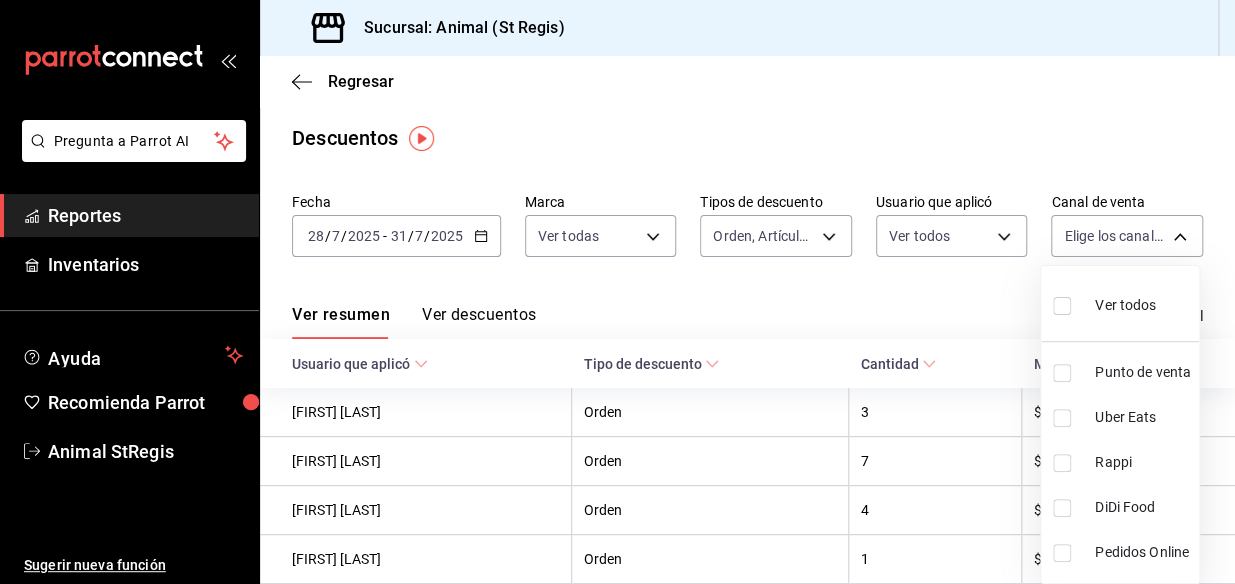 click on "Ver todos" at bounding box center (1125, 305) 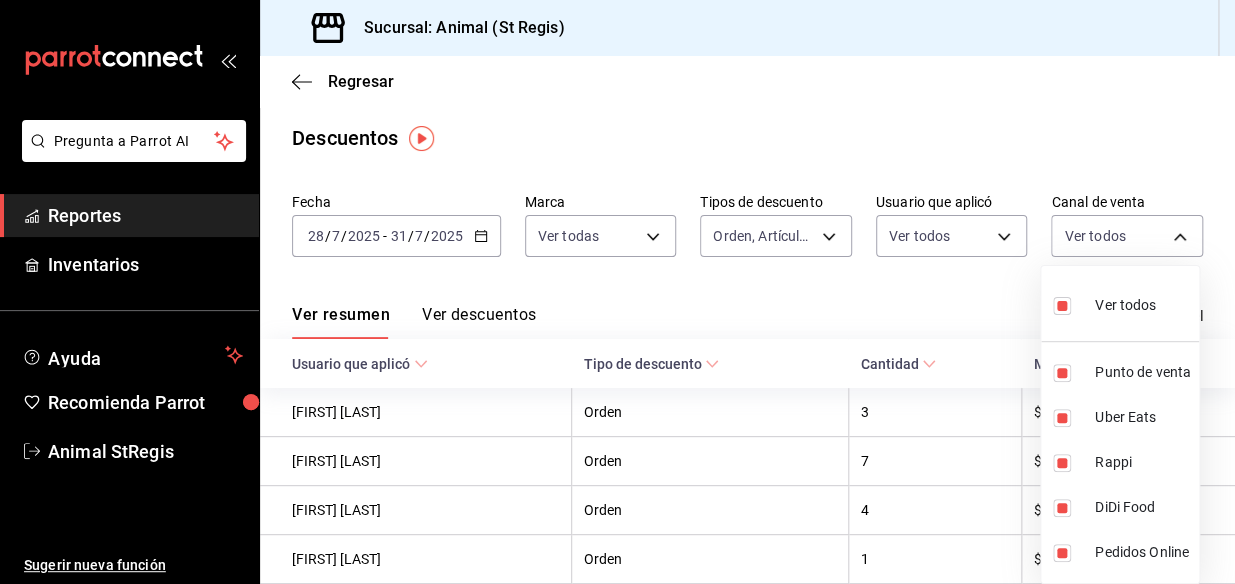 click at bounding box center [617, 292] 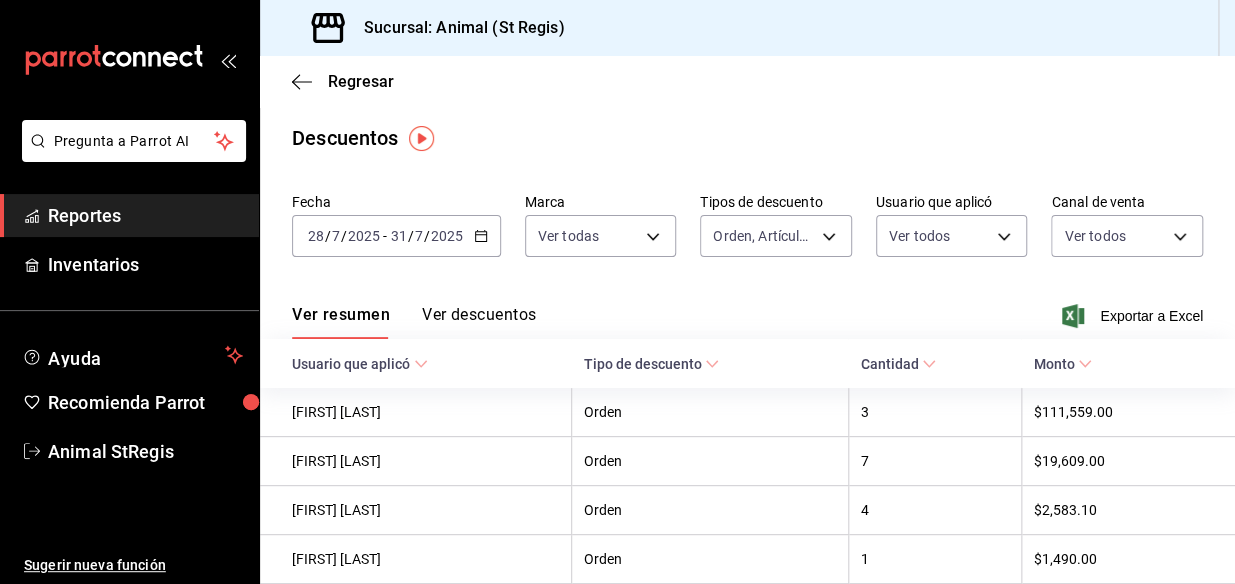 click on "Ver descuentos" at bounding box center (479, 322) 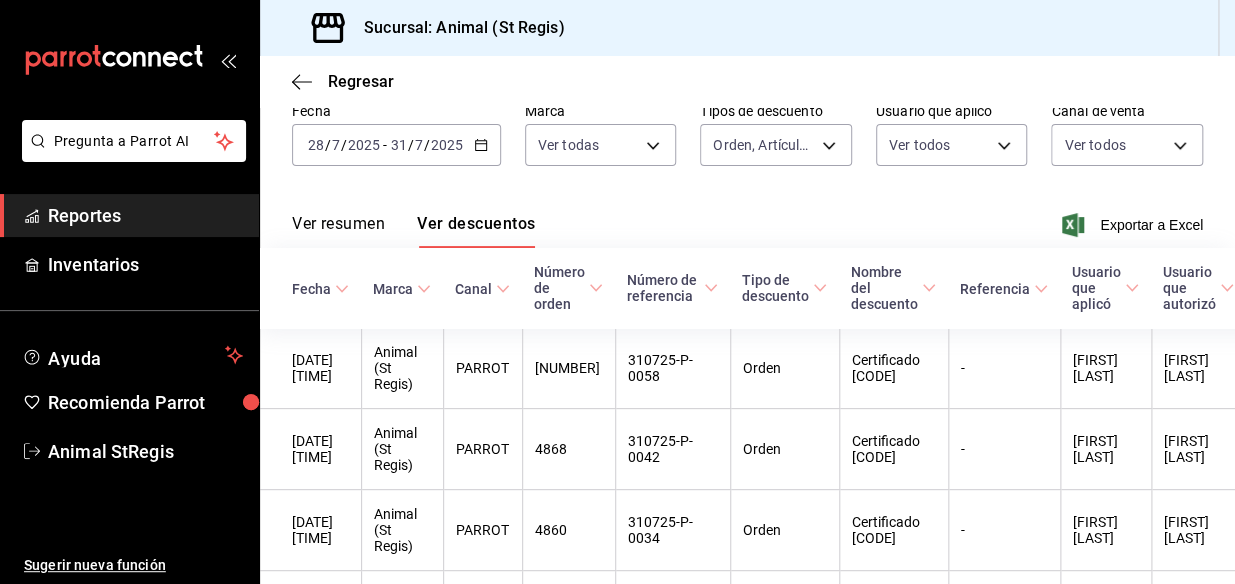 scroll, scrollTop: 90, scrollLeft: 0, axis: vertical 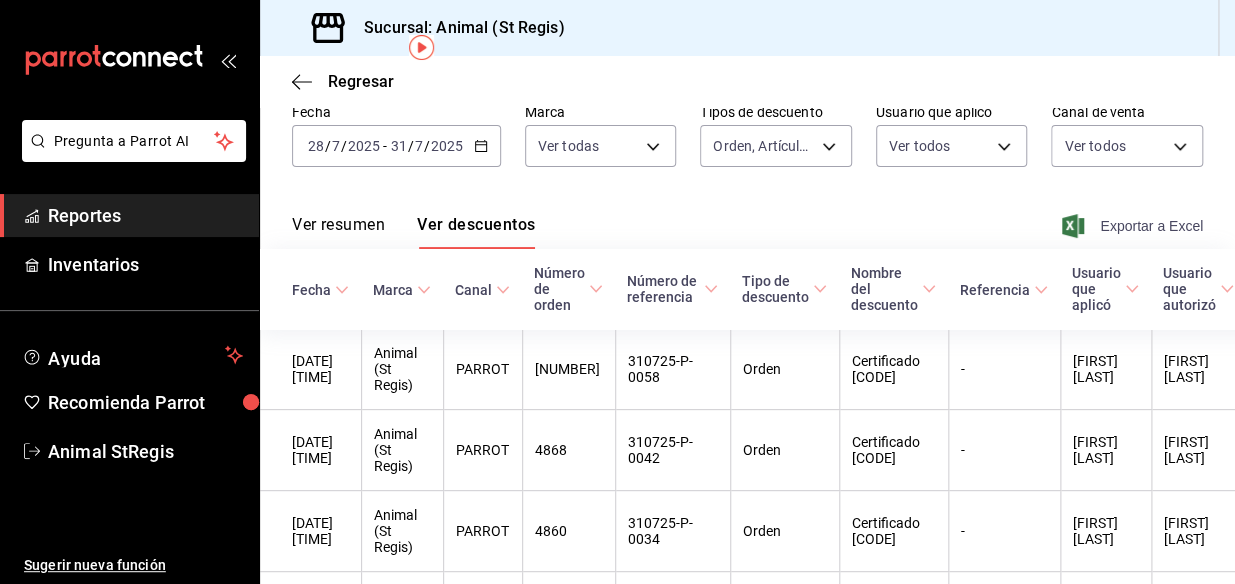 click on "Exportar a Excel" at bounding box center [1134, 226] 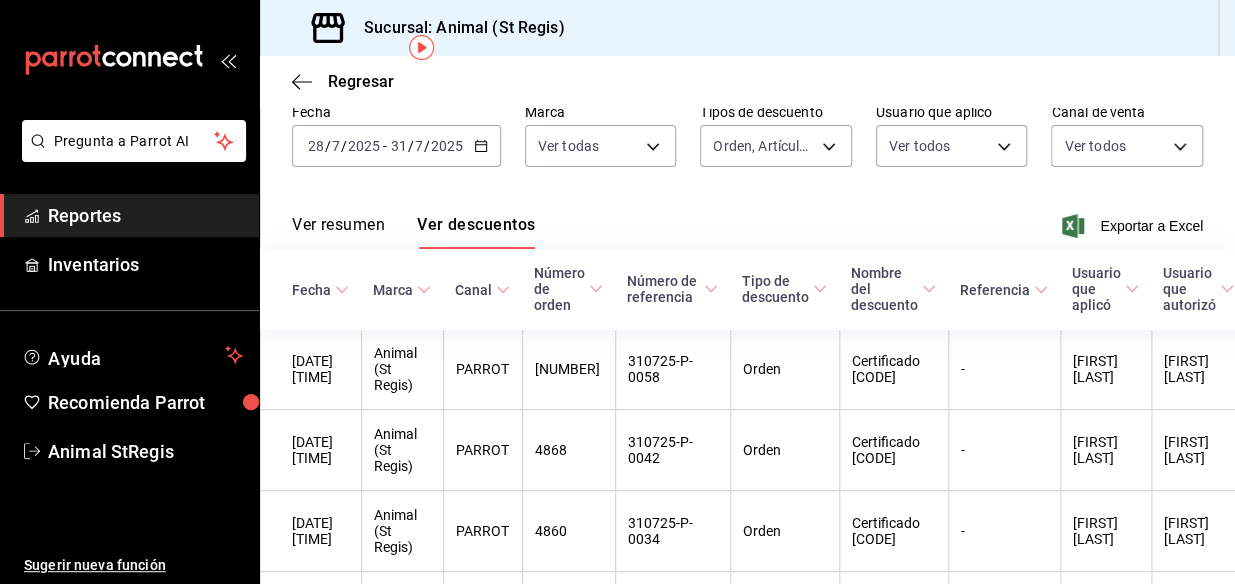 click 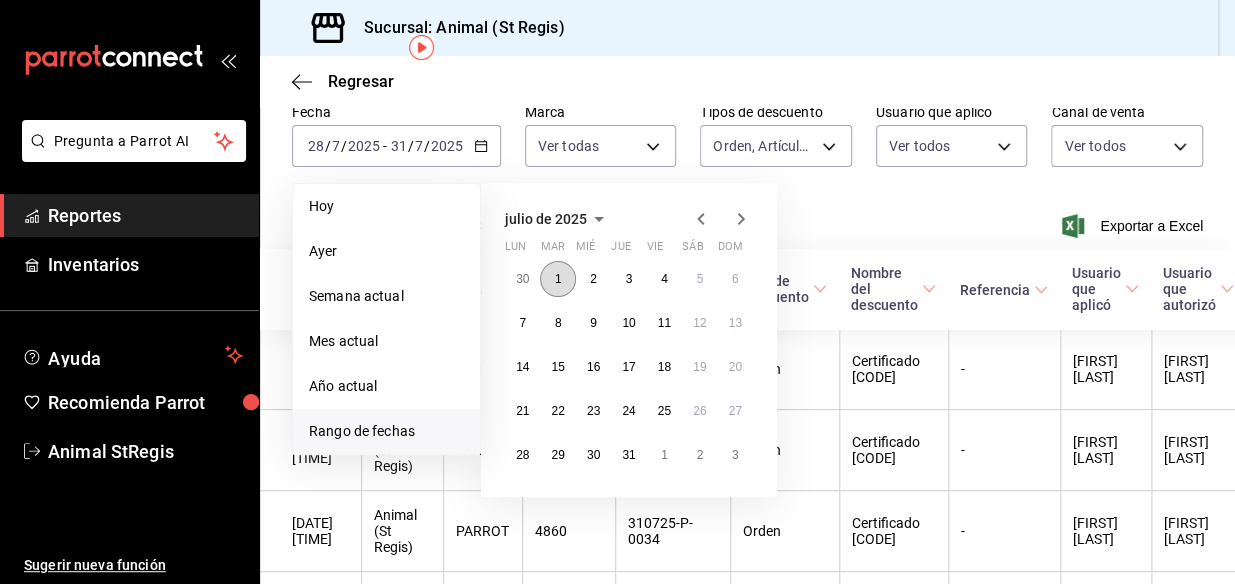 click on "1" at bounding box center (558, 279) 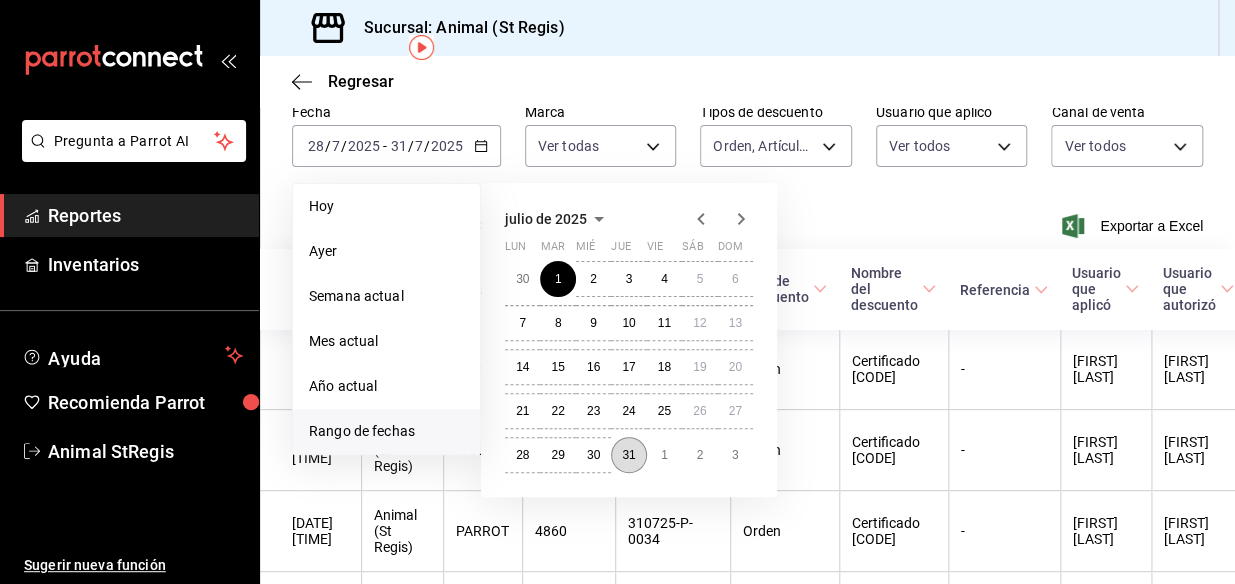 click on "31" at bounding box center (628, 455) 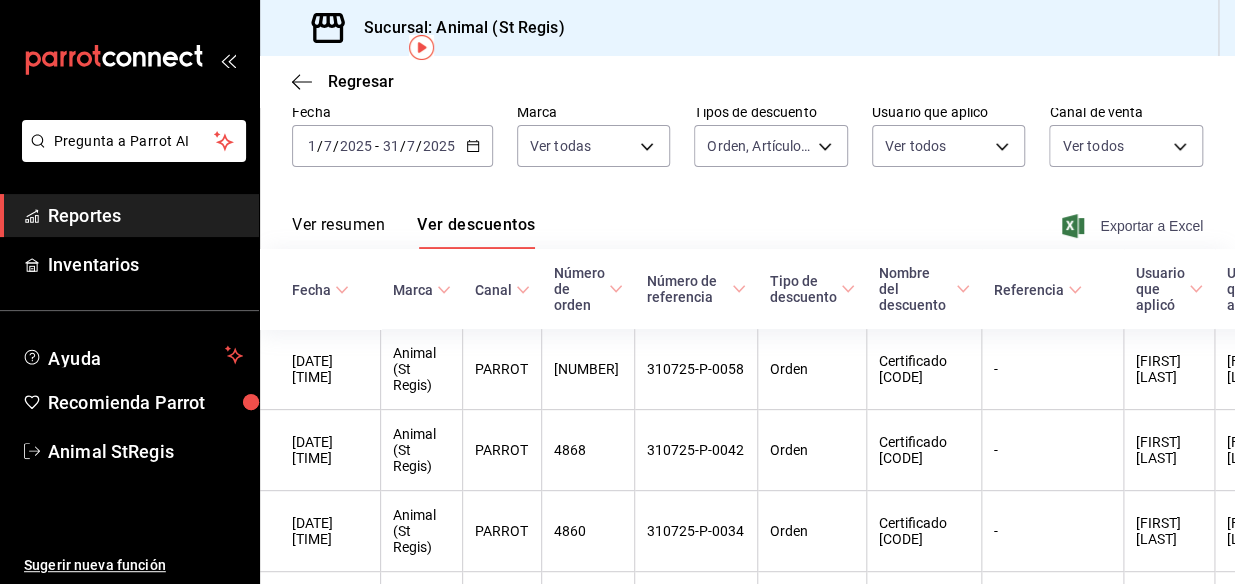 click on "Exportar a Excel" at bounding box center (1134, 226) 